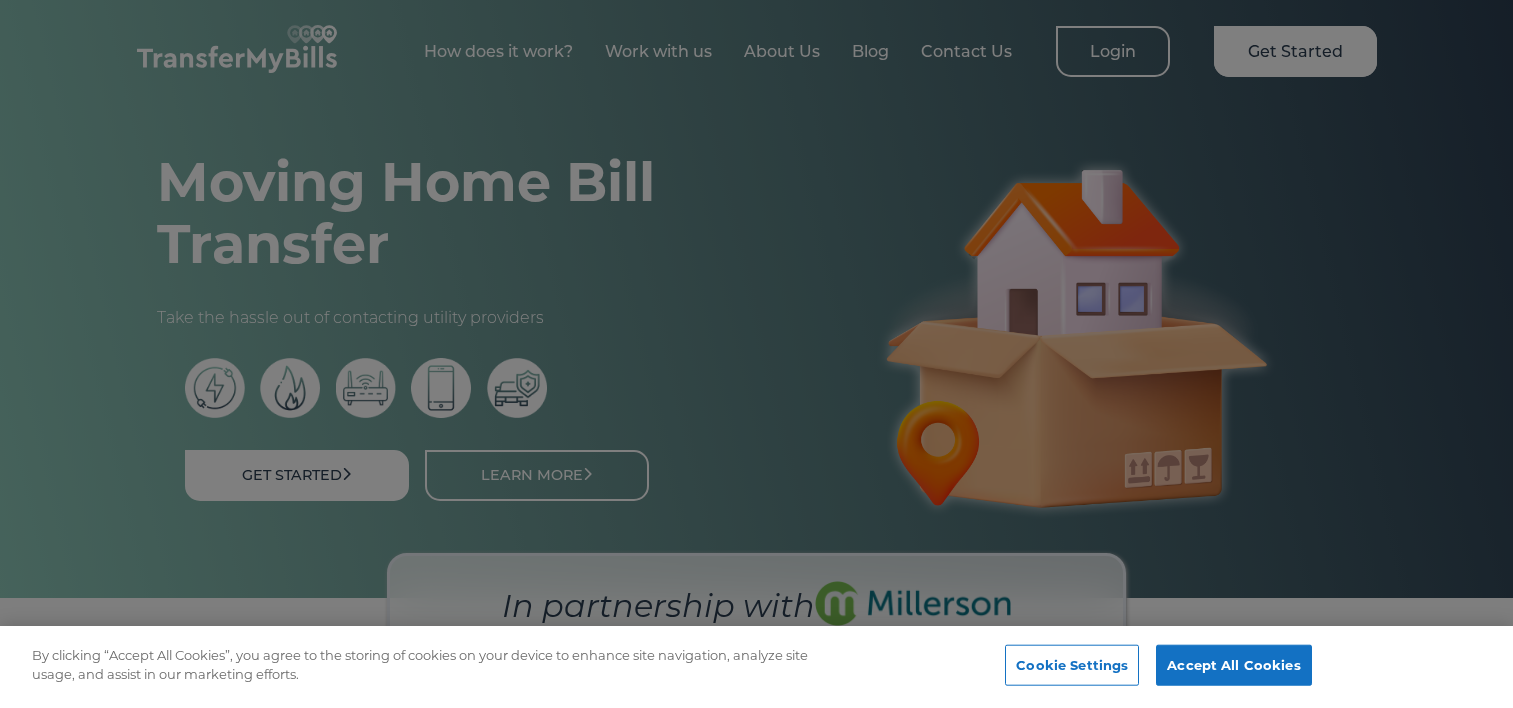 scroll, scrollTop: 0, scrollLeft: 0, axis: both 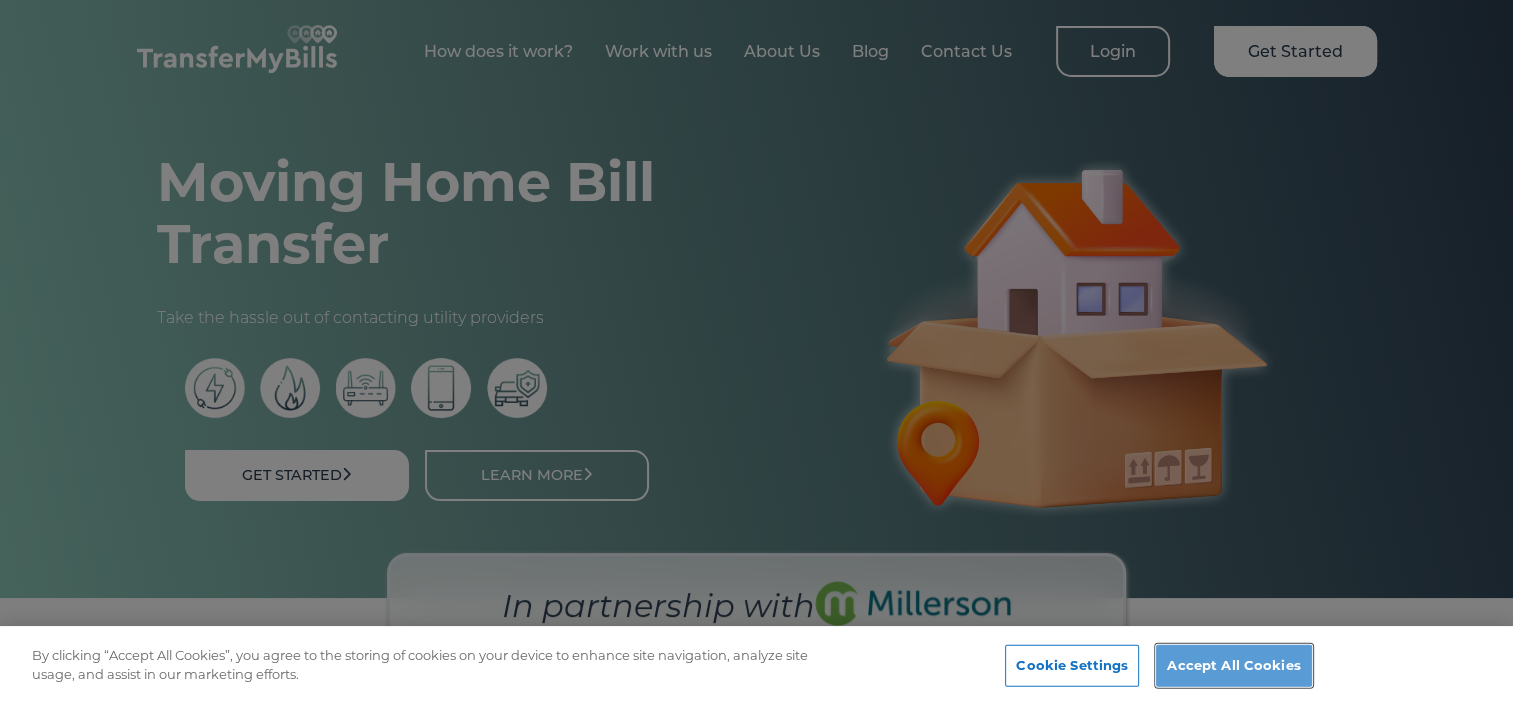 click on "Accept All Cookies" at bounding box center (1233, 666) 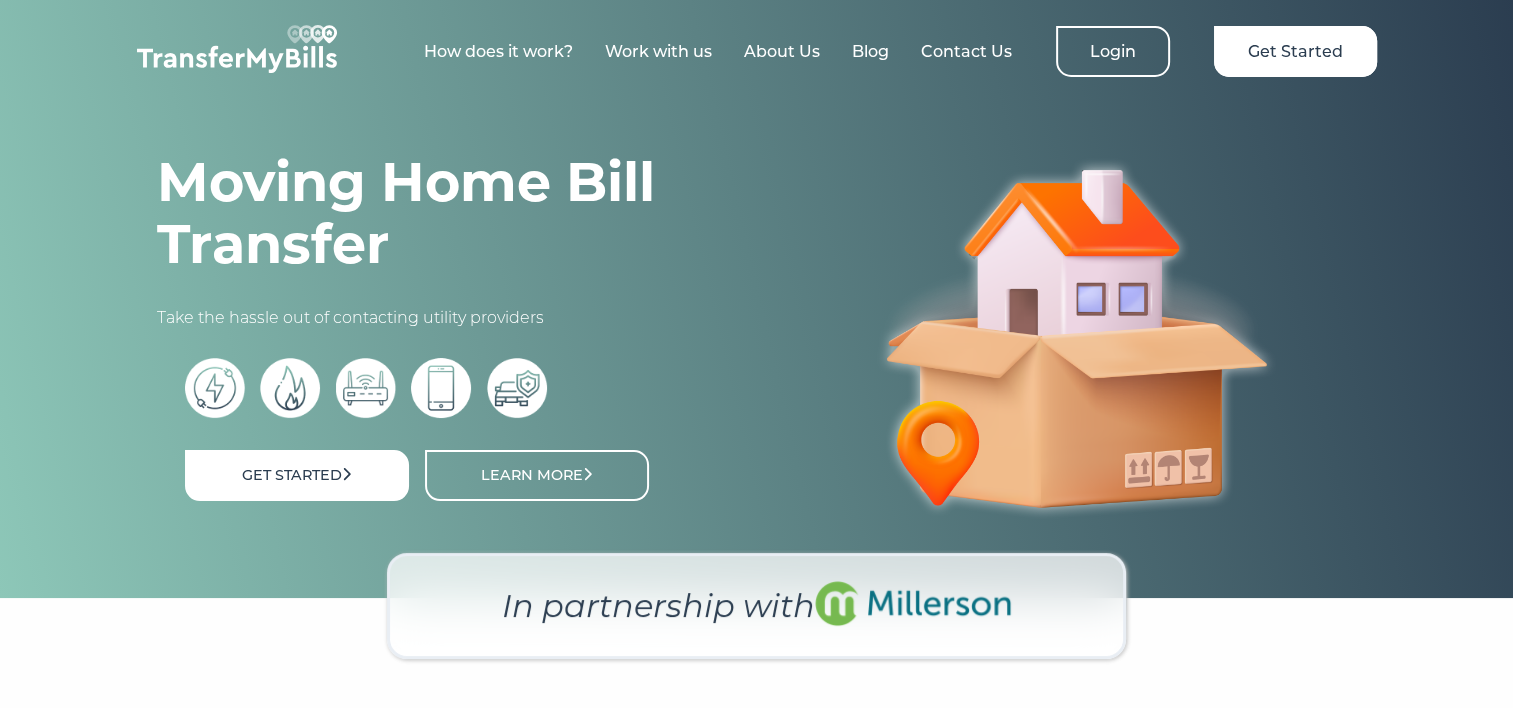scroll, scrollTop: 0, scrollLeft: 0, axis: both 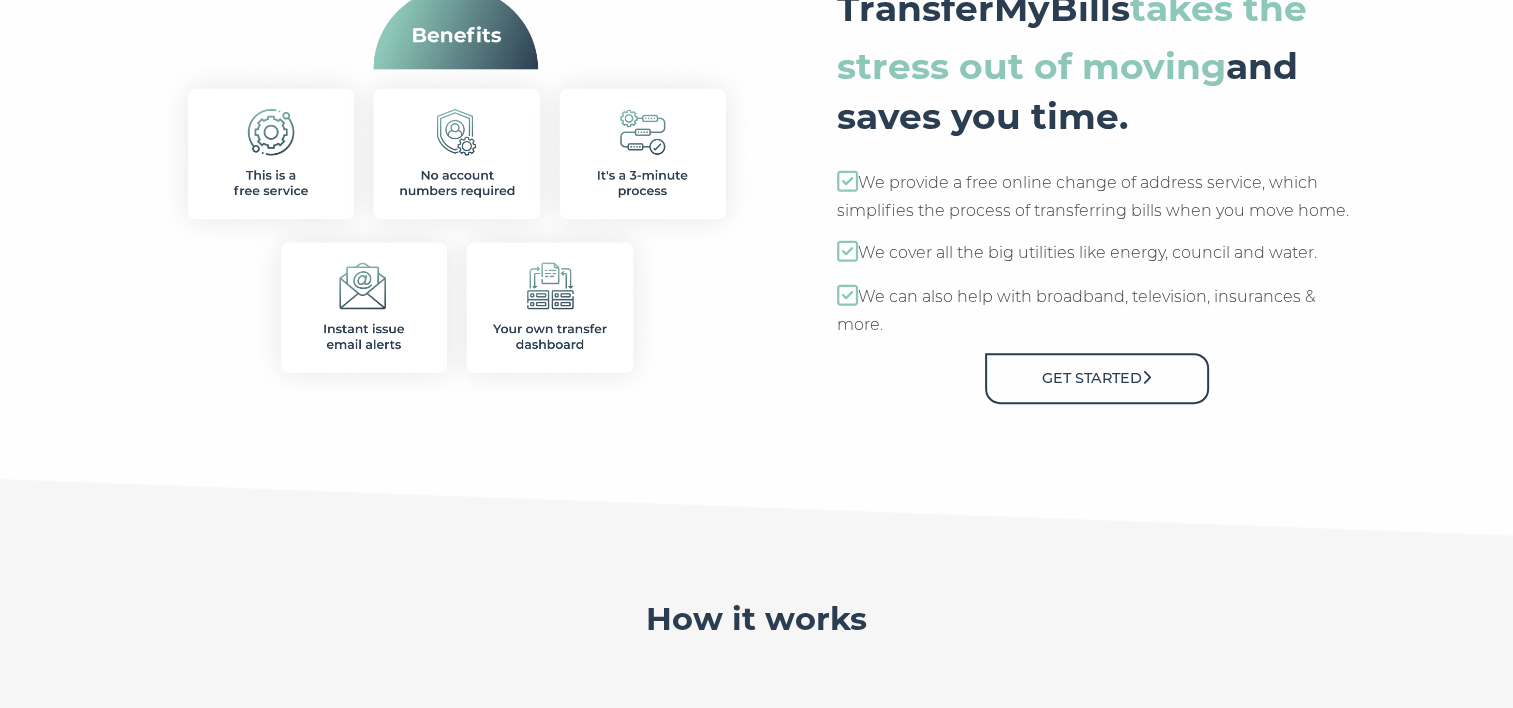 click on "Get Started" at bounding box center (1097, 378) 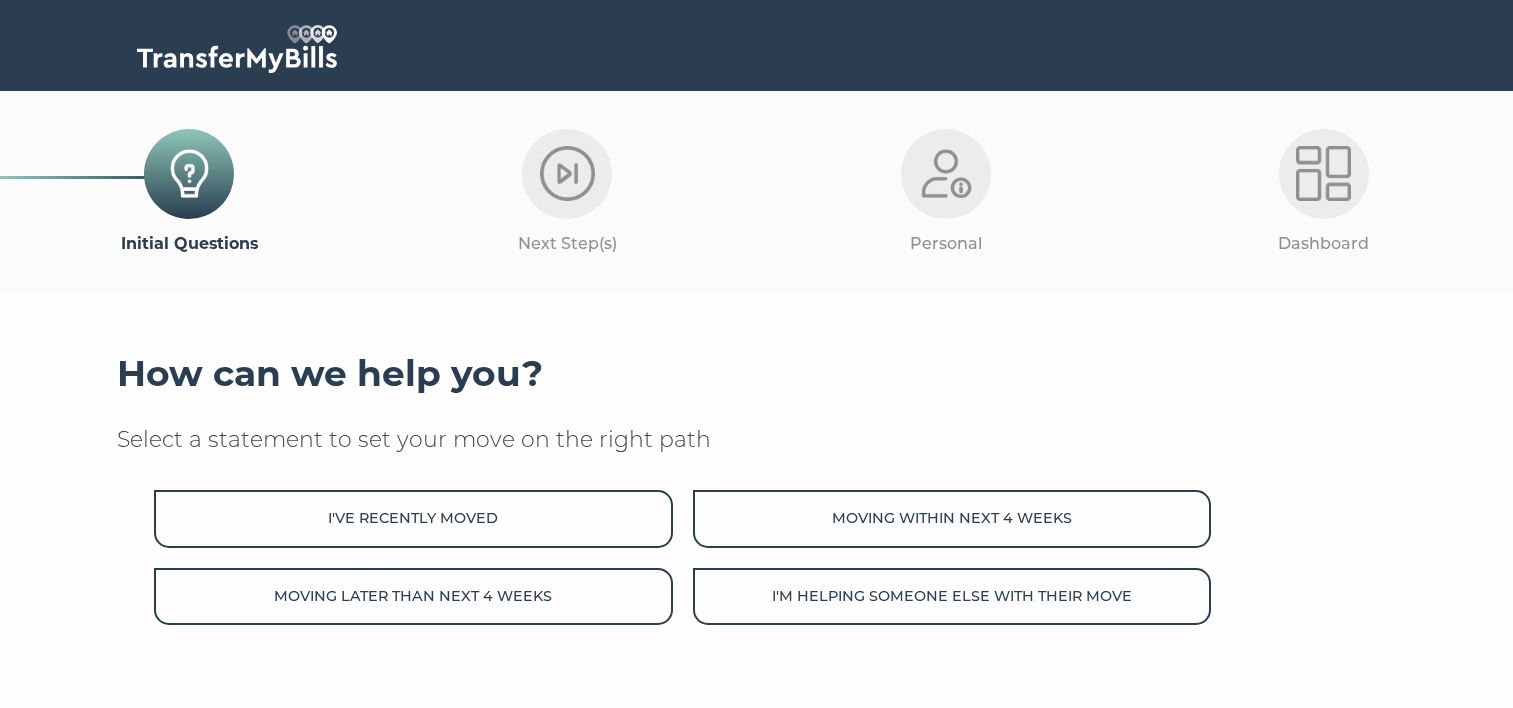 scroll, scrollTop: 0, scrollLeft: 0, axis: both 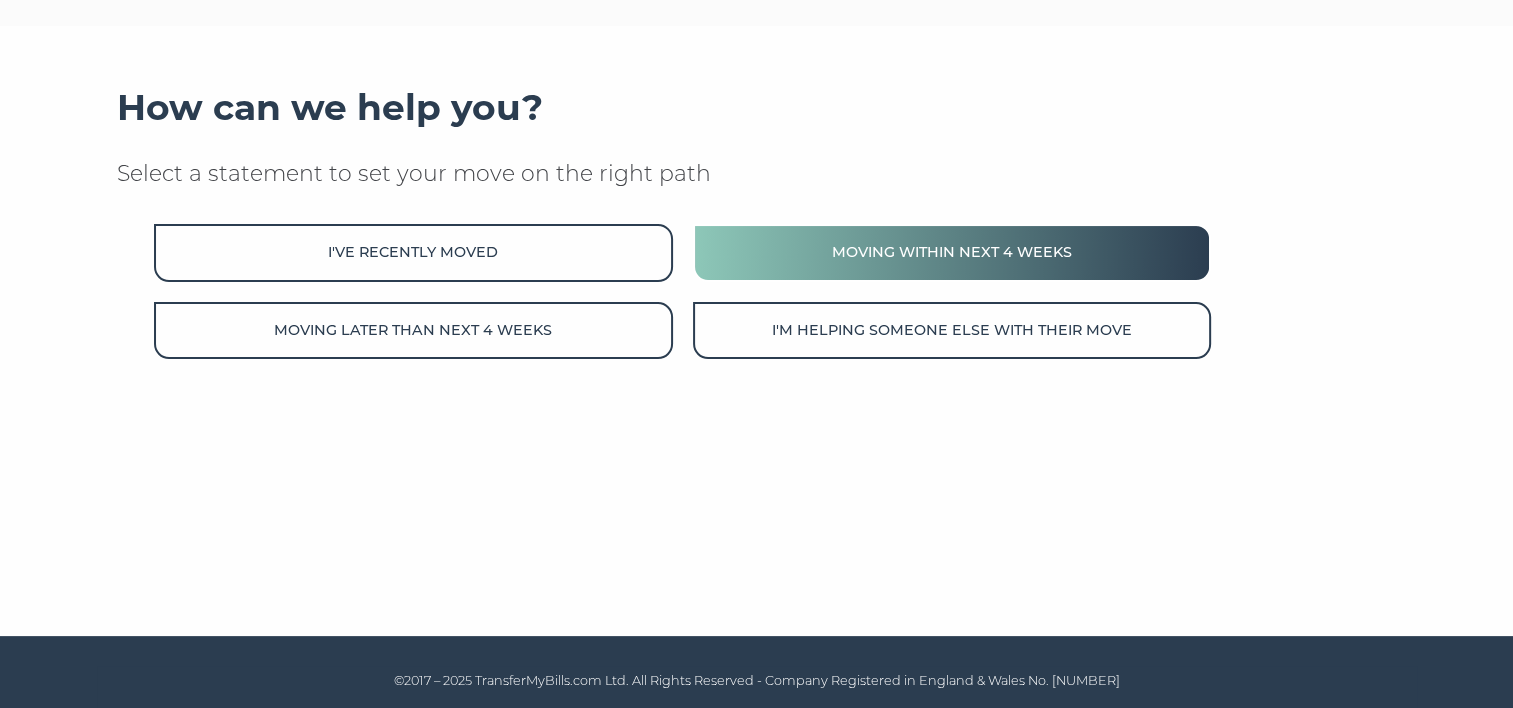 click on "Moving within next 4 weeks" at bounding box center (952, 252) 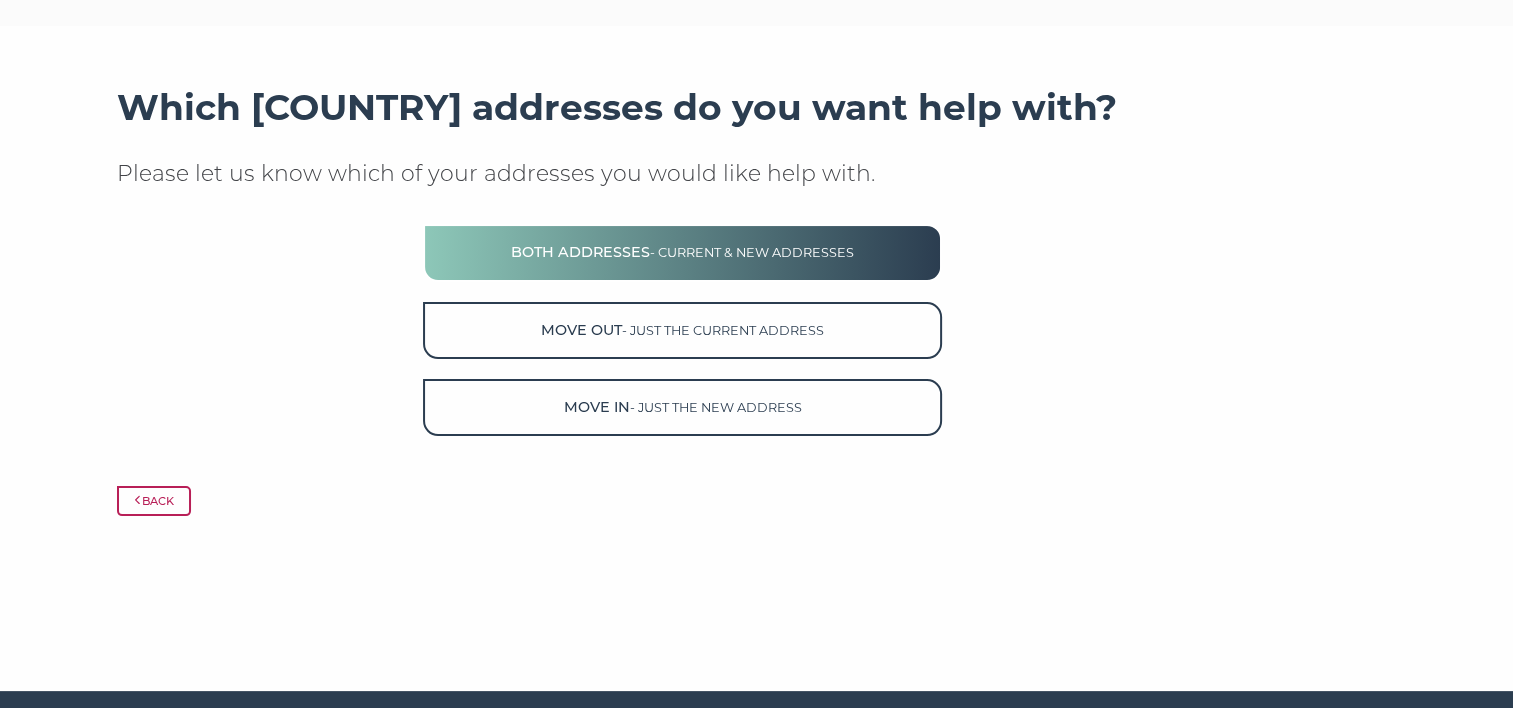 click on "- current & new addresses" at bounding box center [752, 252] 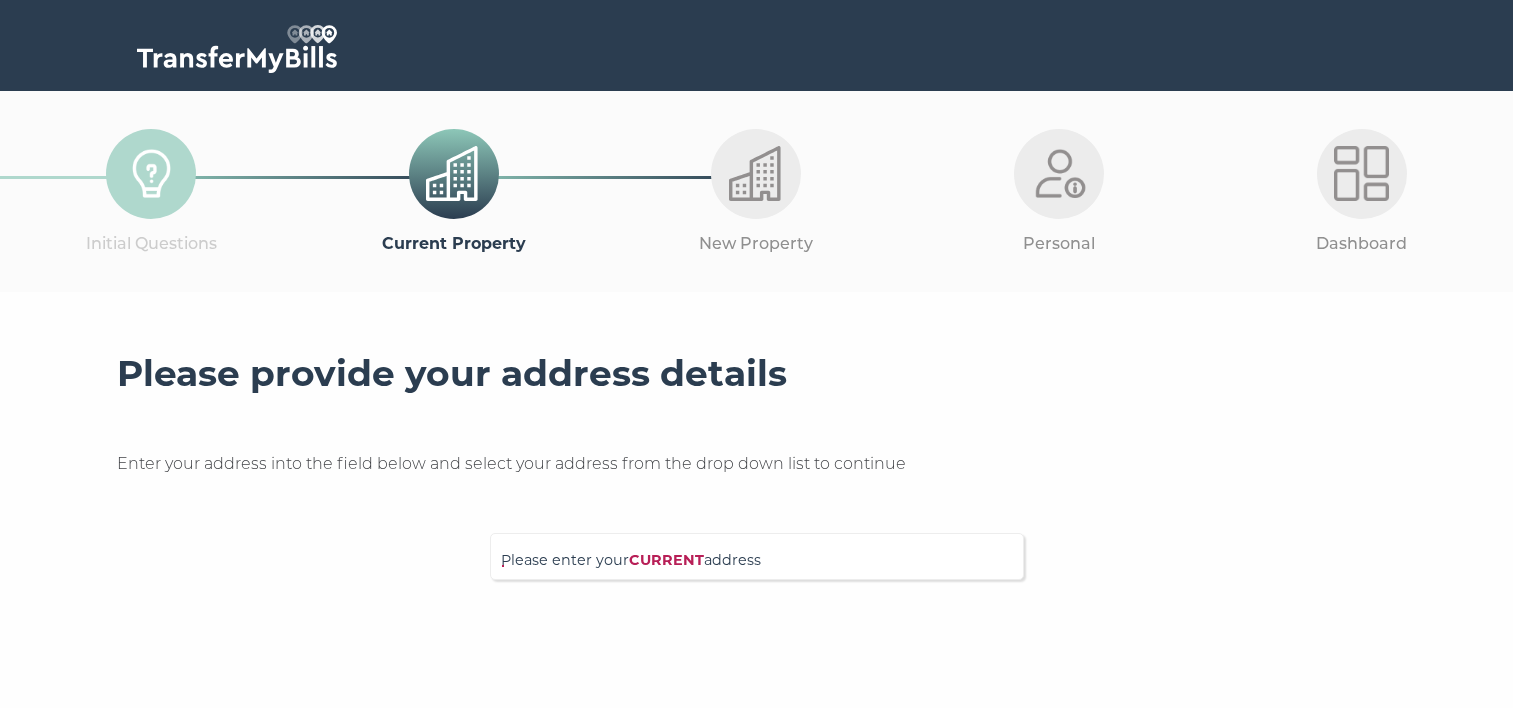 scroll, scrollTop: 0, scrollLeft: 0, axis: both 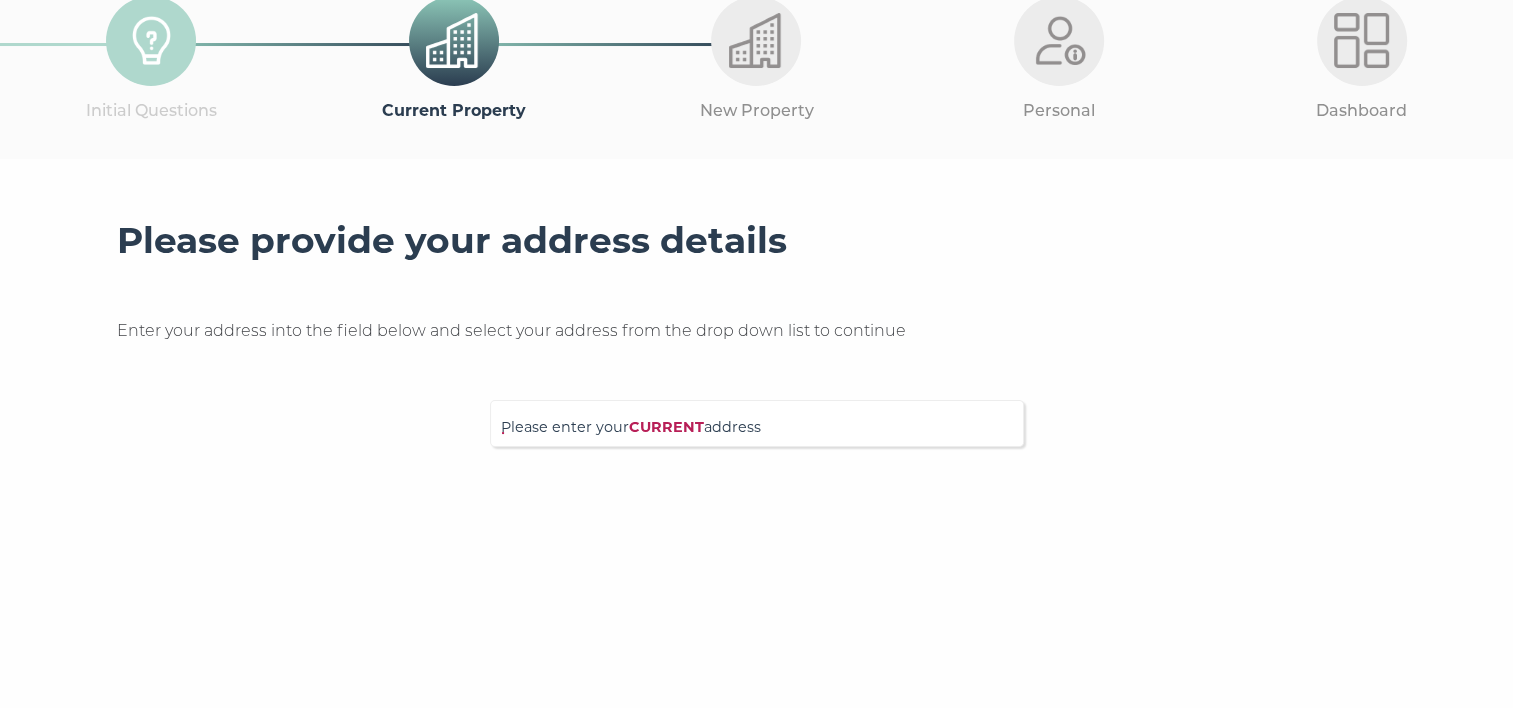 click at bounding box center (757, 487) 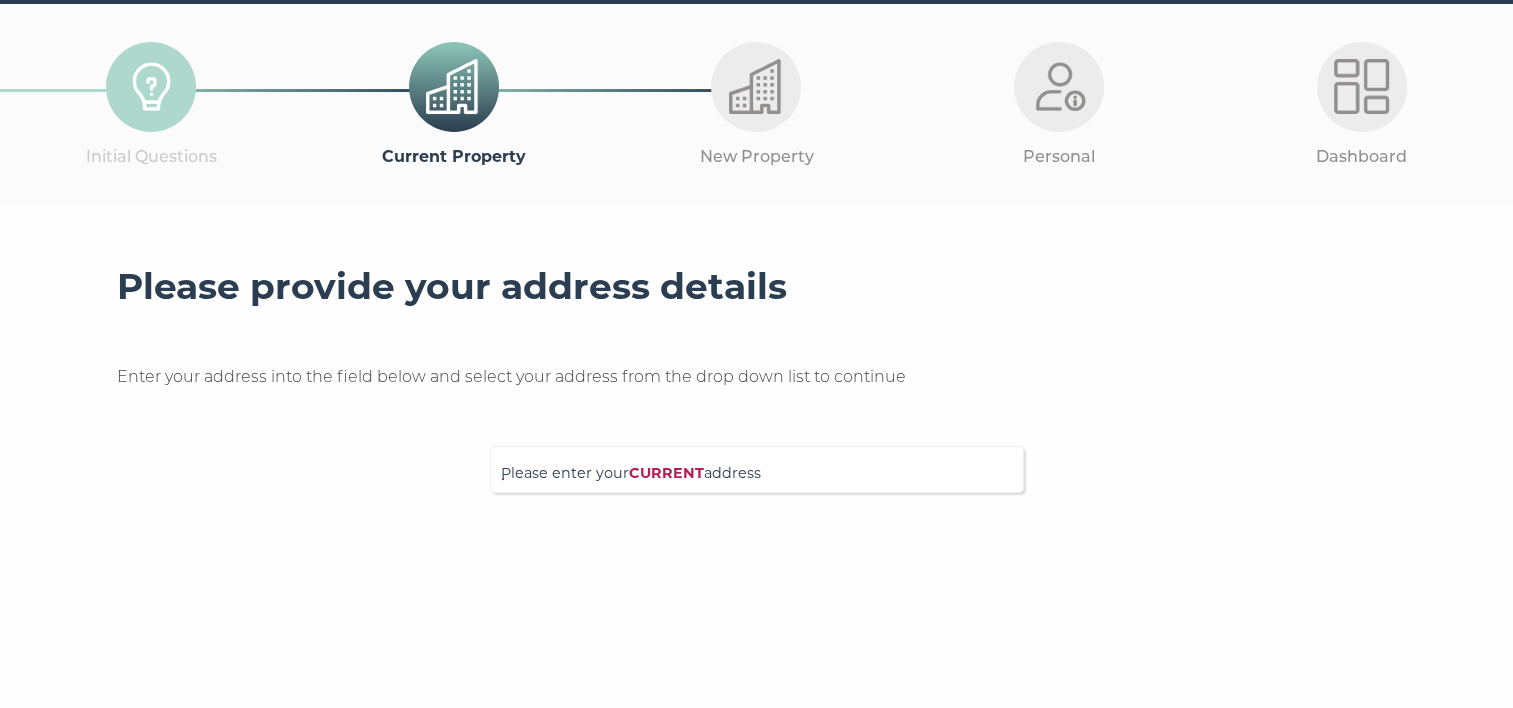 scroll, scrollTop: 0, scrollLeft: 0, axis: both 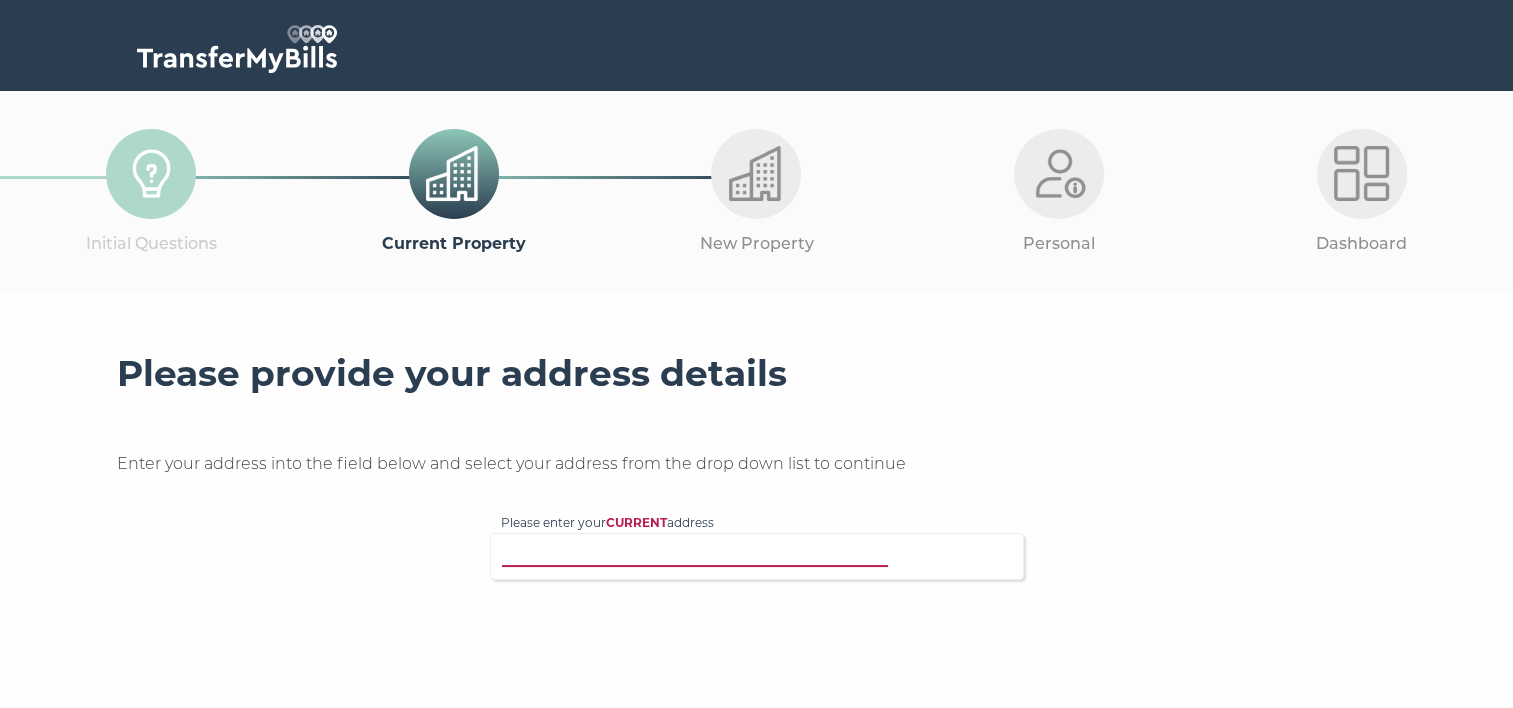 click on "Please enter your  CURRENT  address" at bounding box center [716, 554] 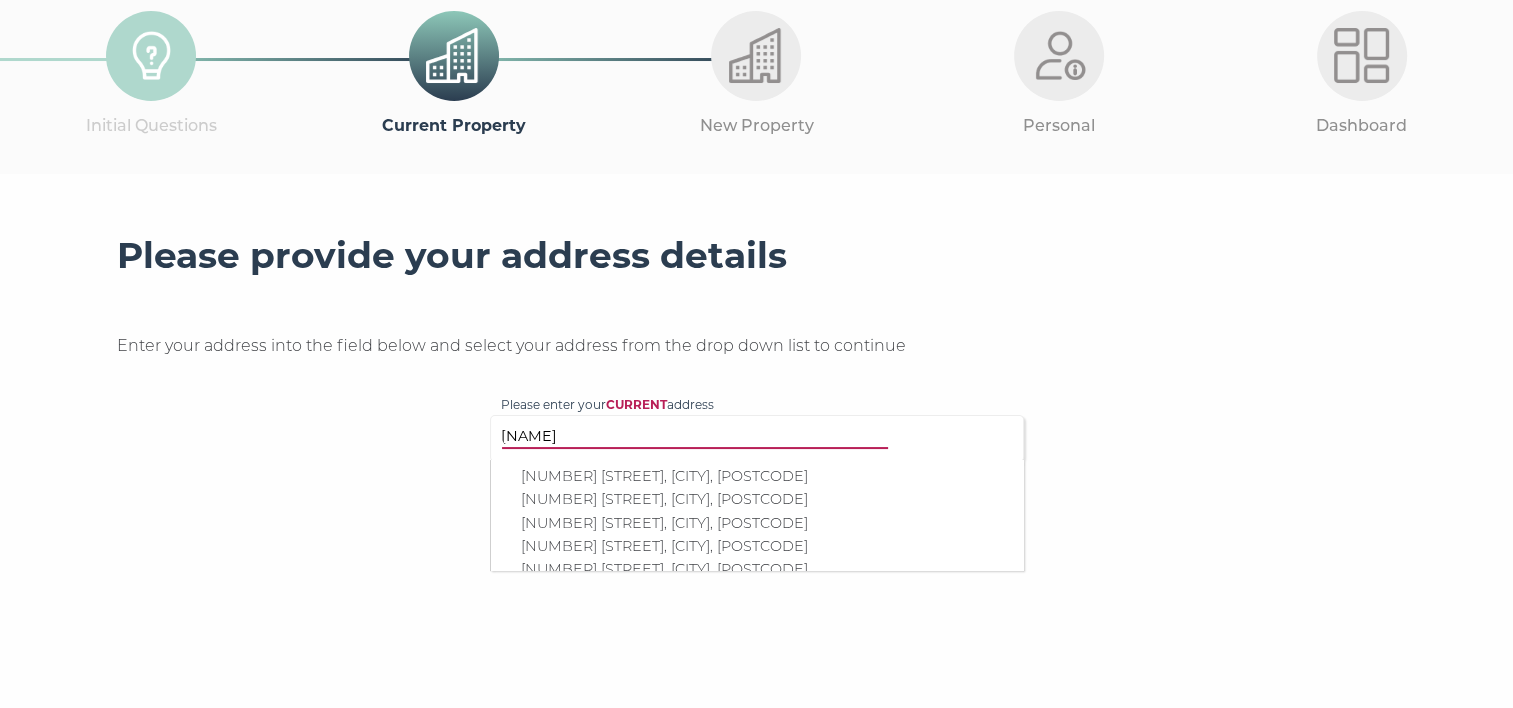 scroll, scrollTop: 133, scrollLeft: 0, axis: vertical 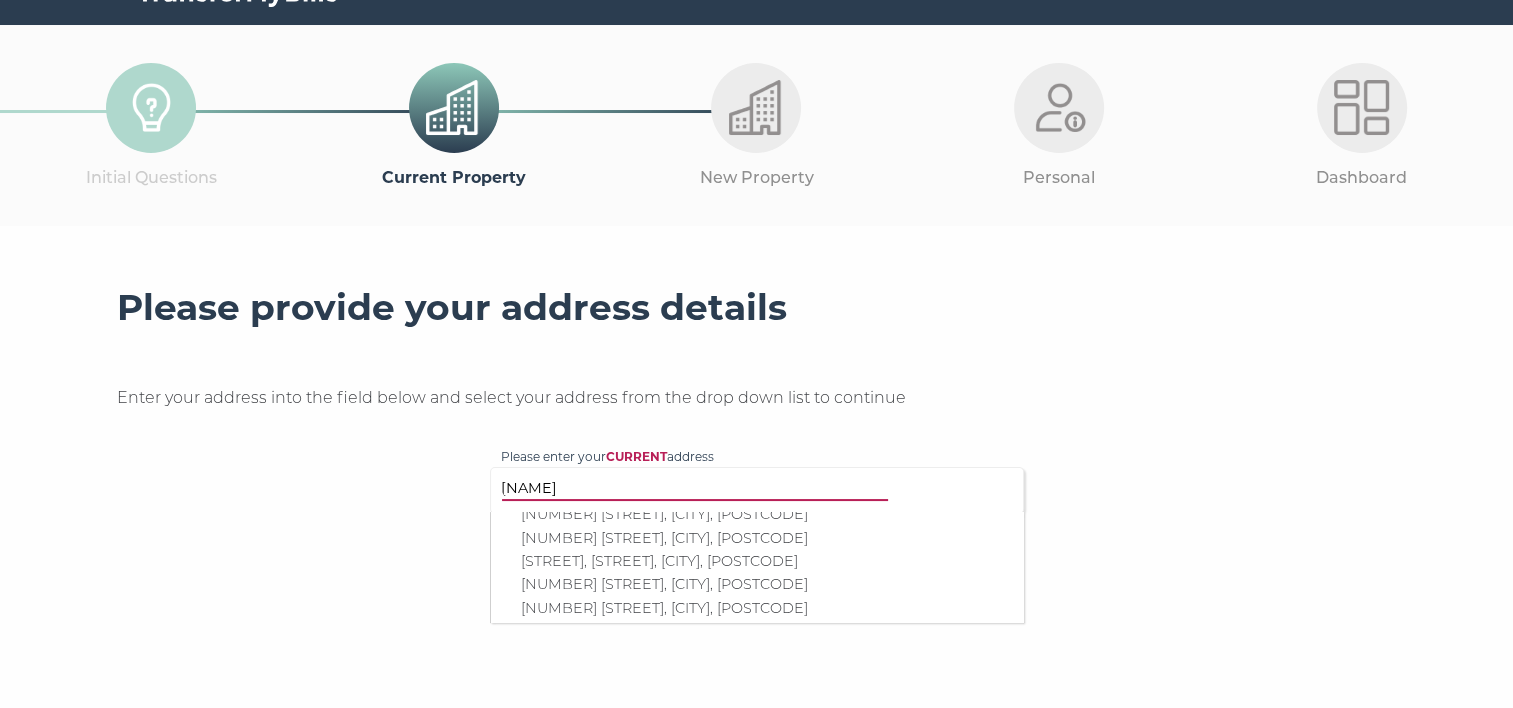type on "Gews Farm" 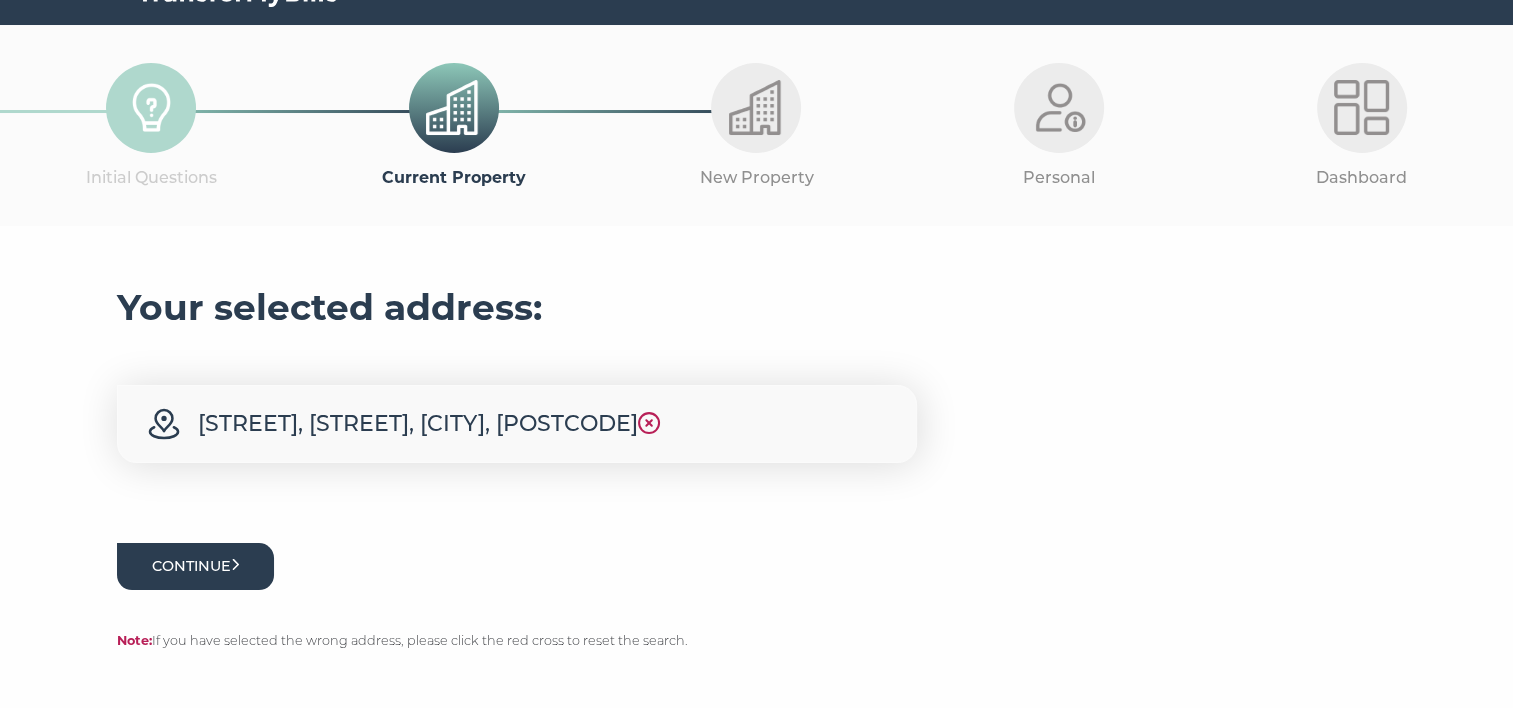 click on "Continue" at bounding box center [196, 566] 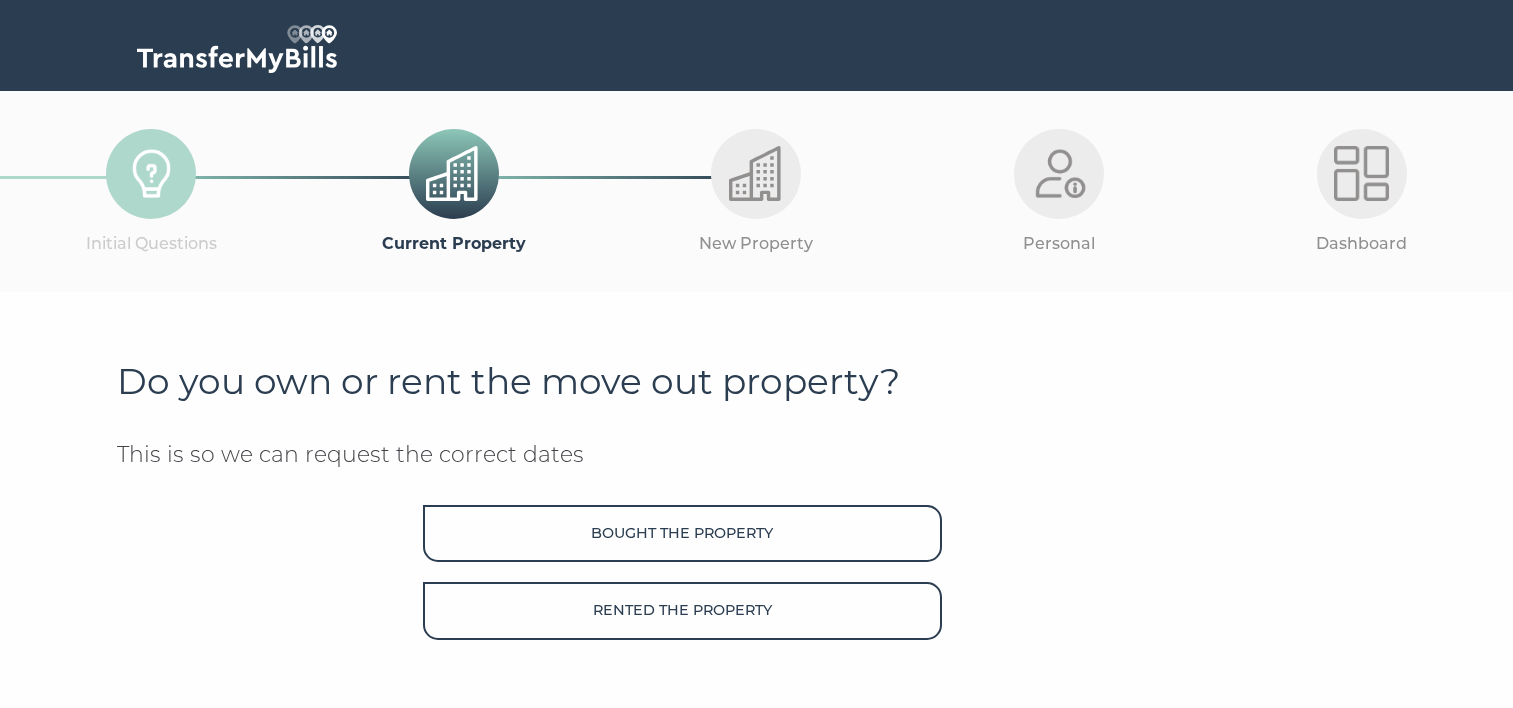 scroll, scrollTop: 0, scrollLeft: 0, axis: both 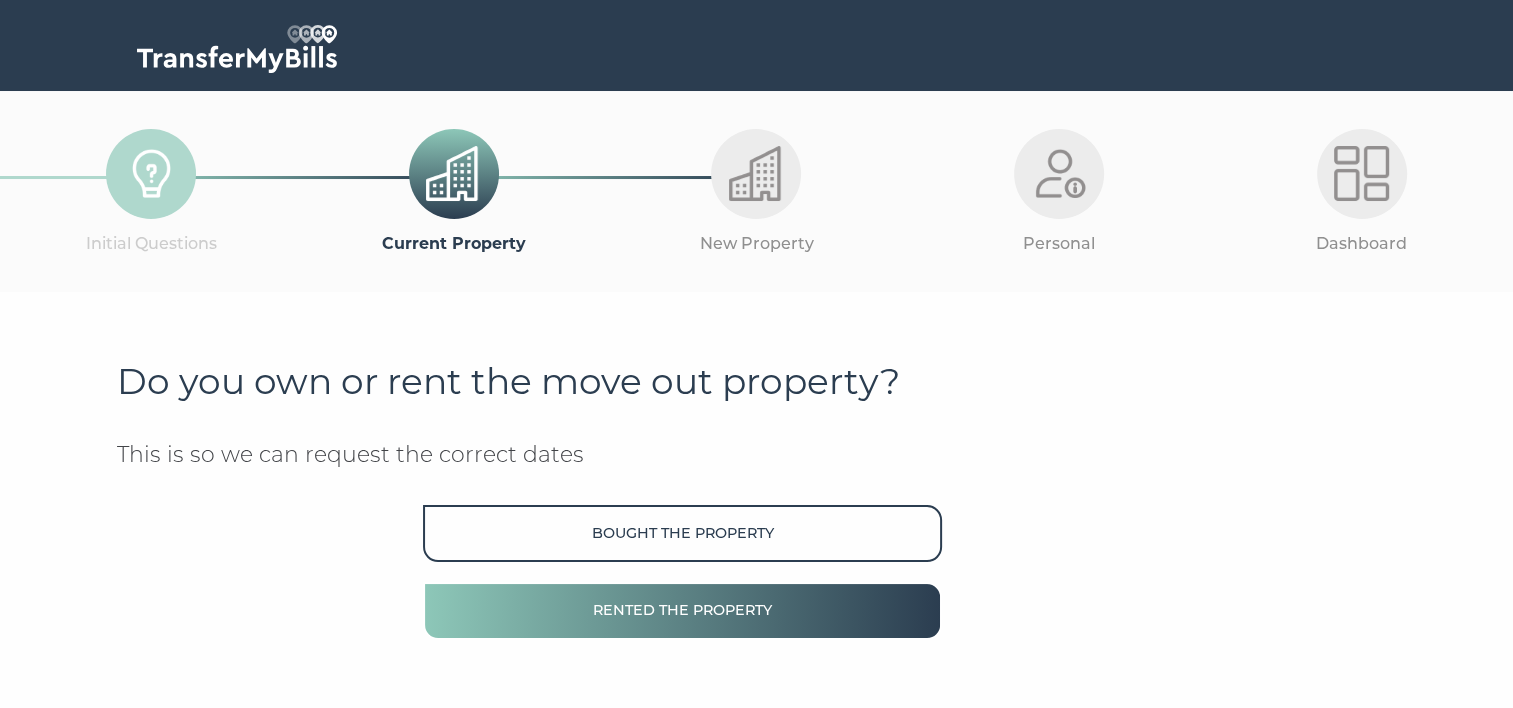 click on "Rented the property" at bounding box center [682, 610] 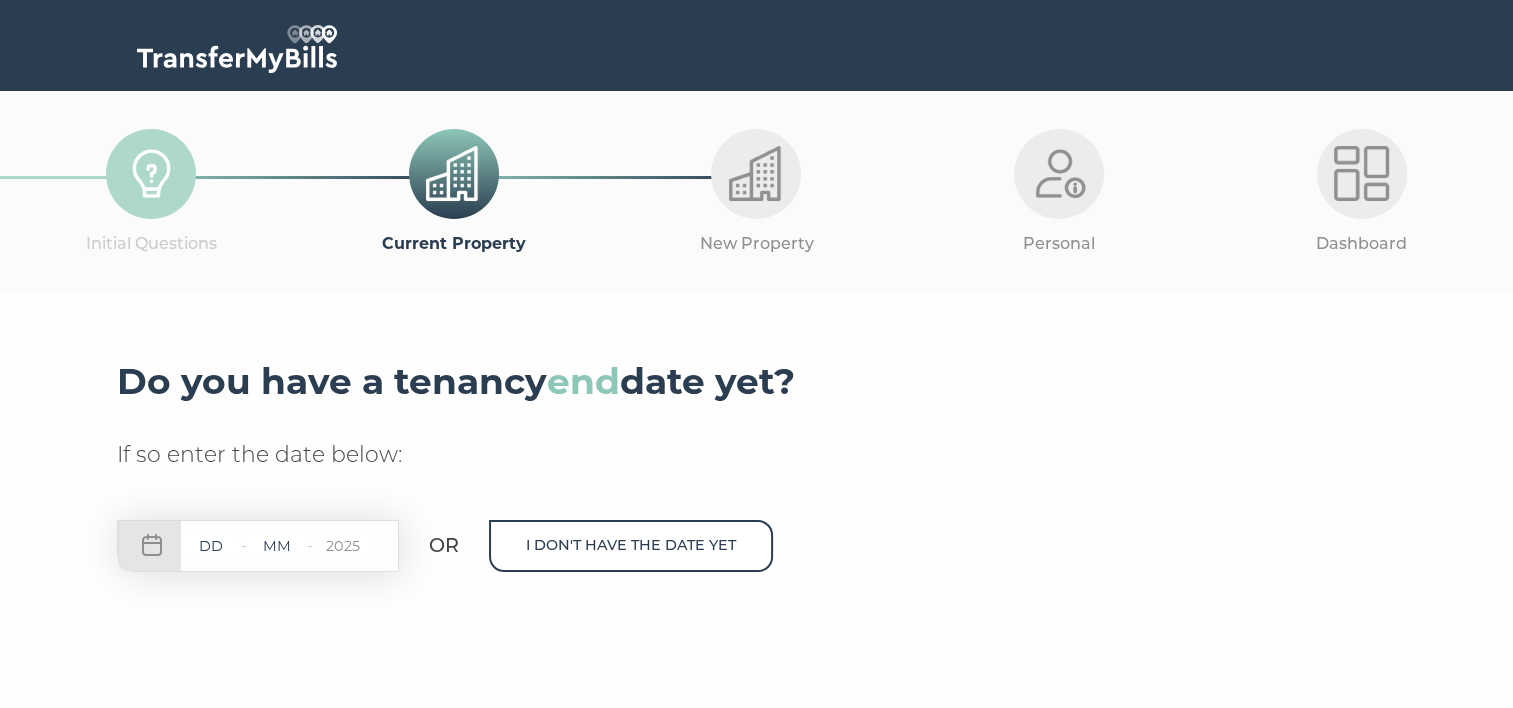 click at bounding box center (211, 546) 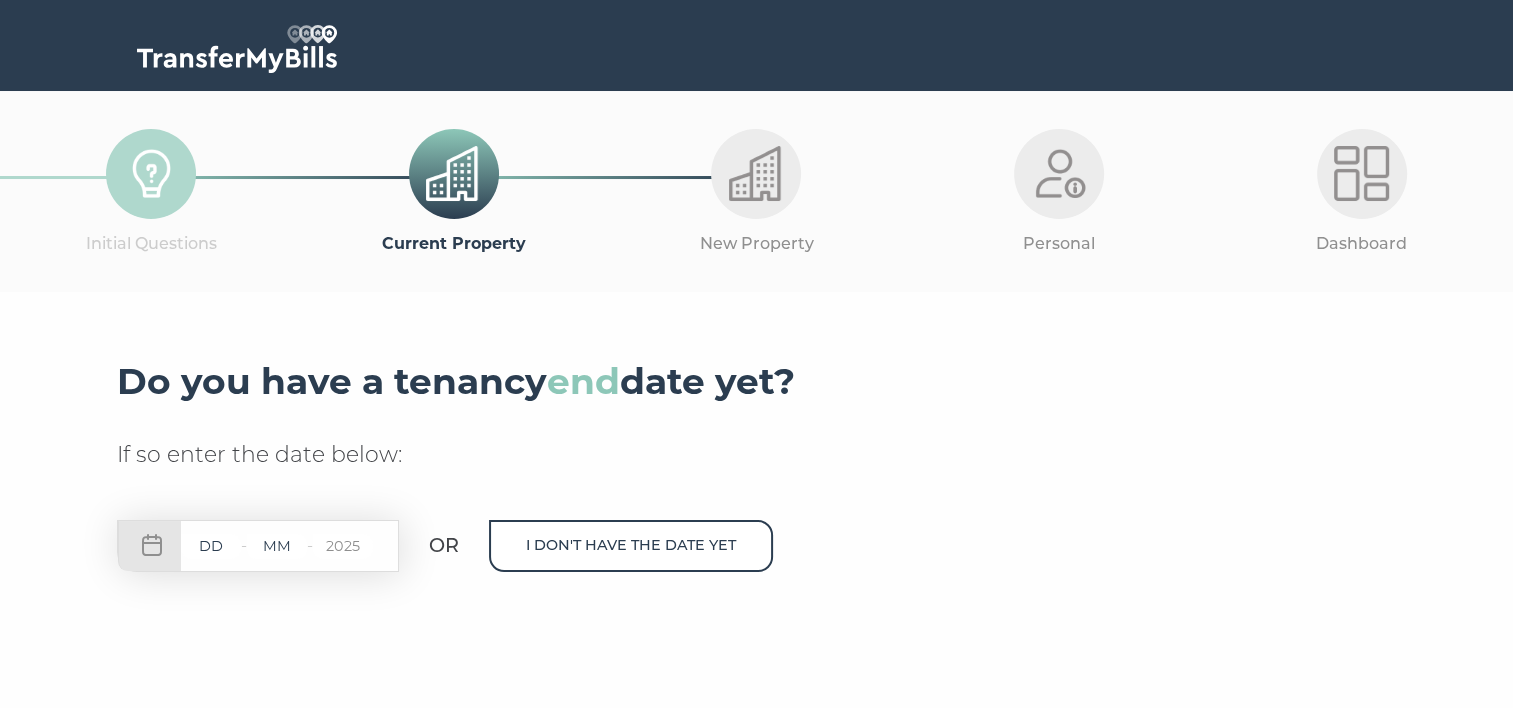 drag, startPoint x: 236, startPoint y: 541, endPoint x: 185, endPoint y: 544, distance: 51.088158 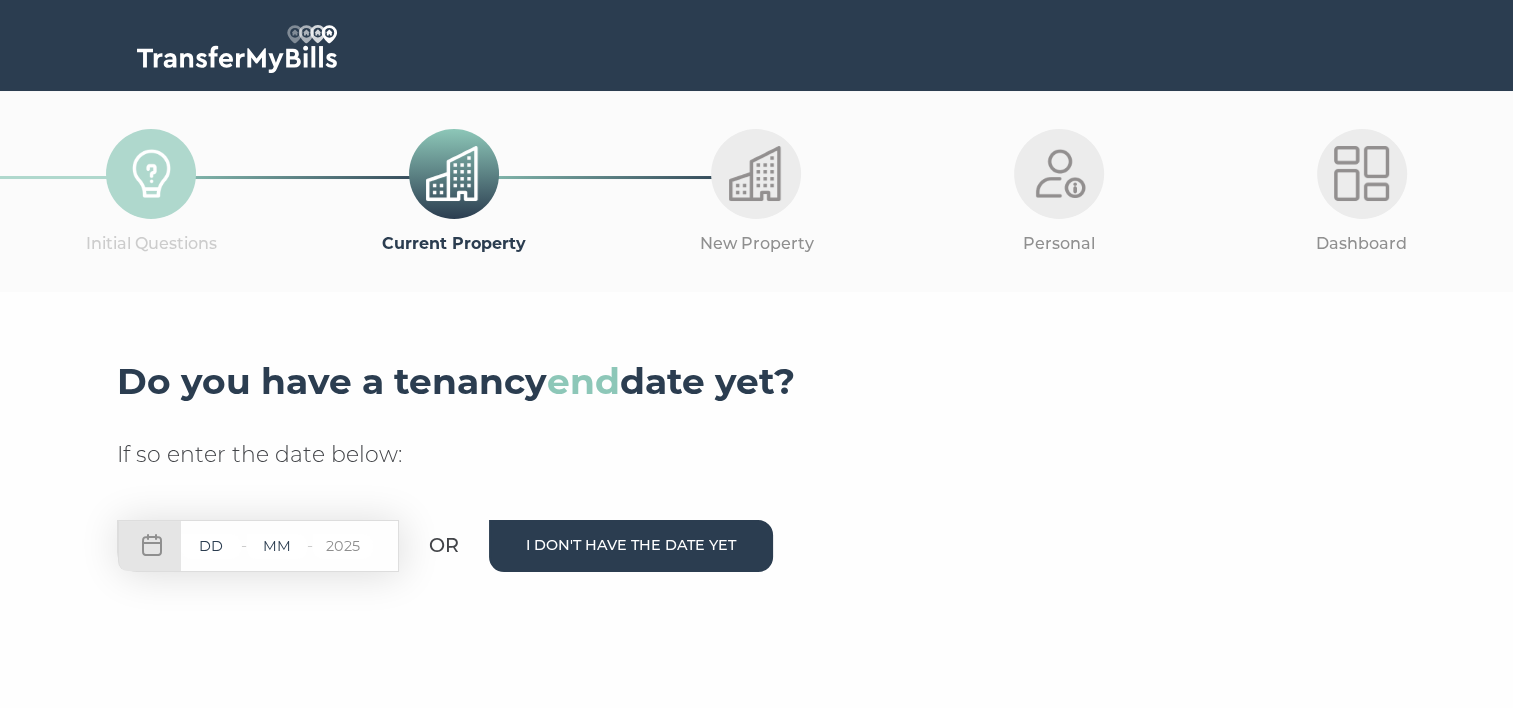drag, startPoint x: 608, startPoint y: 546, endPoint x: 617, endPoint y: 531, distance: 17.492855 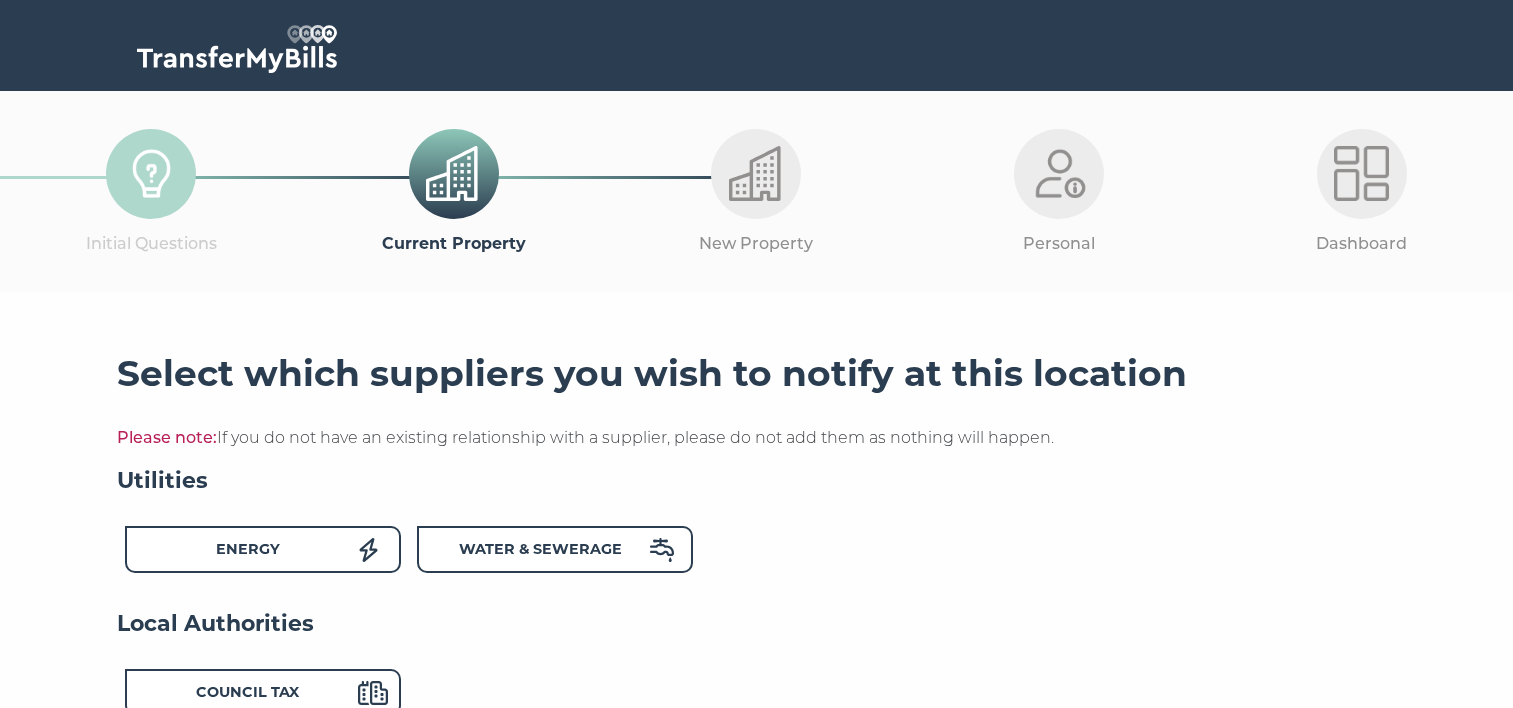 scroll, scrollTop: 0, scrollLeft: 0, axis: both 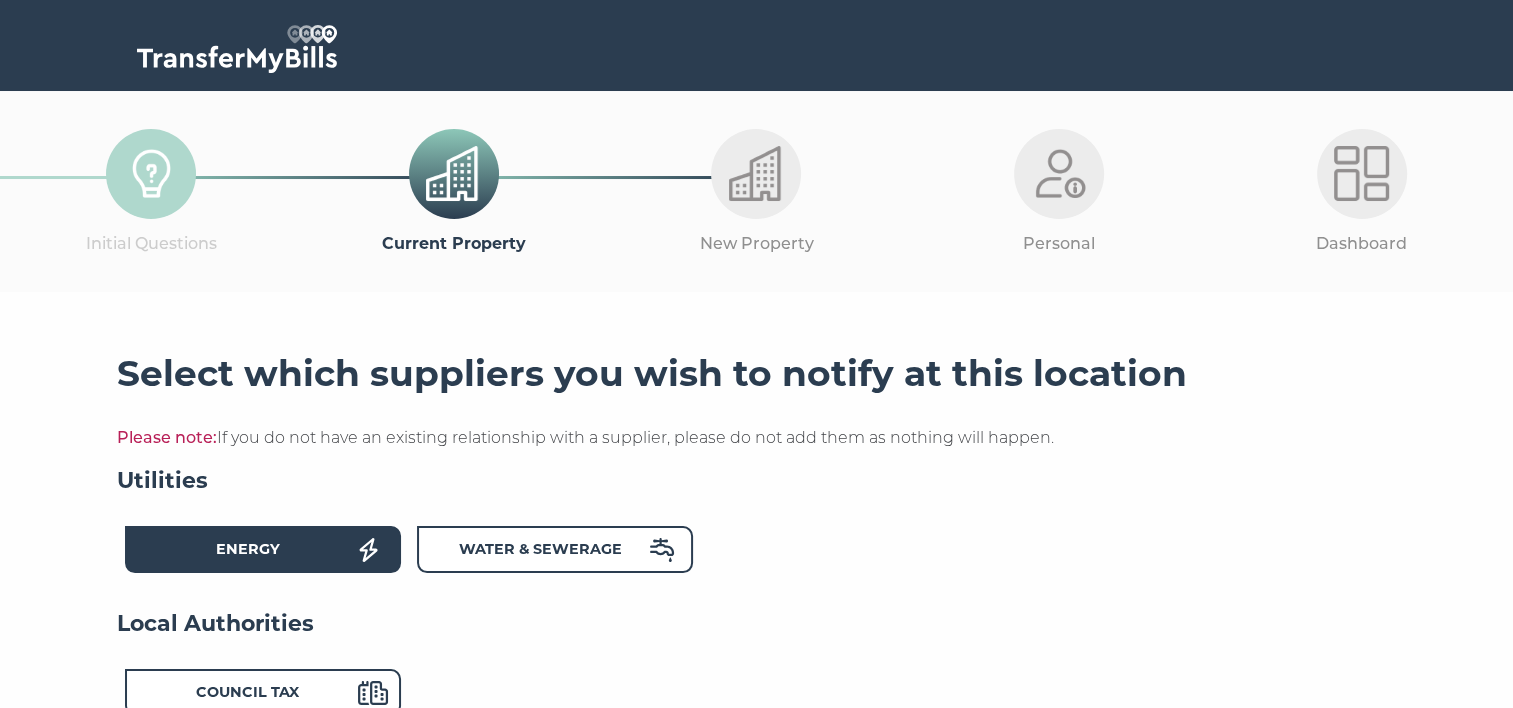 click on "Energy" at bounding box center [248, 549] 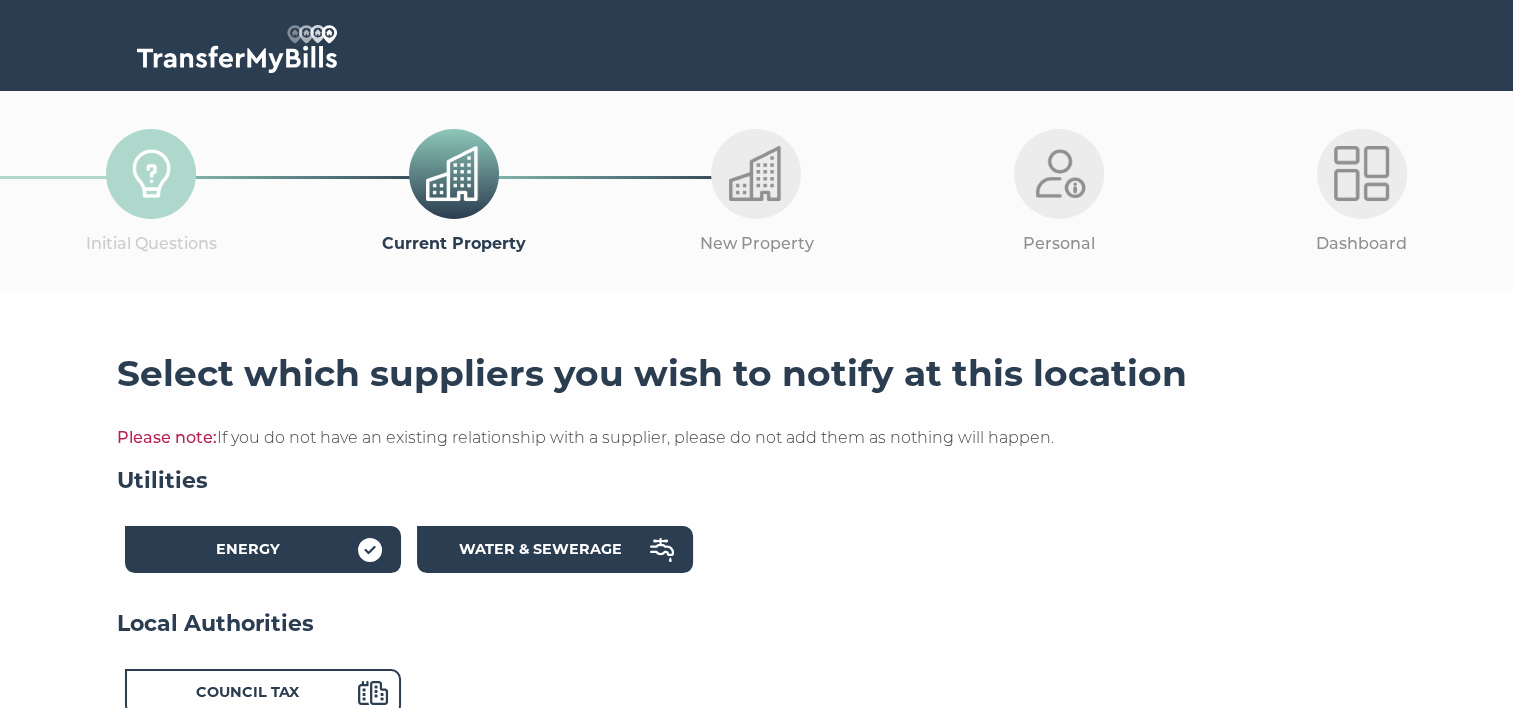 click on "Water & Sewerage" at bounding box center [540, 549] 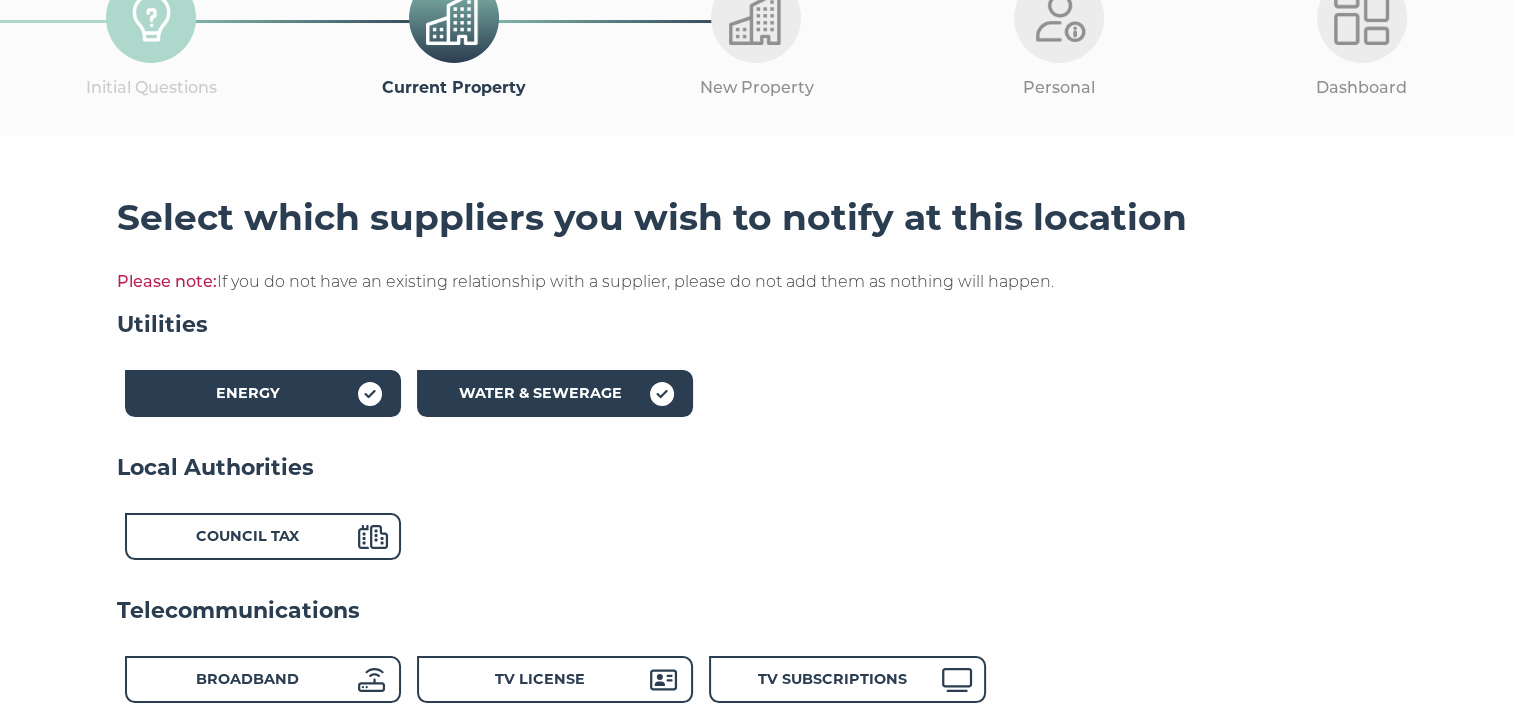 scroll, scrollTop: 200, scrollLeft: 0, axis: vertical 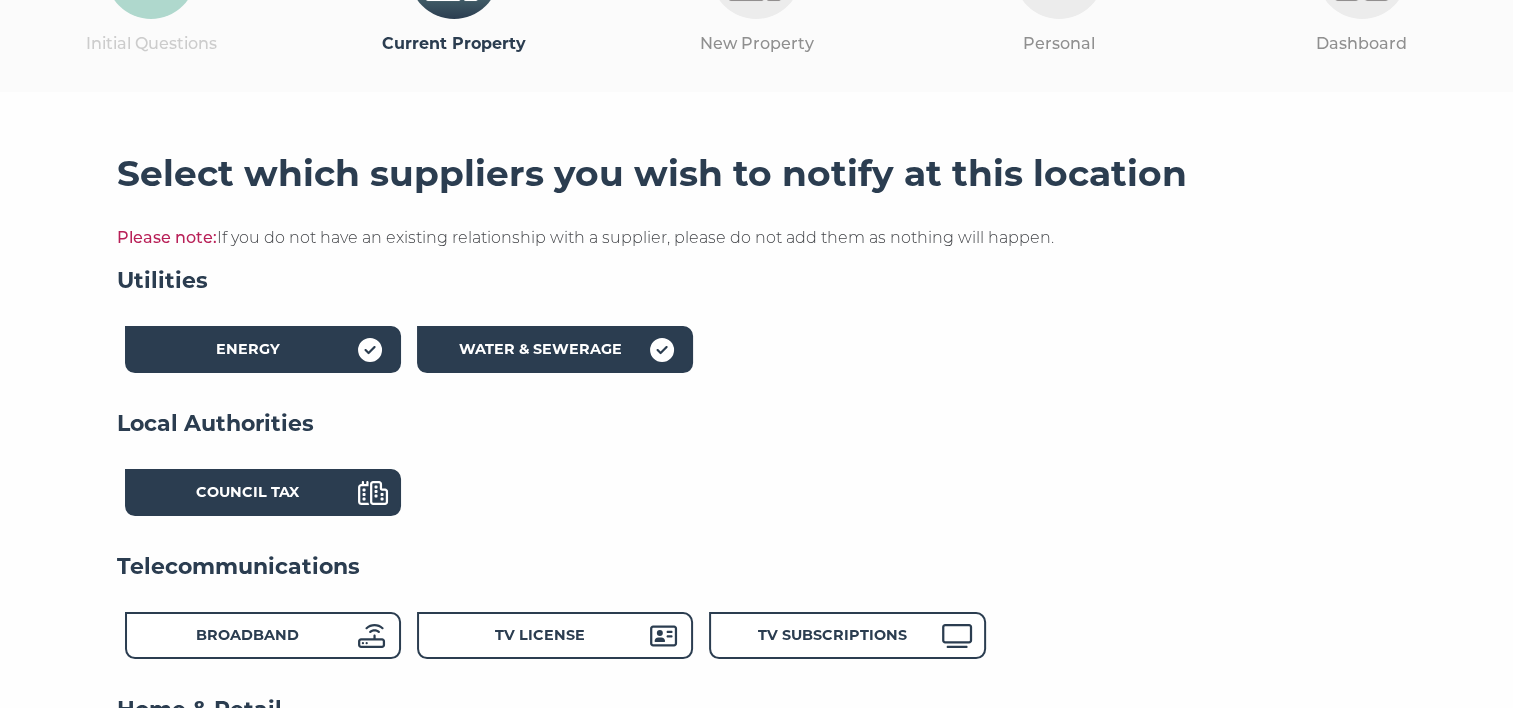 click on "Council Tax" at bounding box center [247, 492] 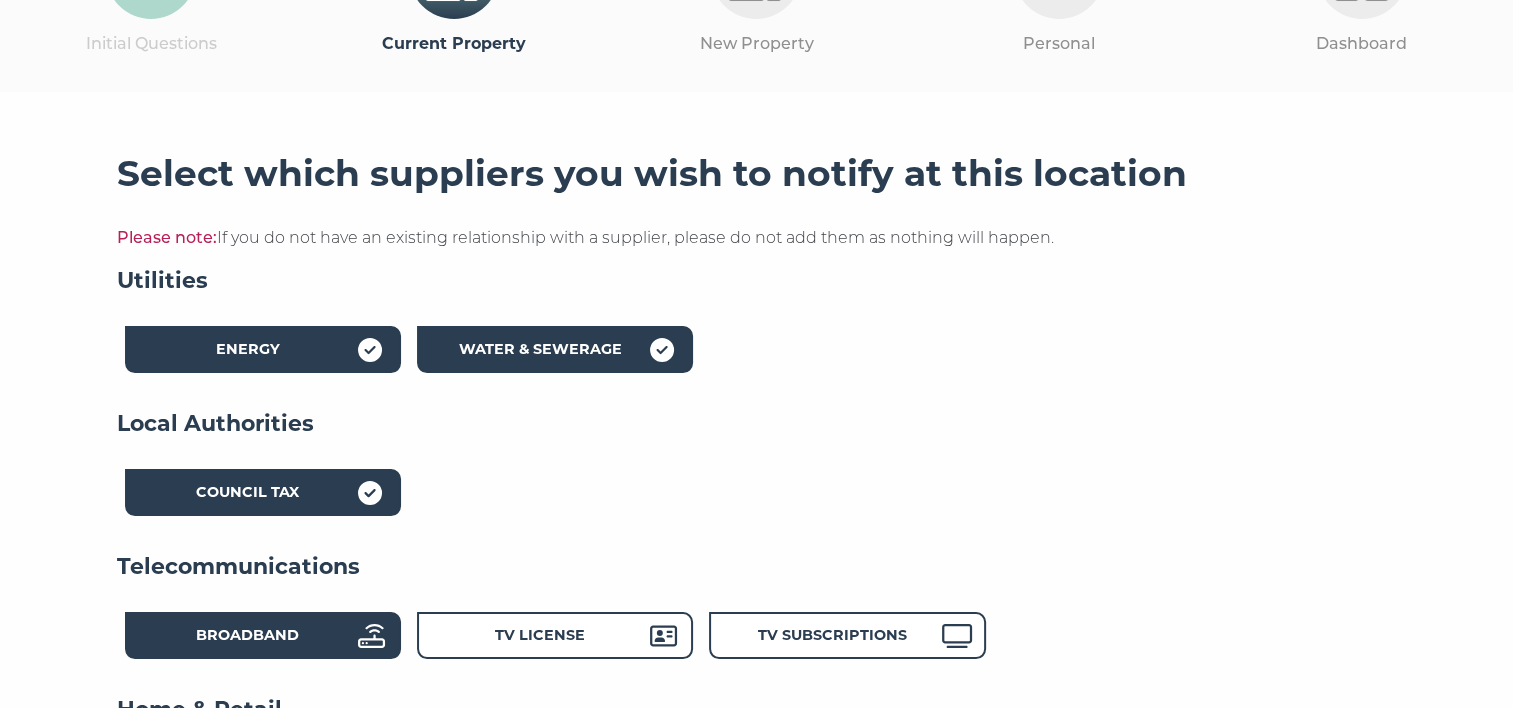 click on "Broadband" at bounding box center [247, 635] 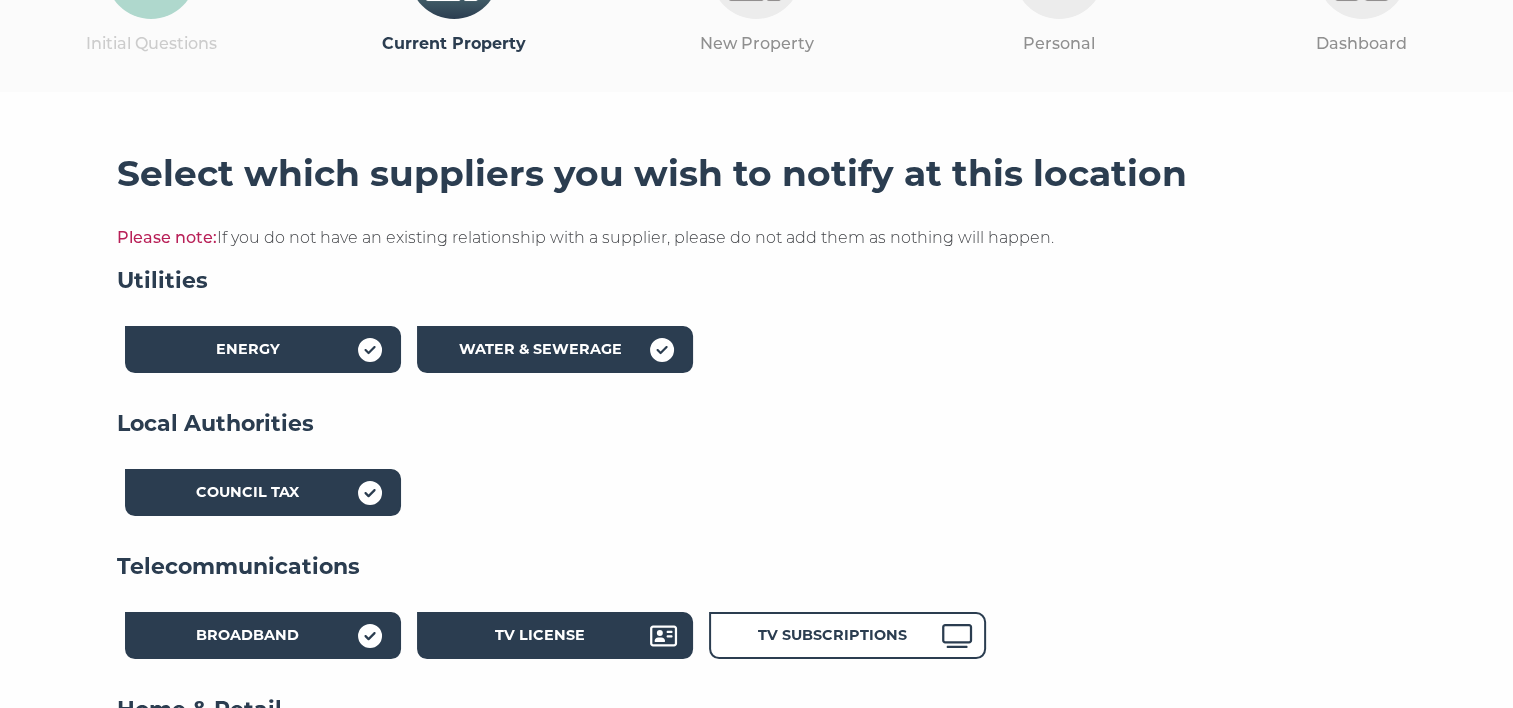 click on "TV License" at bounding box center (540, 635) 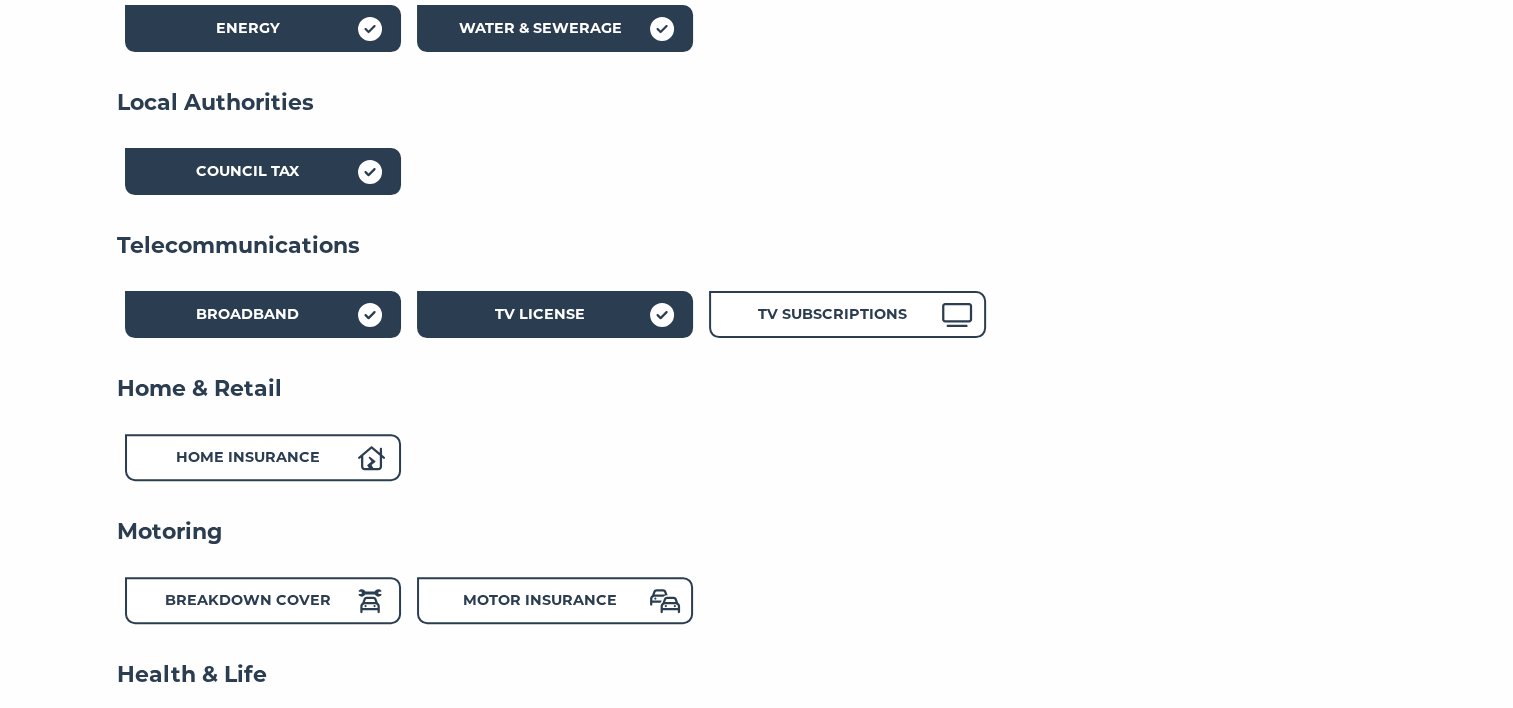 scroll, scrollTop: 533, scrollLeft: 0, axis: vertical 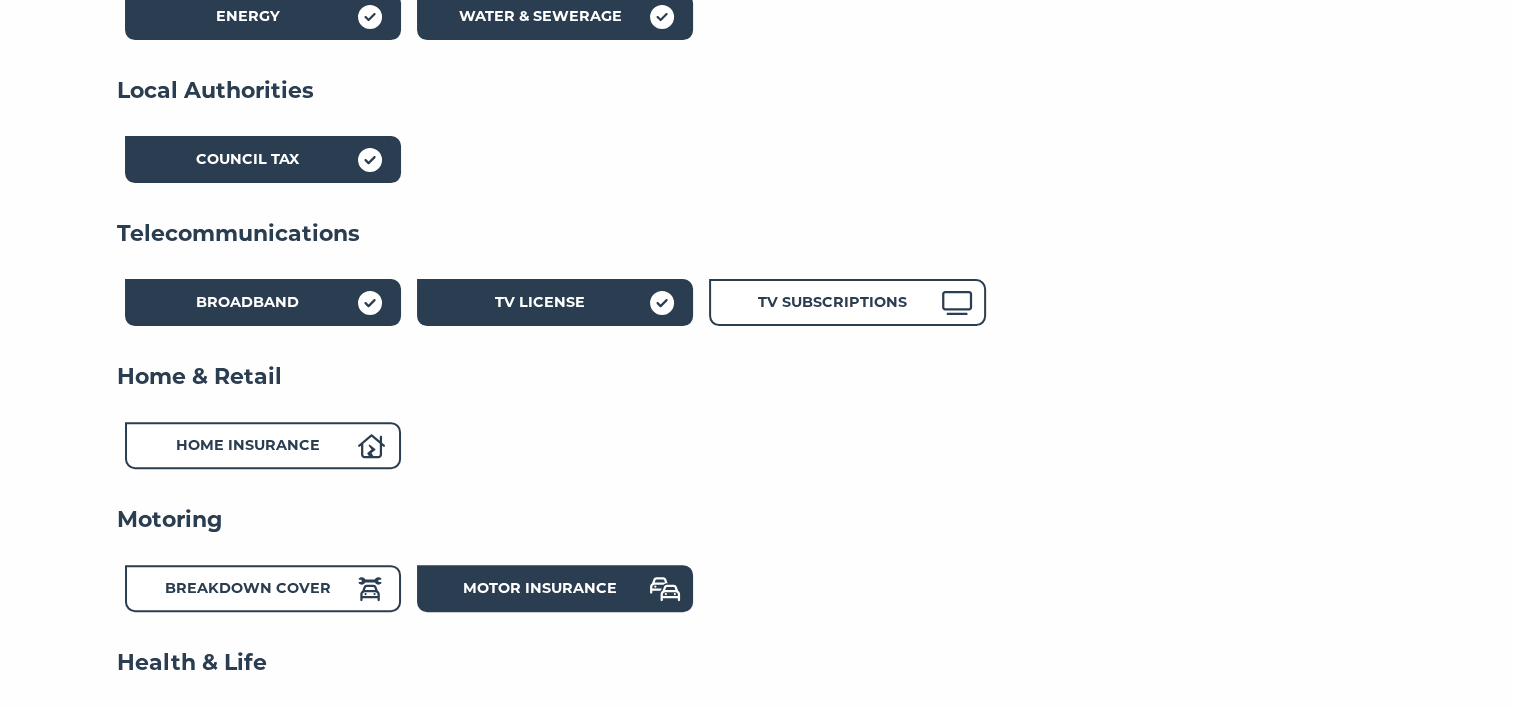 click on "Motor Insurance" at bounding box center (540, 591) 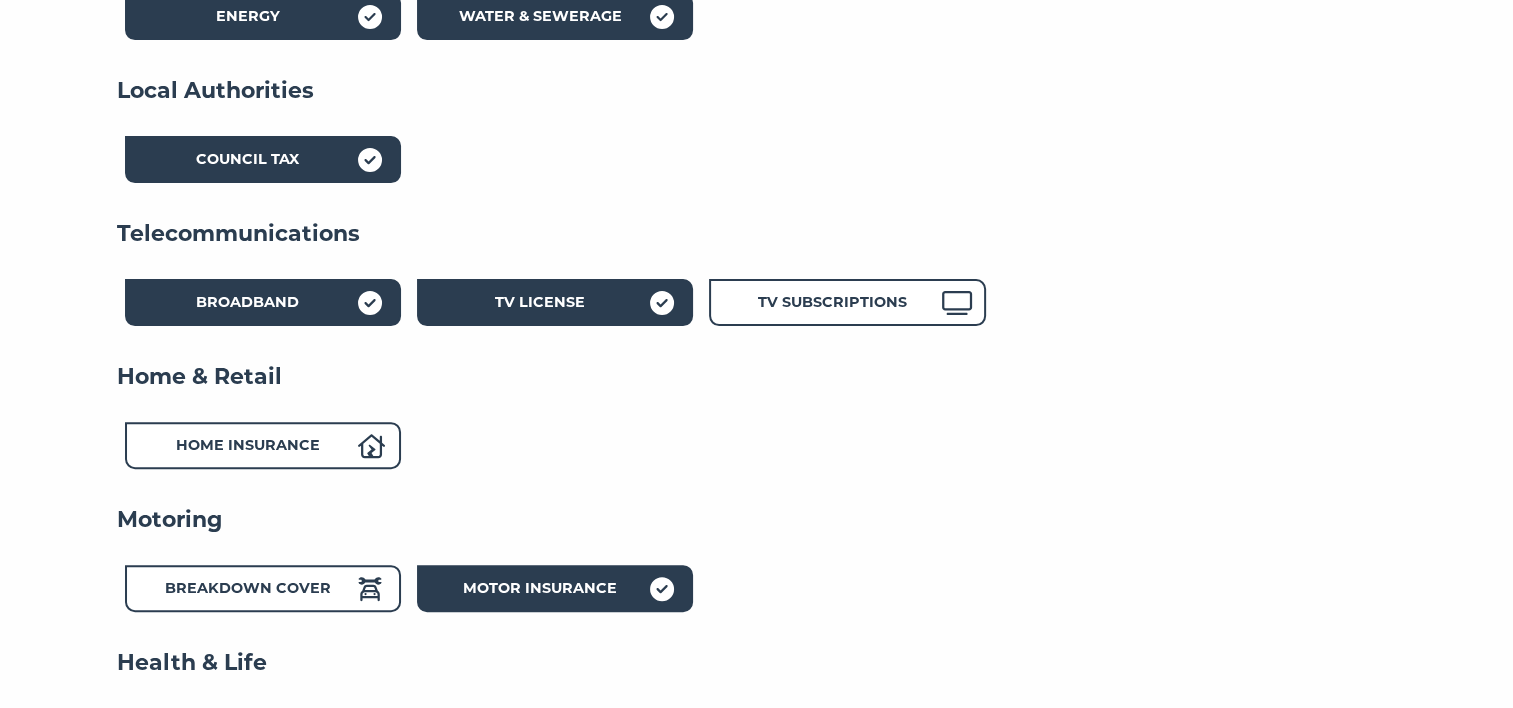 scroll, scrollTop: 600, scrollLeft: 0, axis: vertical 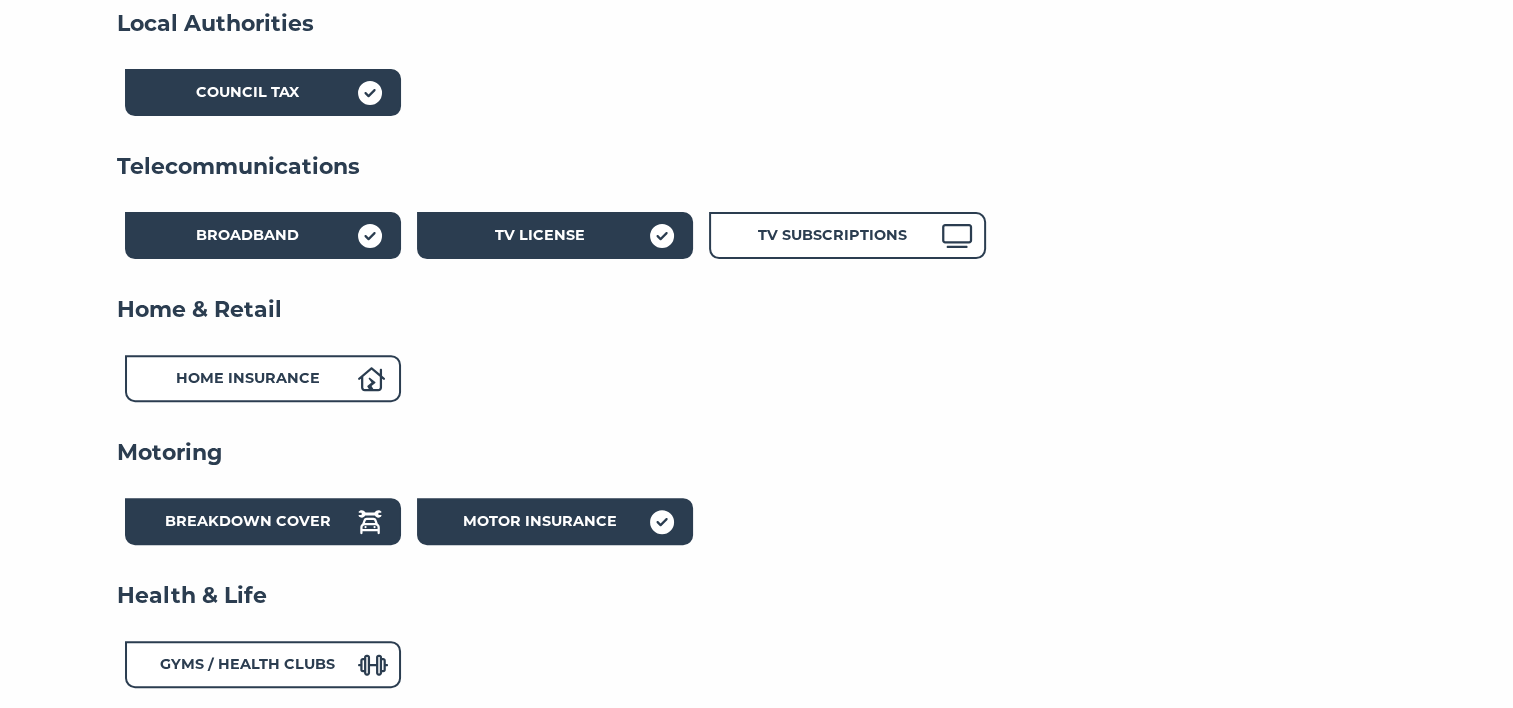 click on "Breakdown Cover" at bounding box center [248, 521] 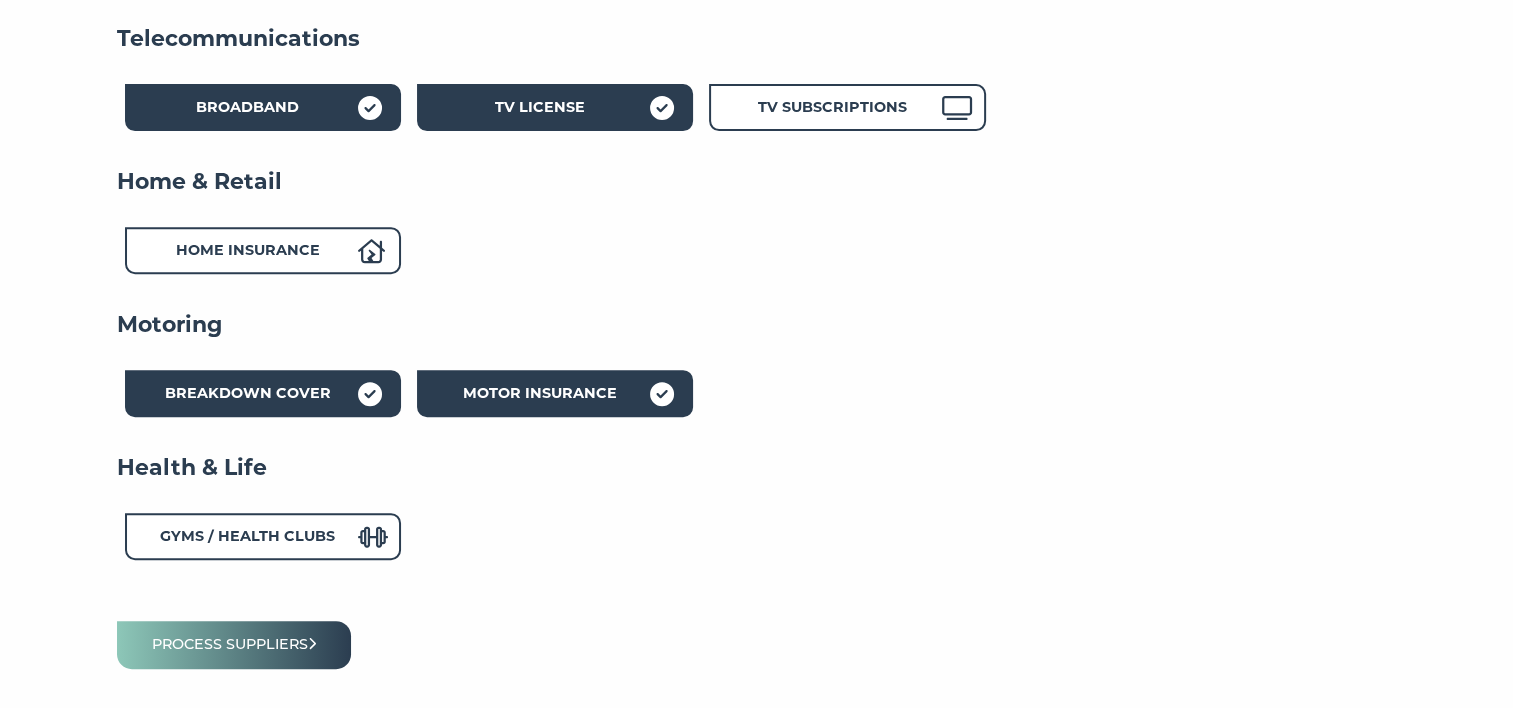 scroll, scrollTop: 800, scrollLeft: 0, axis: vertical 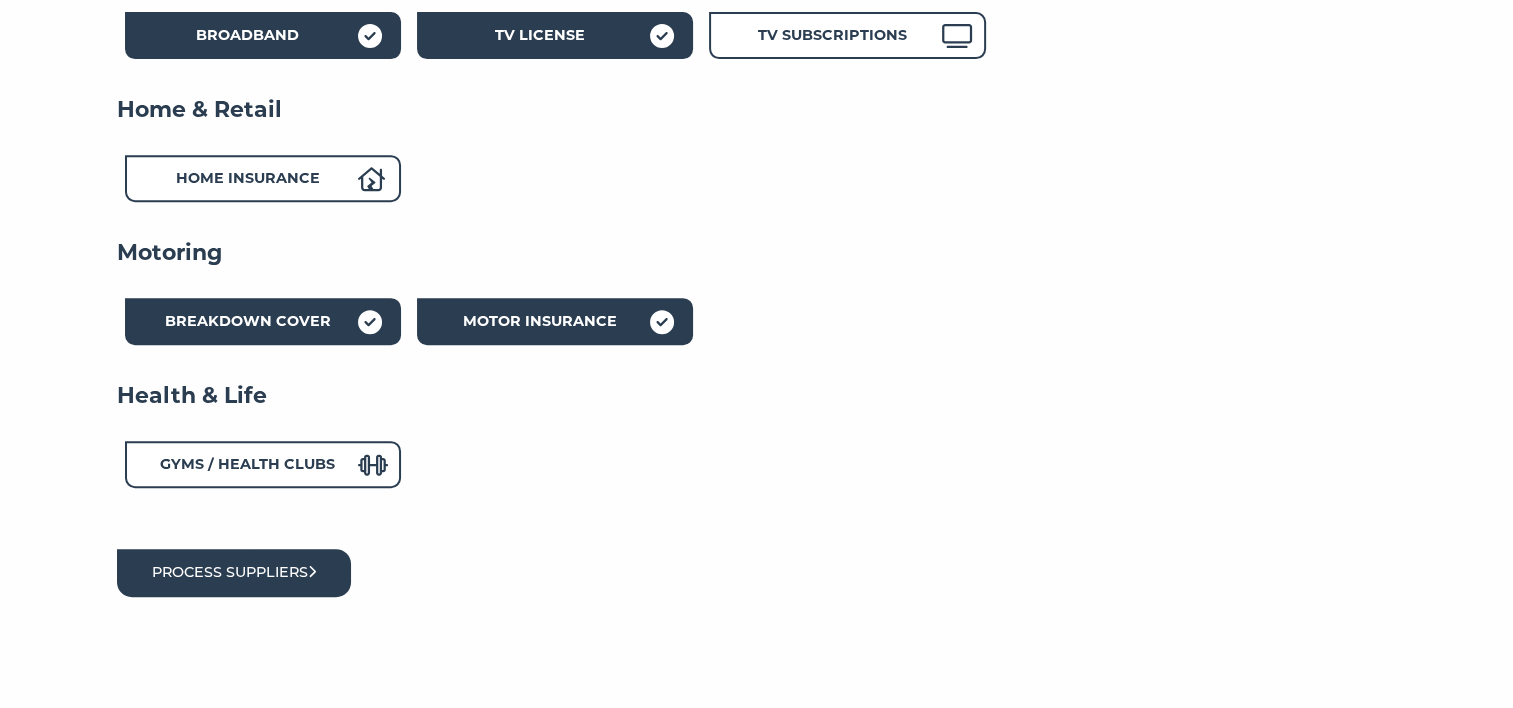 click on "Process suppliers" at bounding box center (234, 572) 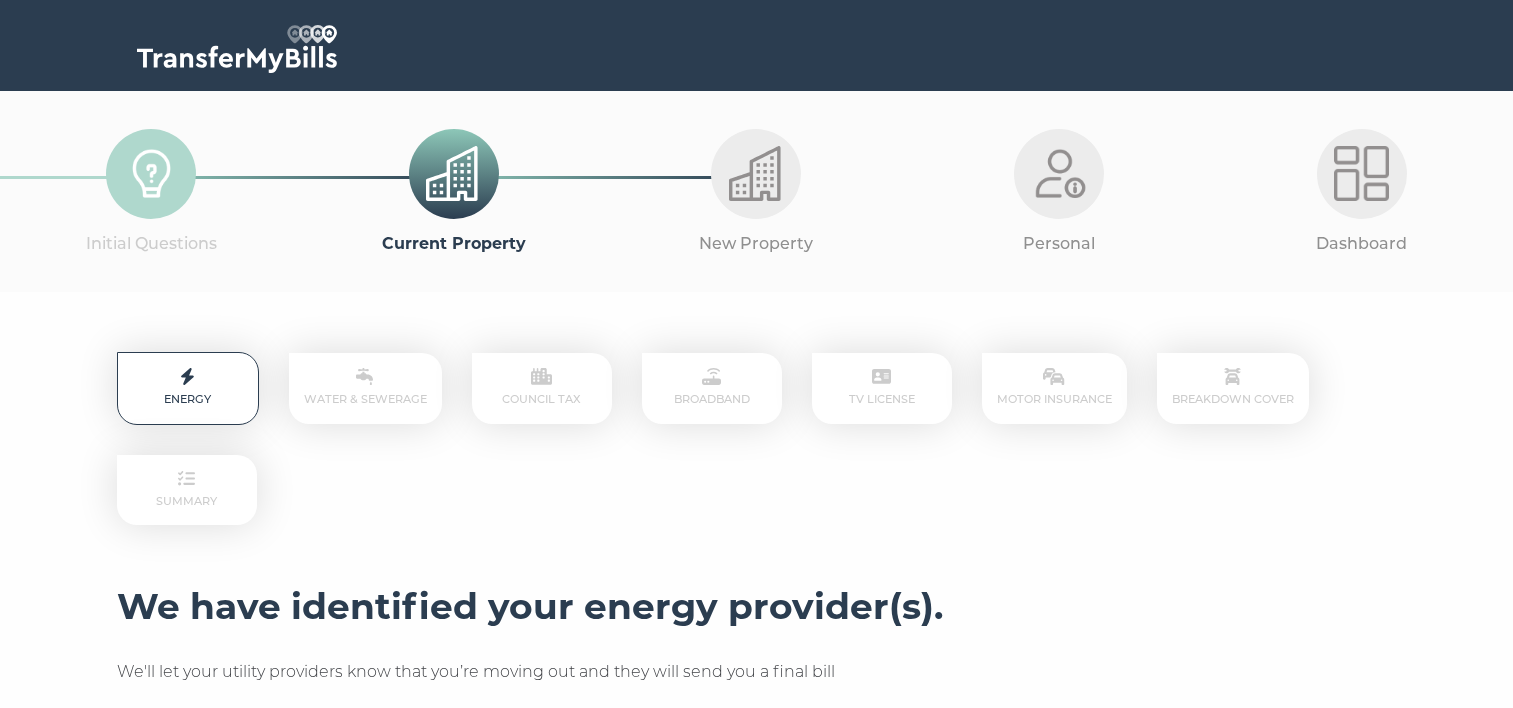 scroll, scrollTop: 0, scrollLeft: 0, axis: both 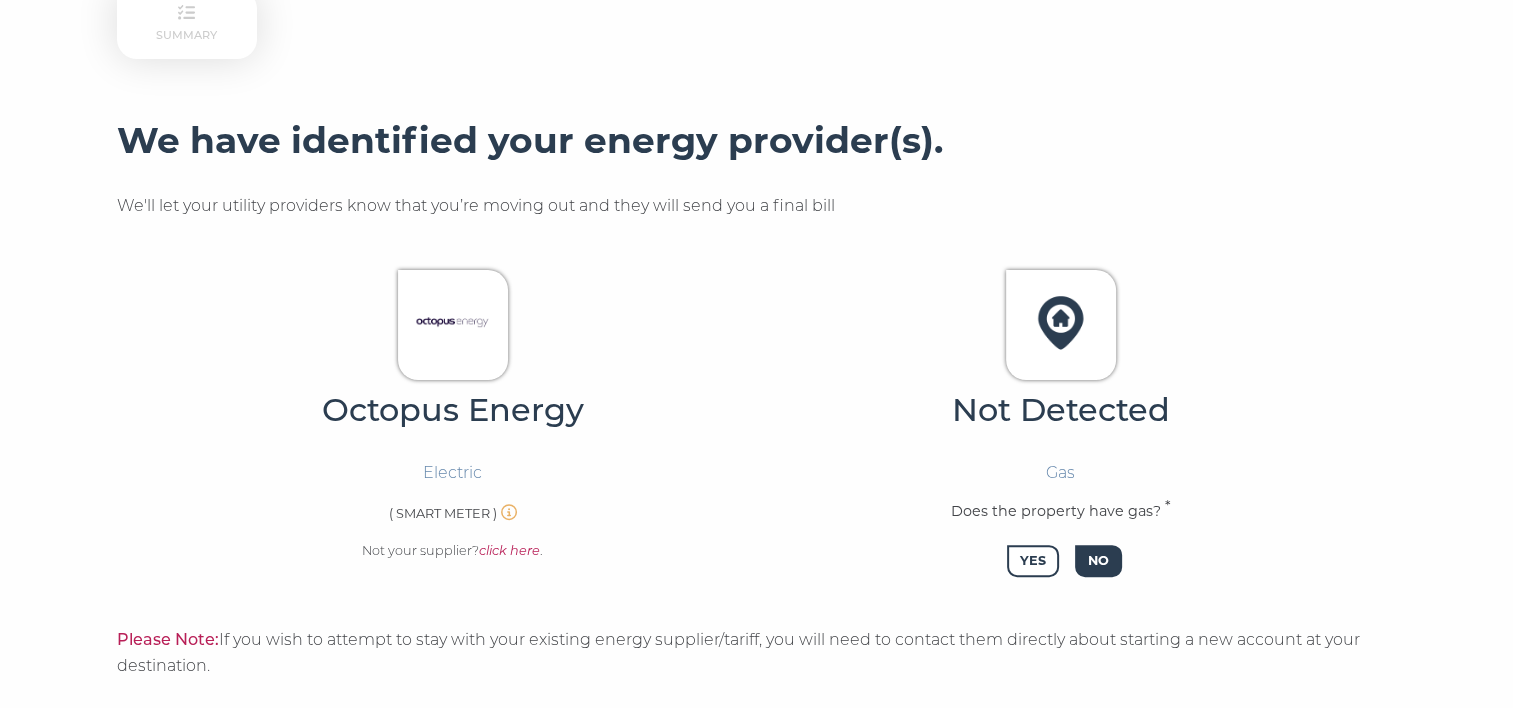 click on "No" at bounding box center (1098, 561) 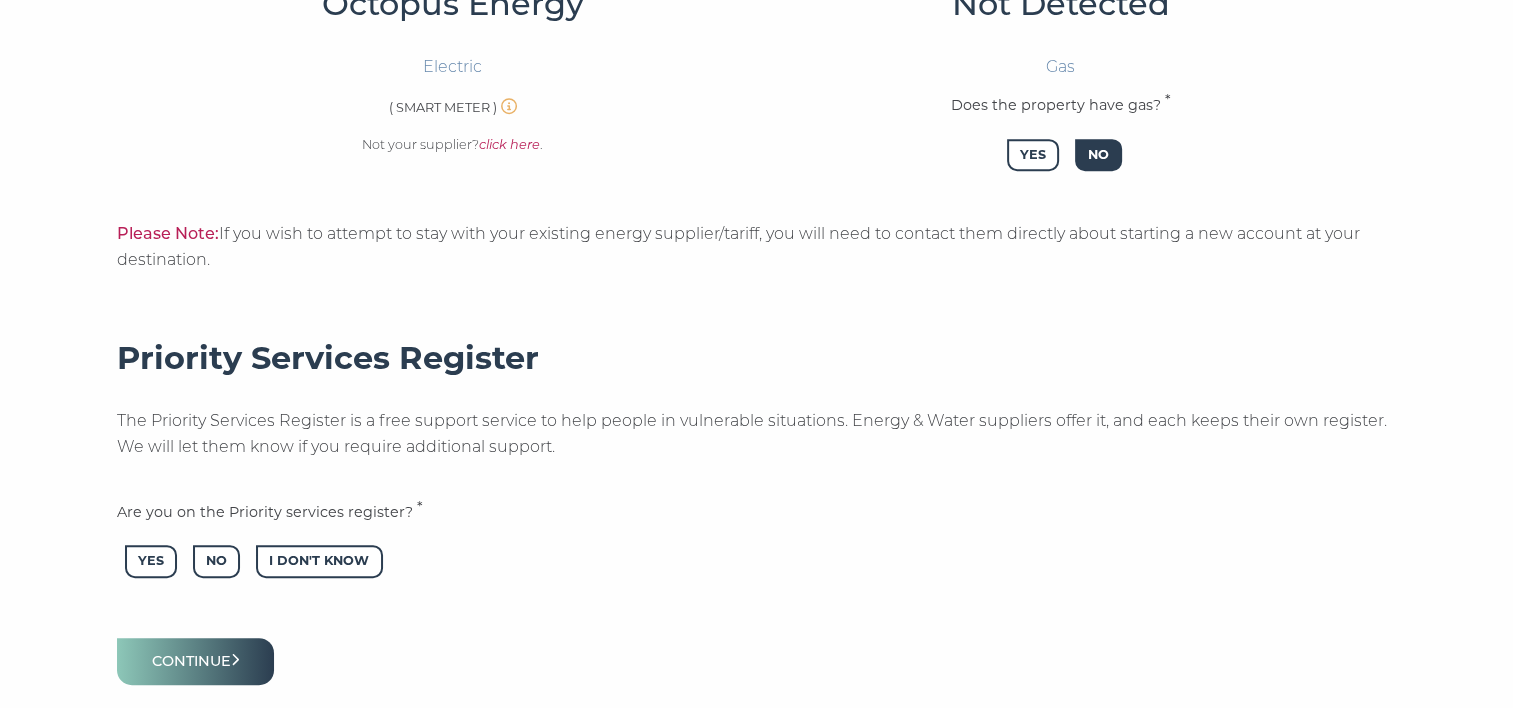 scroll, scrollTop: 1000, scrollLeft: 0, axis: vertical 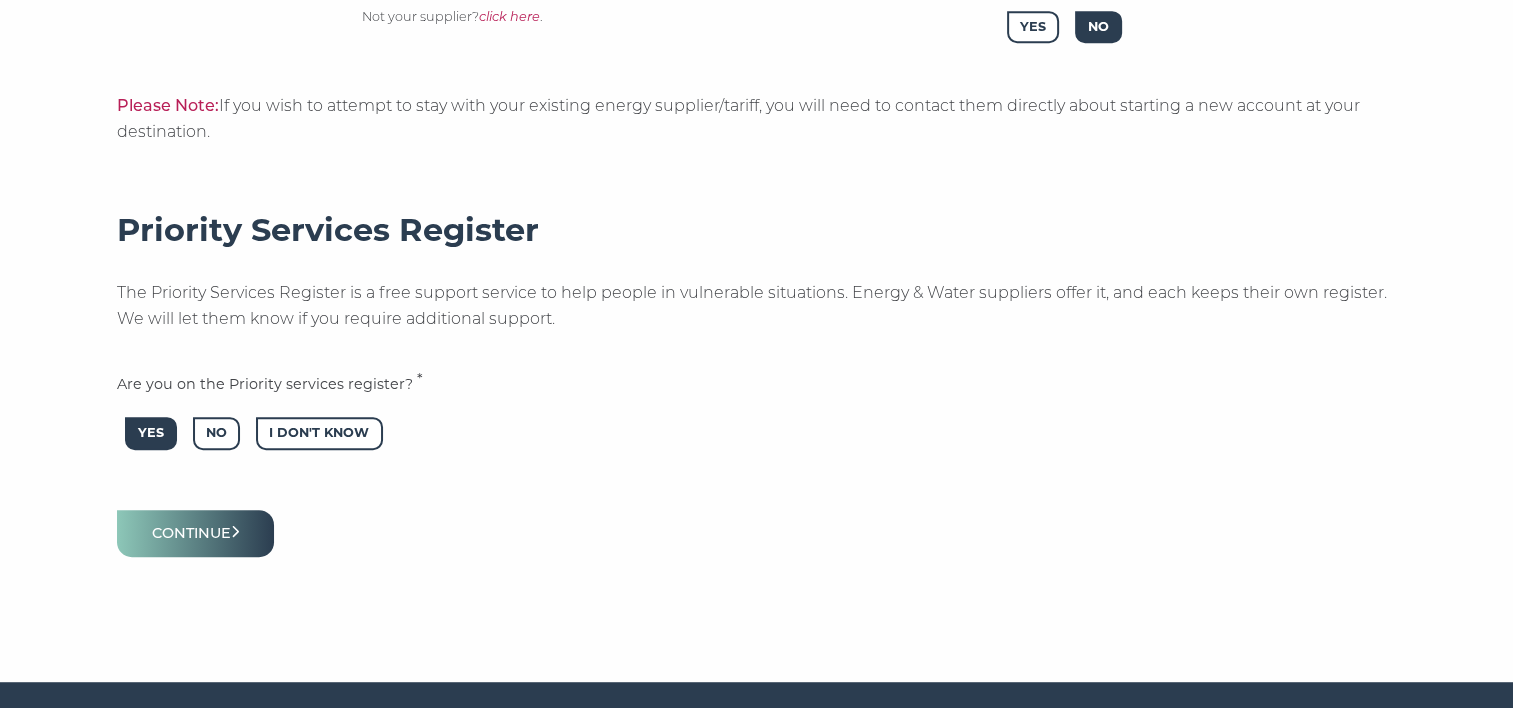click on "Yes" at bounding box center (151, 433) 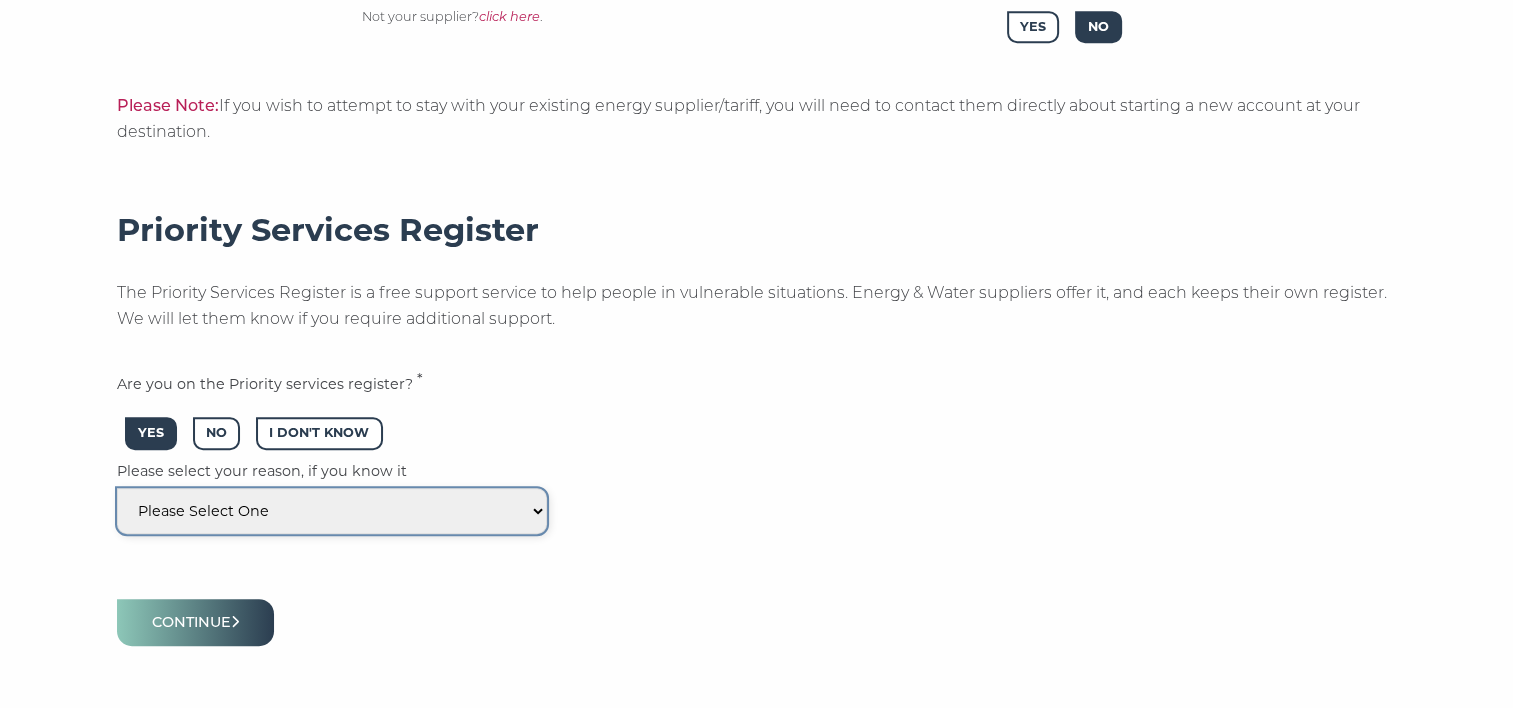 click on "Please Select One
I dont know
Nebuliser and apnoea monitor
Heart, lung & ventilator
Dialysis, feeding pump and automated medication
Oxygen concentrator
Blind
Partially sighted
Stair lift, hoist, electric bed
Pensionable age
Physical impairment
Unable to communicate in English
Developmental condition
Unable to answer door
Dementia(s)/Cognitive impairment
Chronic/serious illness
Medically dependent showering/bathing
Careline/telecare system
Medicine refrigeration
Oxygen Use
Poor sense of smell/taste
Restricted hand movement
Mental health" at bounding box center [332, 511] 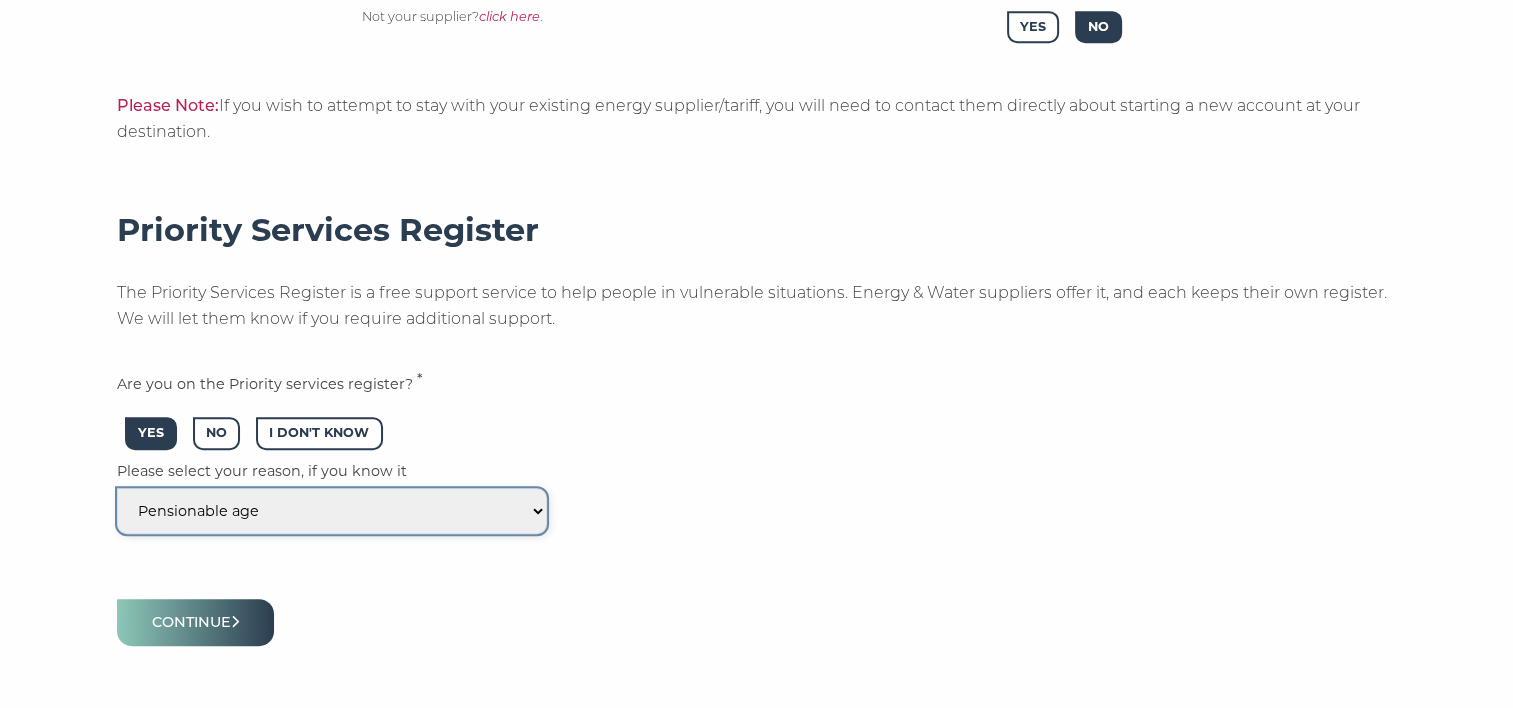 click on "Please Select One
I dont know
Nebuliser and apnoea monitor
Heart, lung & ventilator
Dialysis, feeding pump and automated medication
Oxygen concentrator
Blind
Partially sighted
Stair lift, hoist, electric bed
Pensionable age
Physical impairment
Unable to communicate in English
Developmental condition
Unable to answer door
Dementia(s)/Cognitive impairment
Chronic/serious illness
Medically dependent showering/bathing
Careline/telecare system
Medicine refrigeration
Oxygen Use
Poor sense of smell/taste
Restricted hand movement
Mental health" at bounding box center (332, 511) 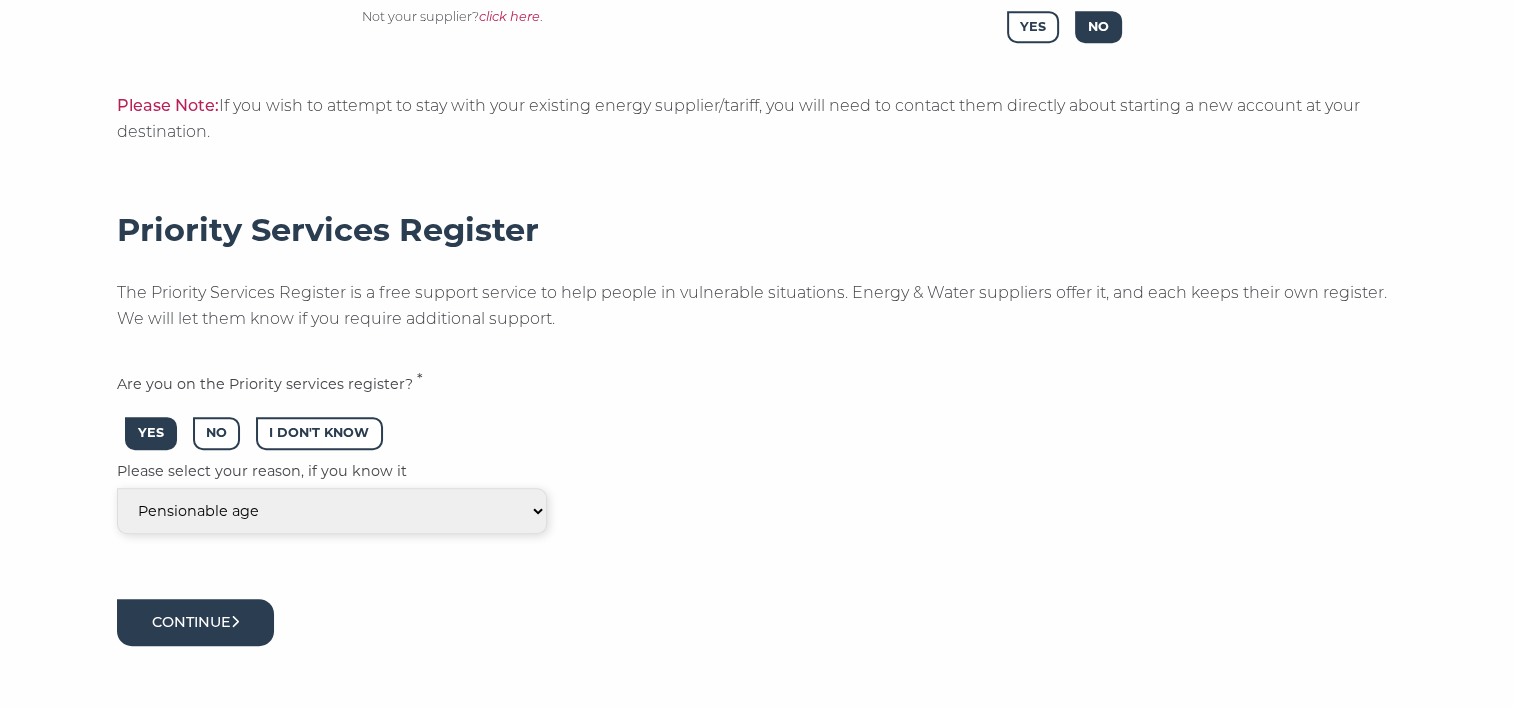 click on "Continue" at bounding box center (196, 622) 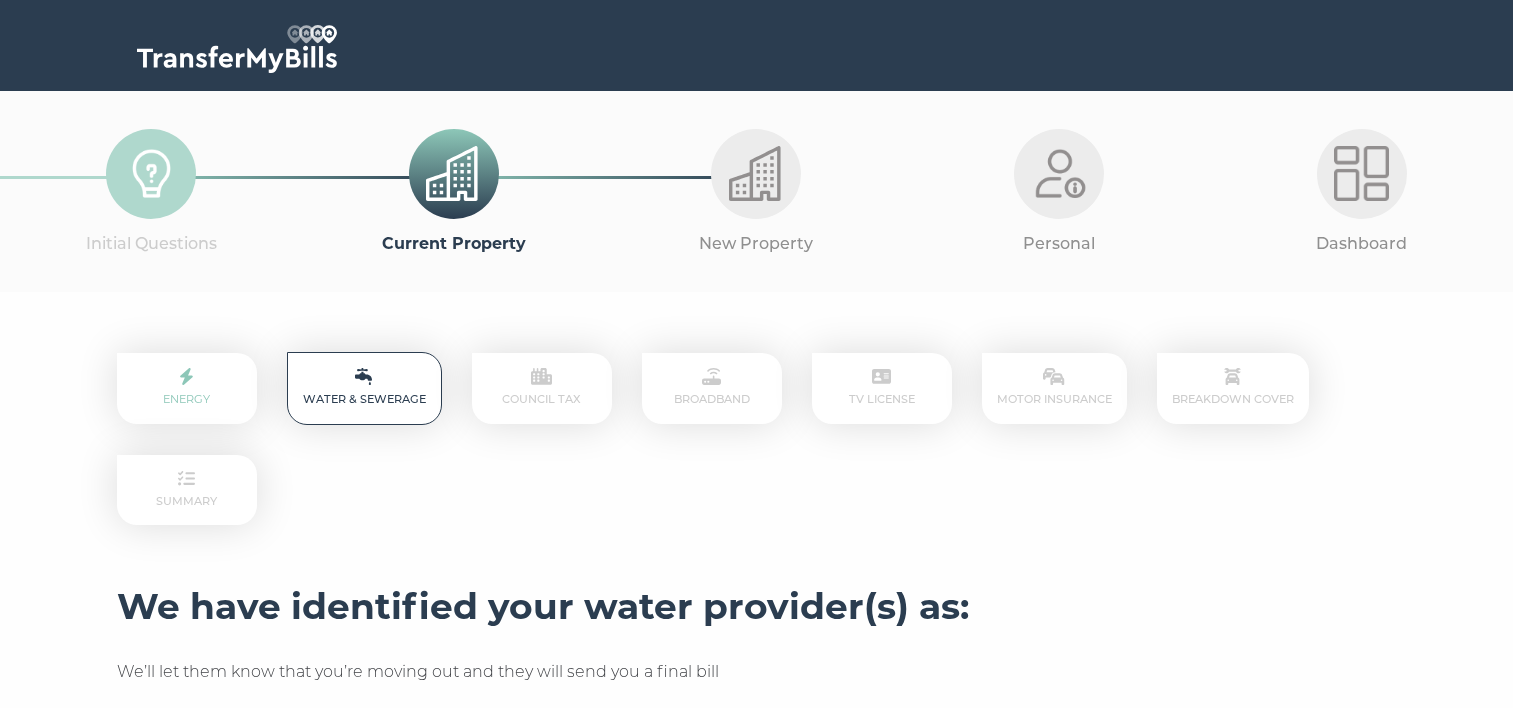 scroll, scrollTop: 0, scrollLeft: 0, axis: both 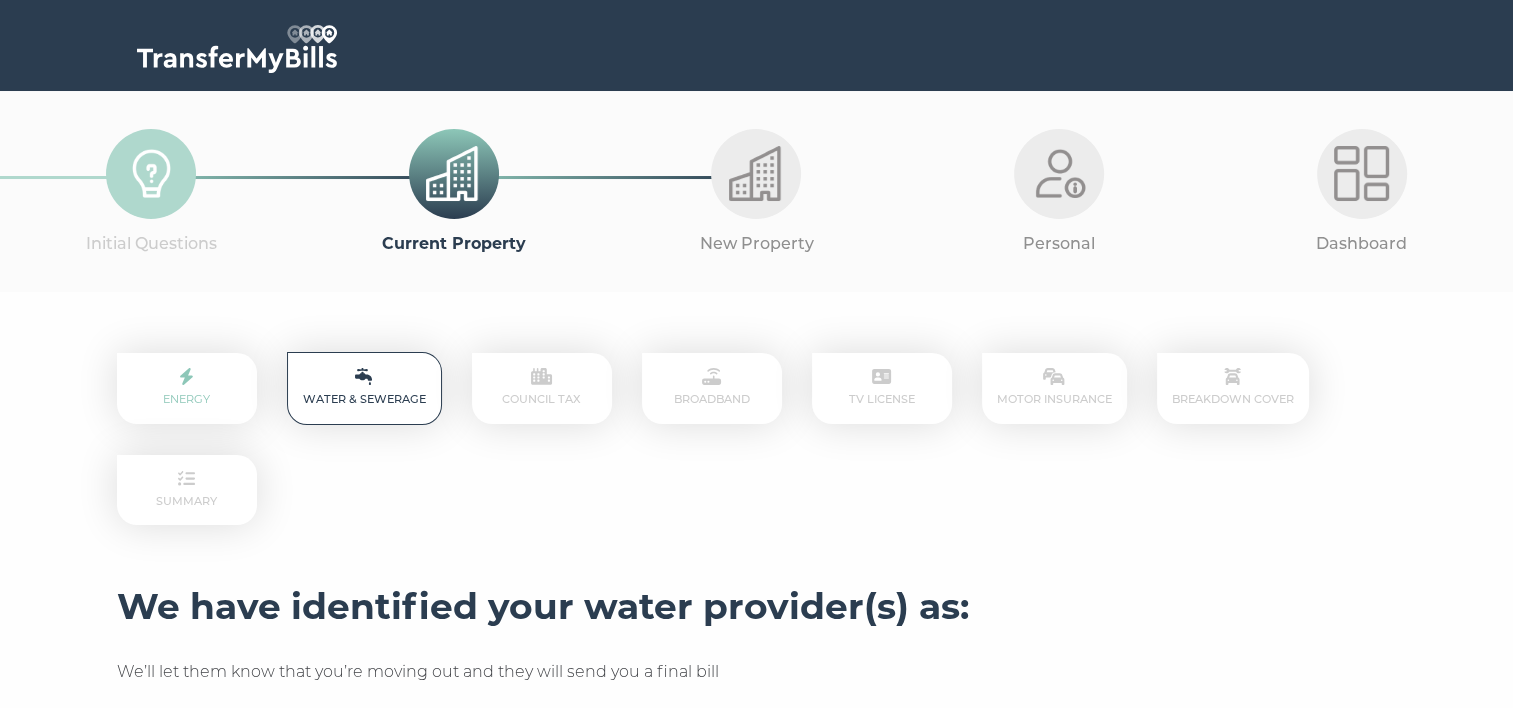 click on "Water & Sewerage" at bounding box center [364, 388] 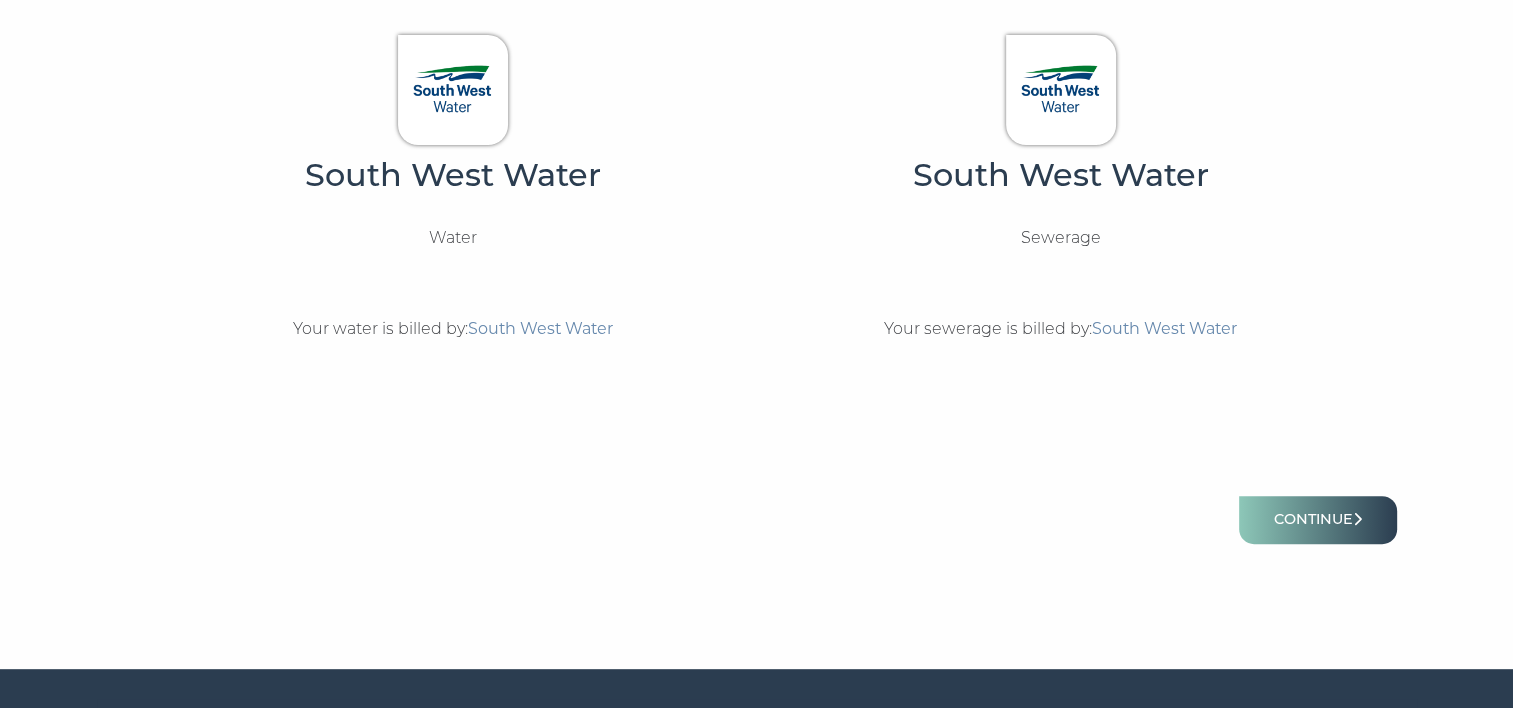 scroll, scrollTop: 733, scrollLeft: 0, axis: vertical 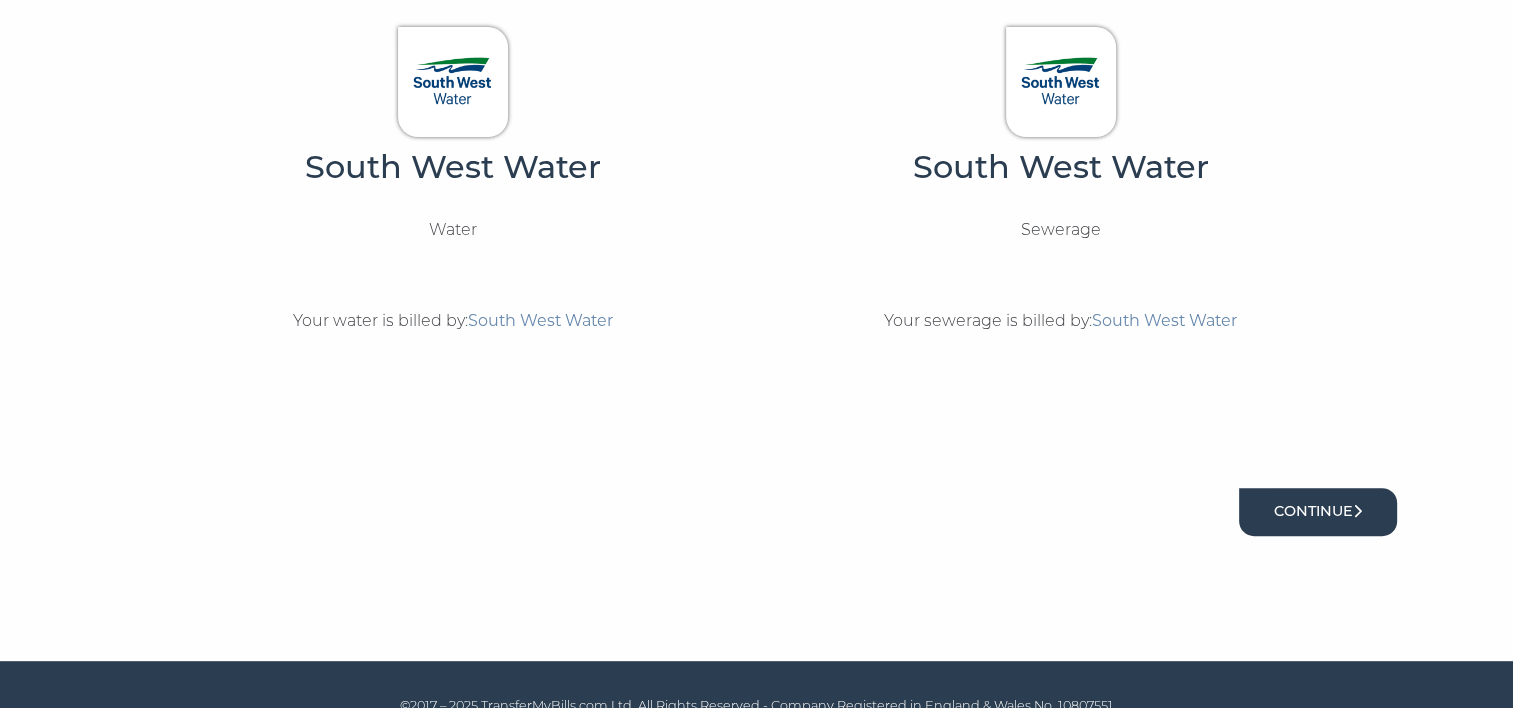 click on "Continue" at bounding box center [1318, 511] 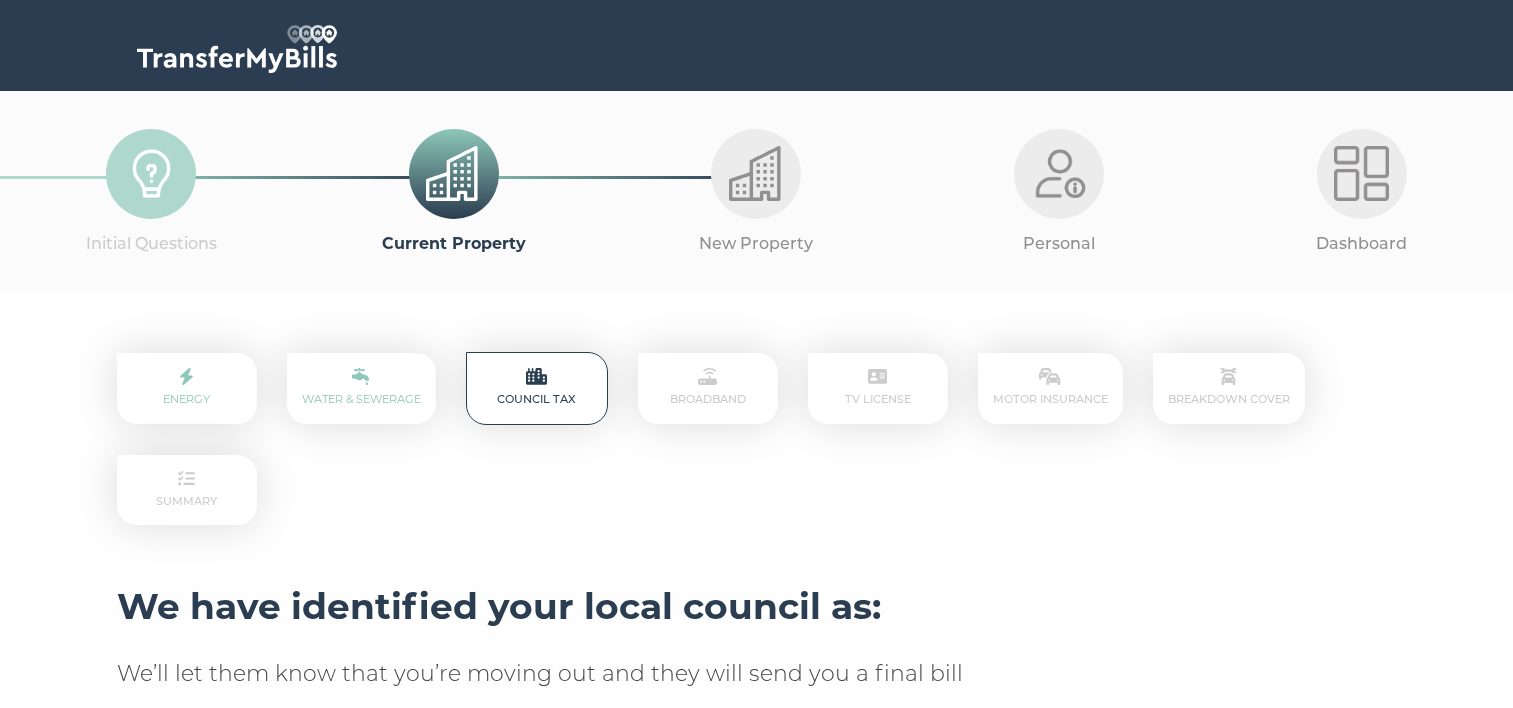 scroll, scrollTop: 0, scrollLeft: 0, axis: both 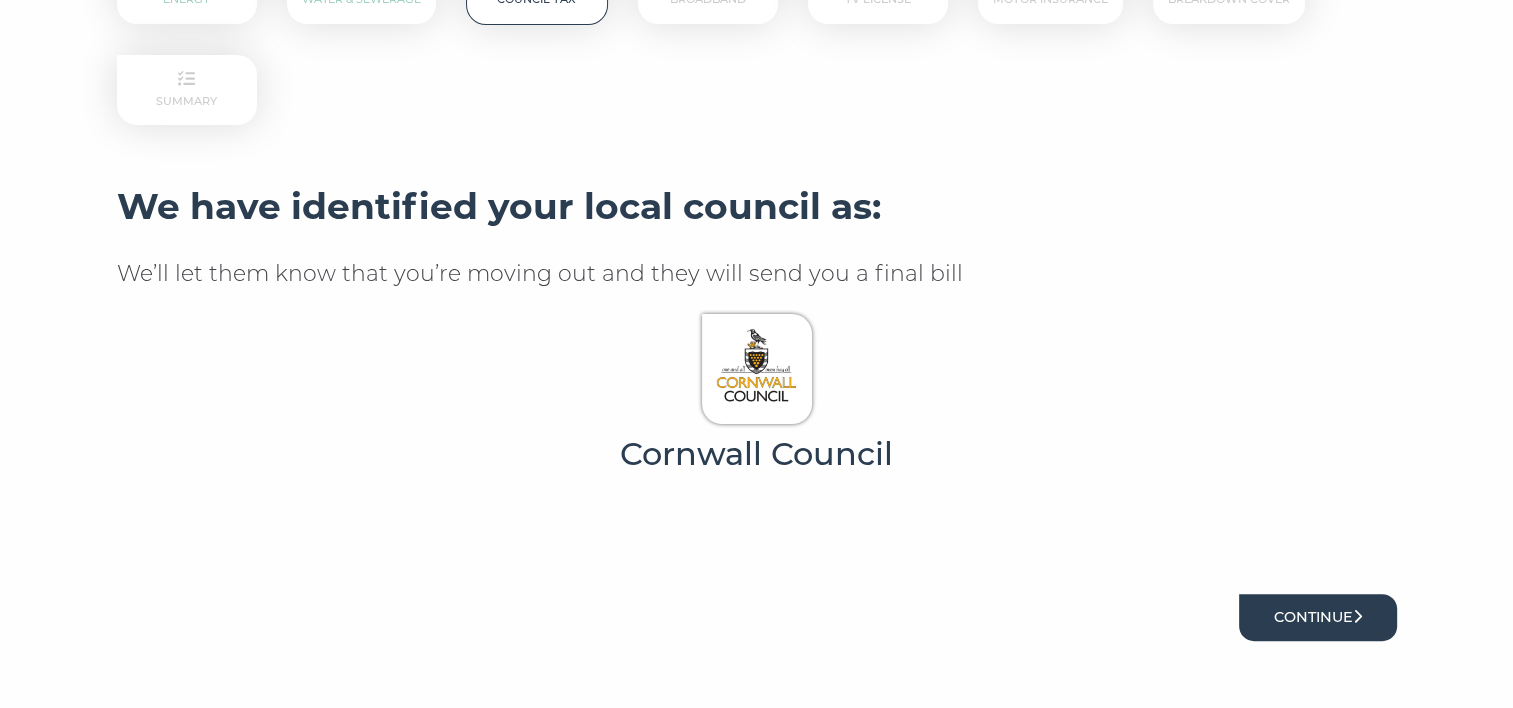 click on "Continue" at bounding box center [1318, 617] 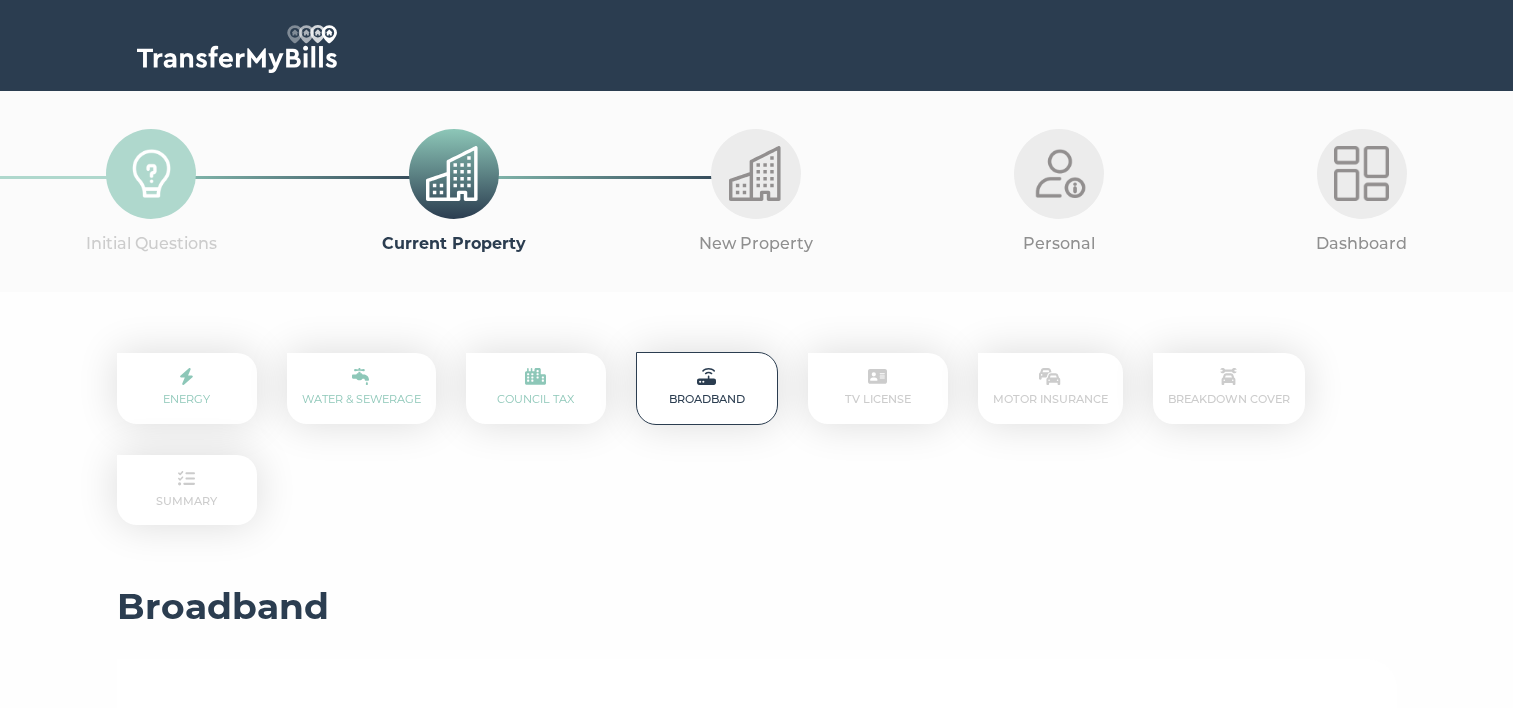 scroll, scrollTop: 0, scrollLeft: 0, axis: both 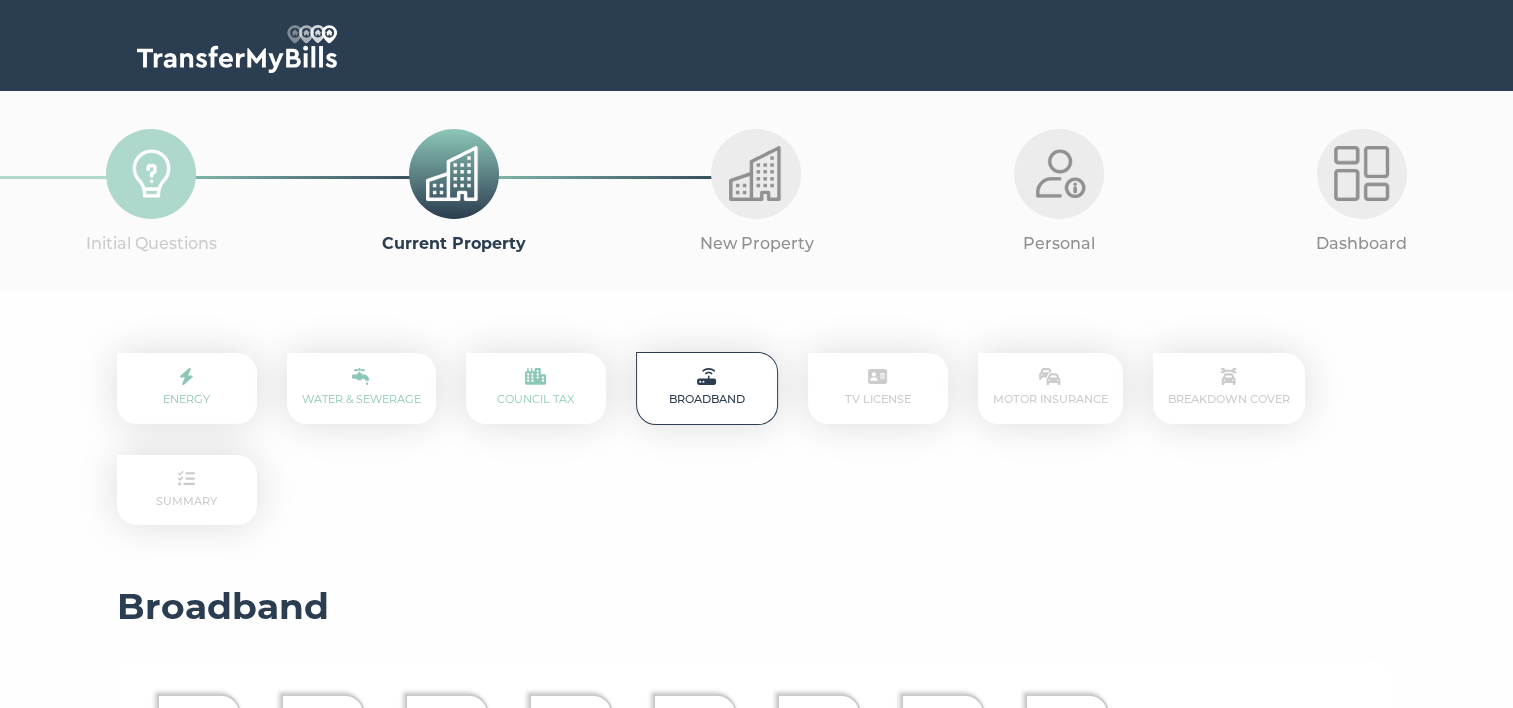 click on "Broadband" at bounding box center [707, 388] 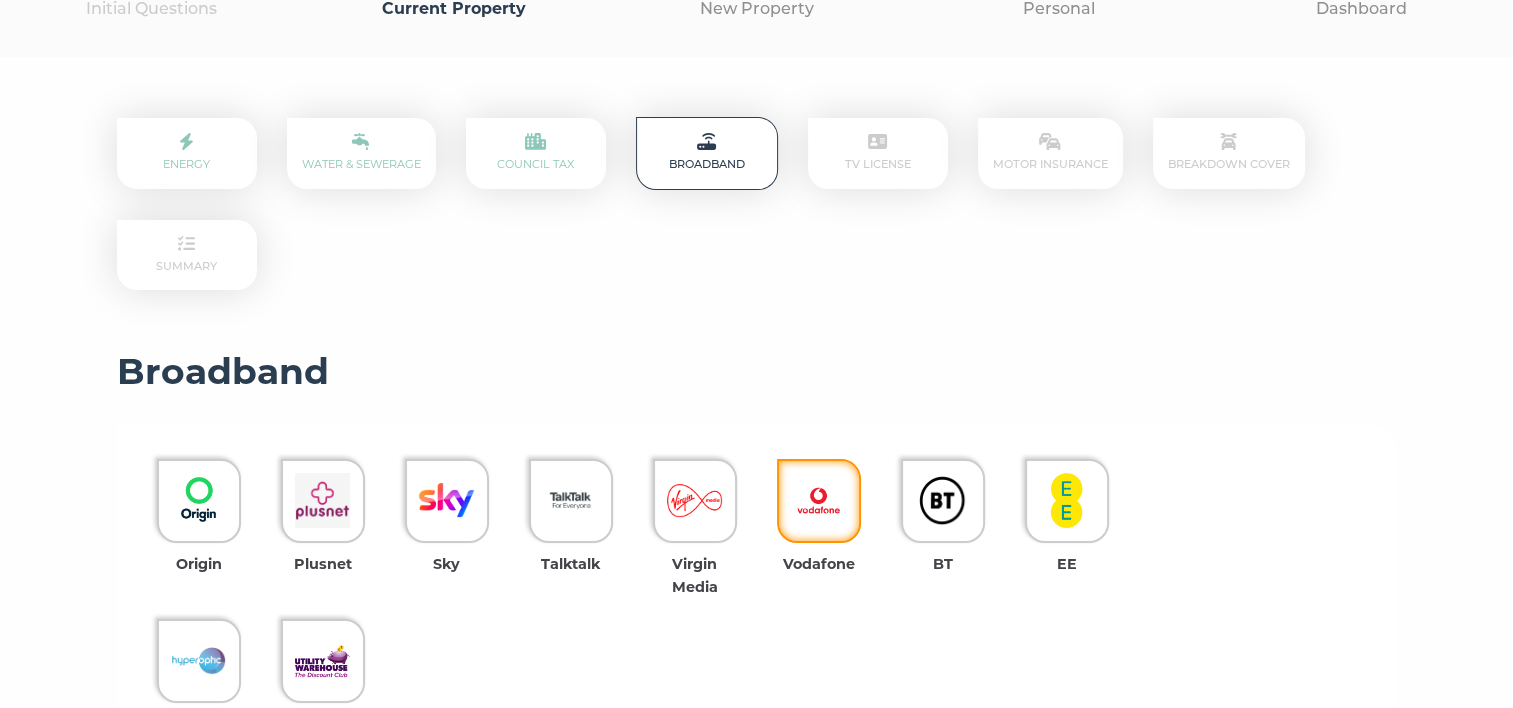 scroll, scrollTop: 333, scrollLeft: 0, axis: vertical 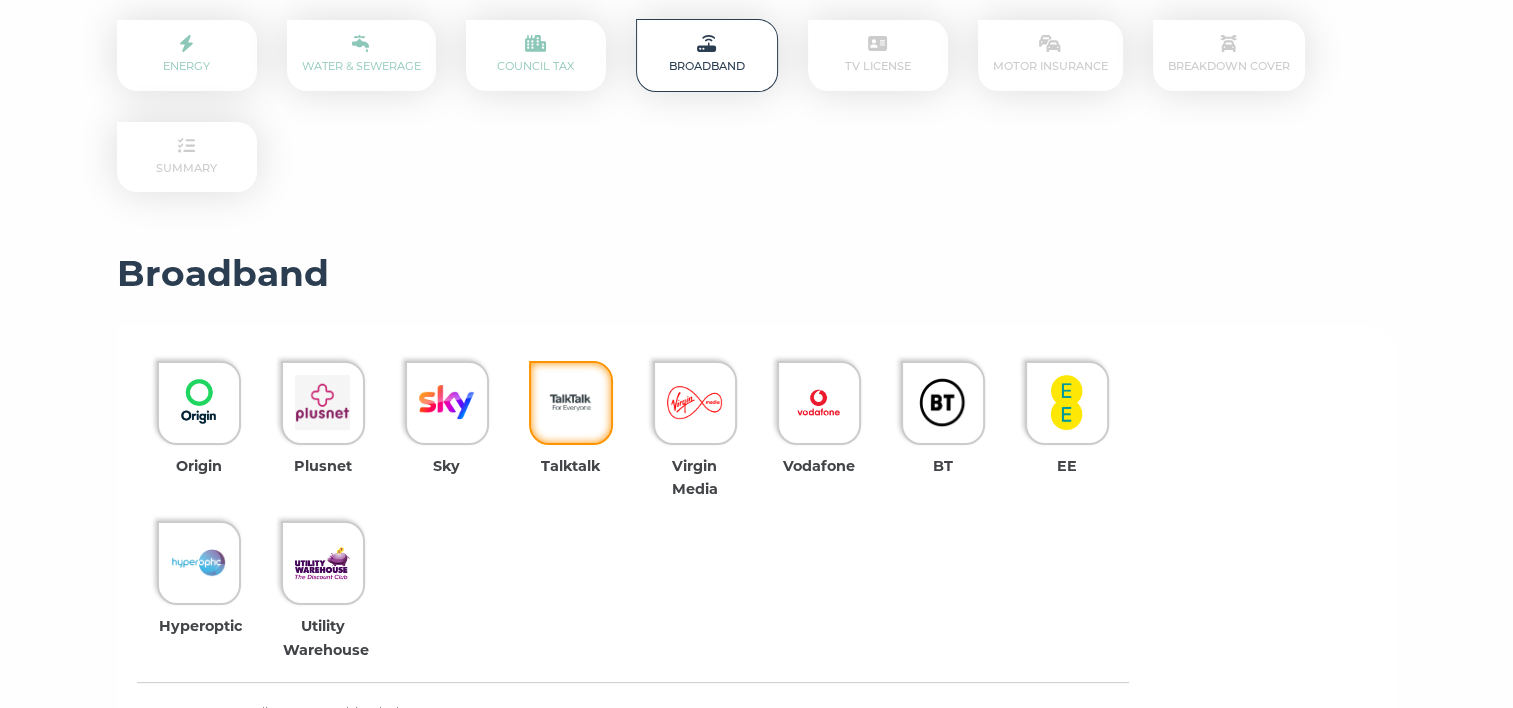 click at bounding box center [570, 402] 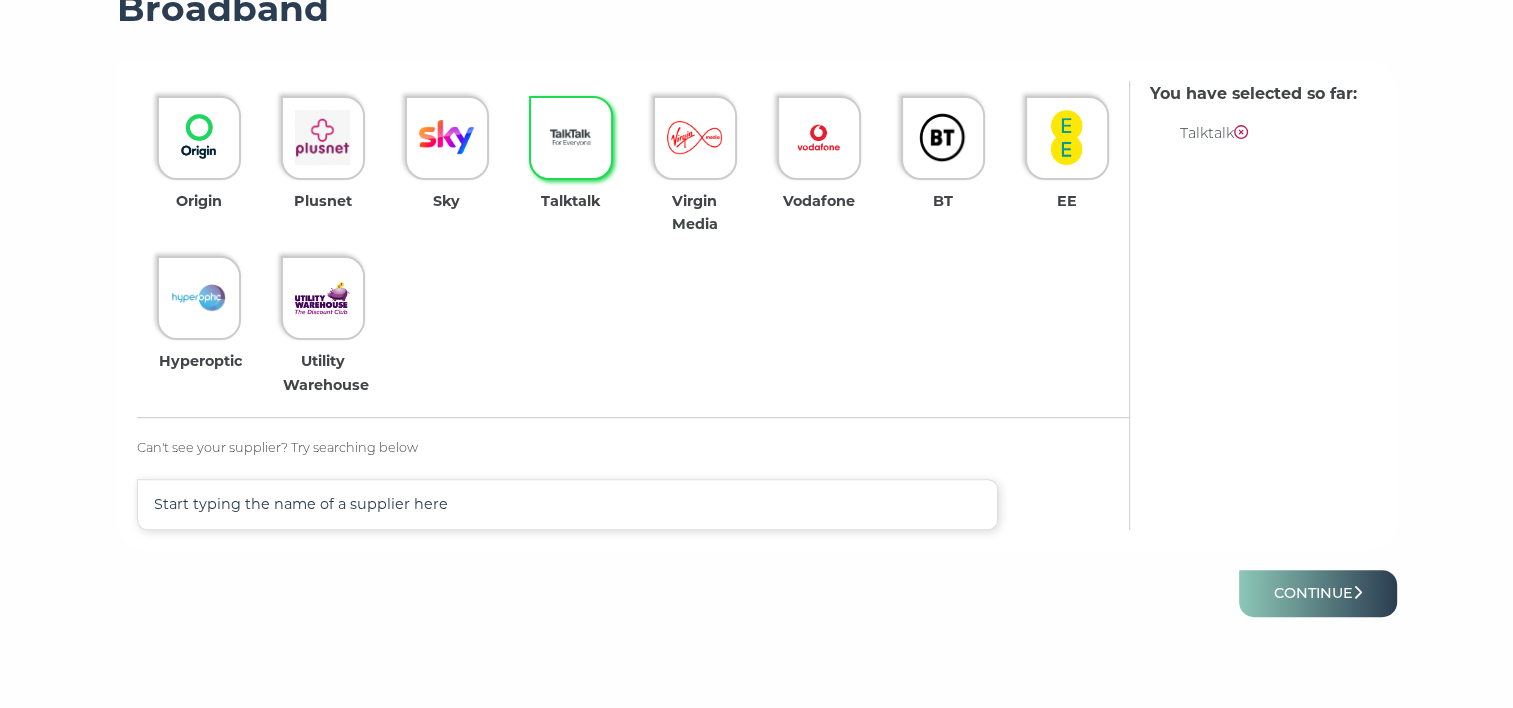 scroll, scrollTop: 600, scrollLeft: 0, axis: vertical 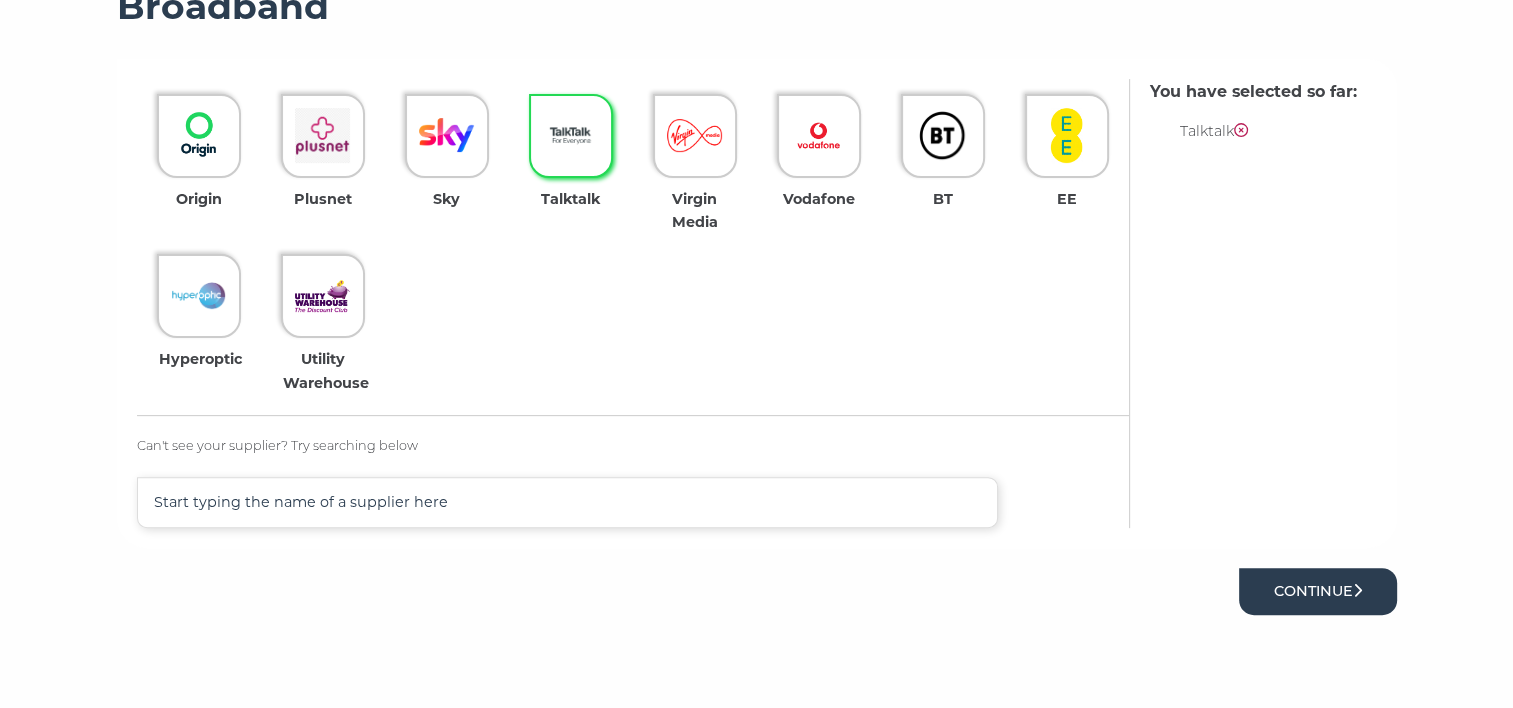 click on "Continue" at bounding box center (1318, 591) 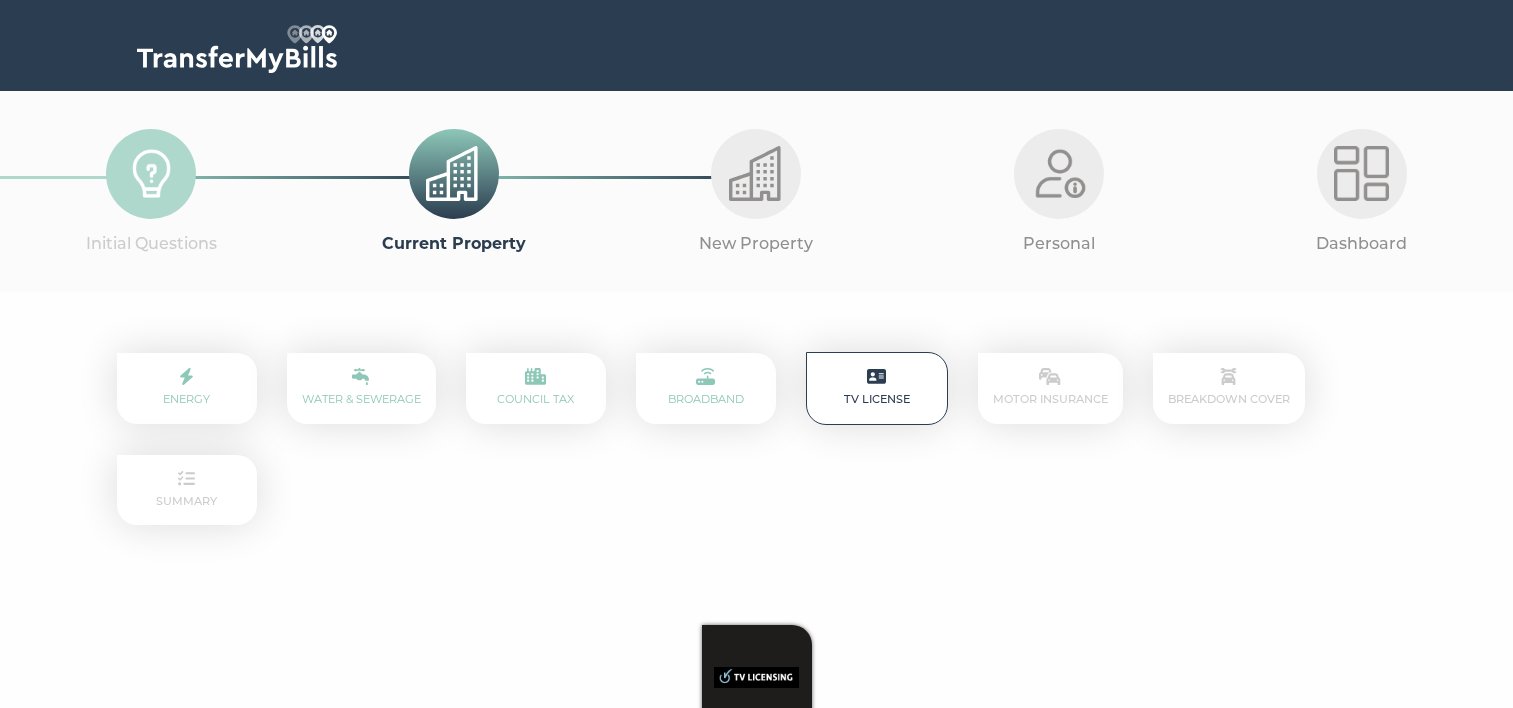 scroll, scrollTop: 0, scrollLeft: 0, axis: both 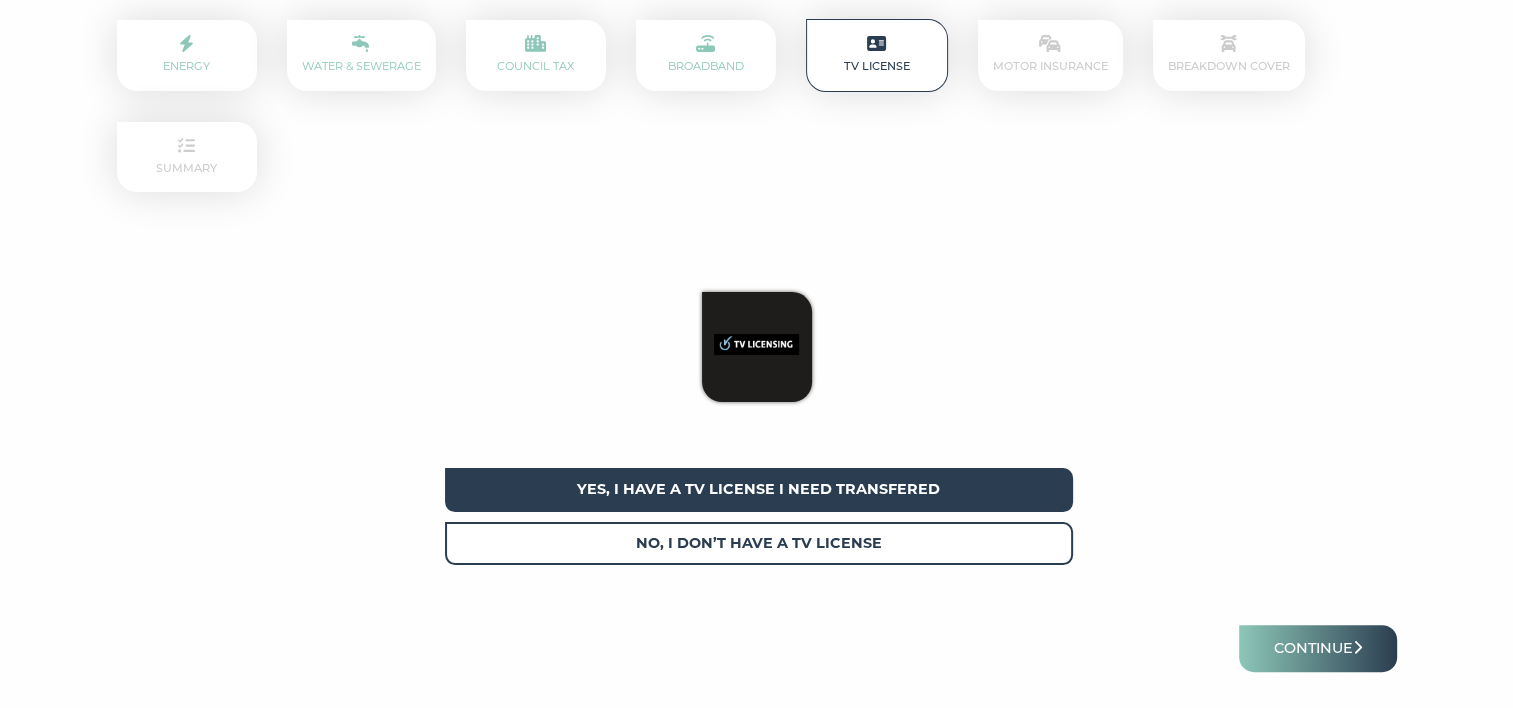 click on "Yes, I have a tv license I need transfered" at bounding box center (759, 489) 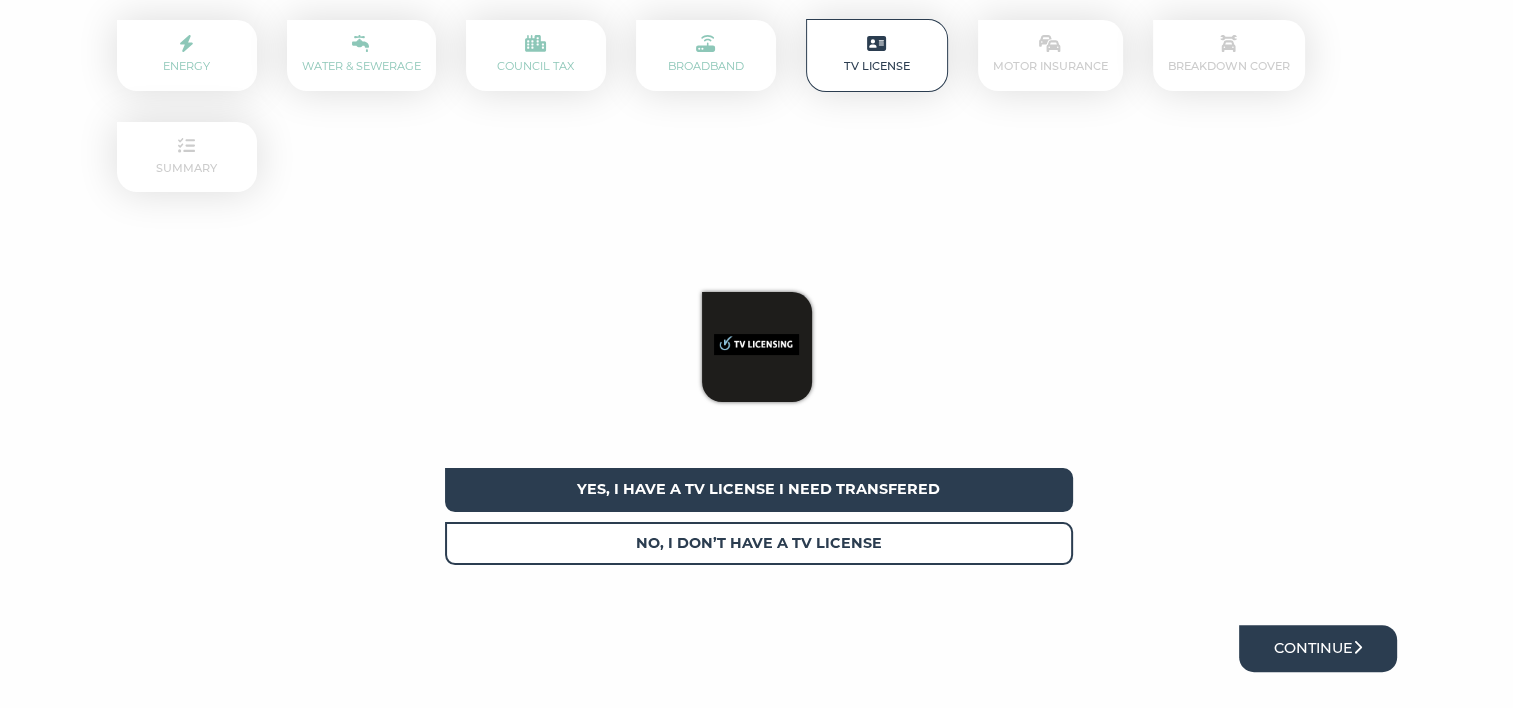 click on "Continue" at bounding box center [1318, 648] 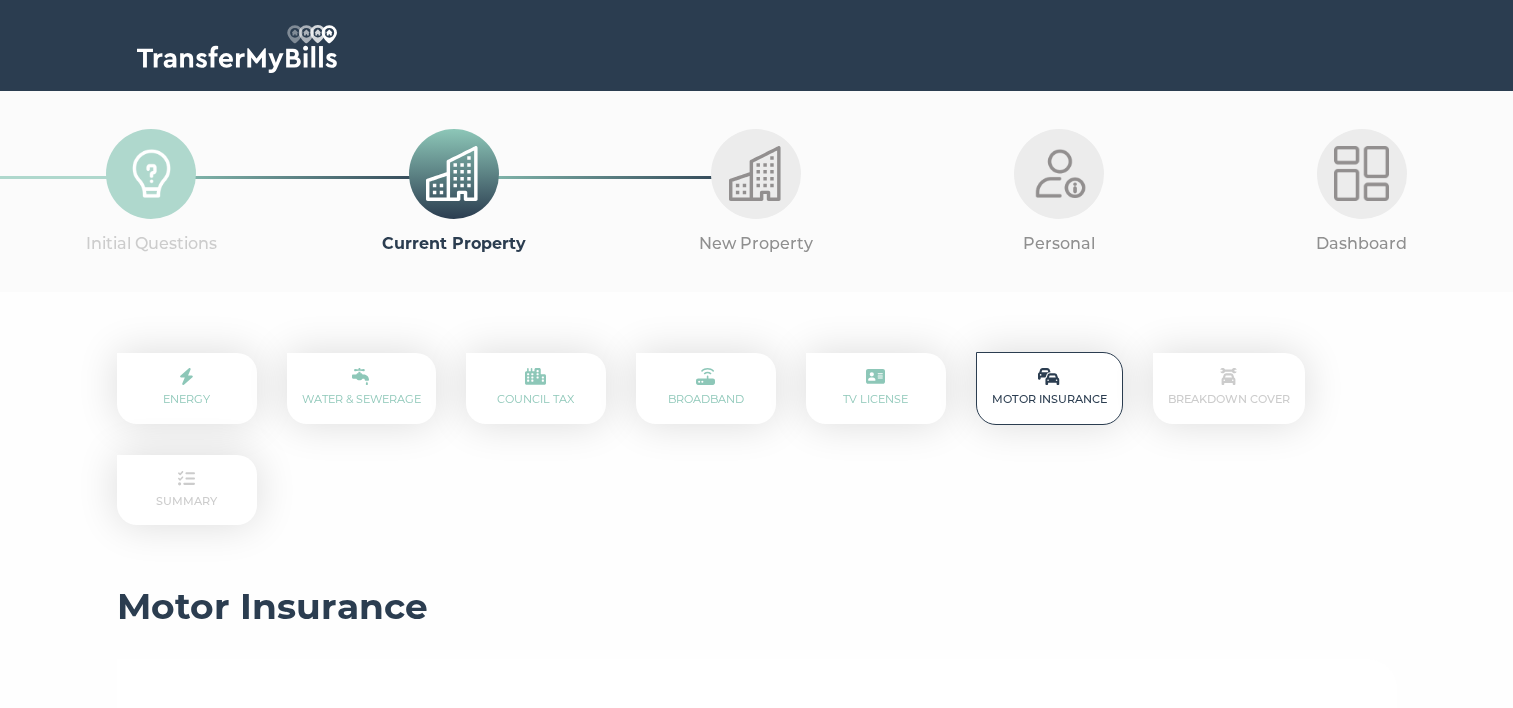 scroll, scrollTop: 0, scrollLeft: 0, axis: both 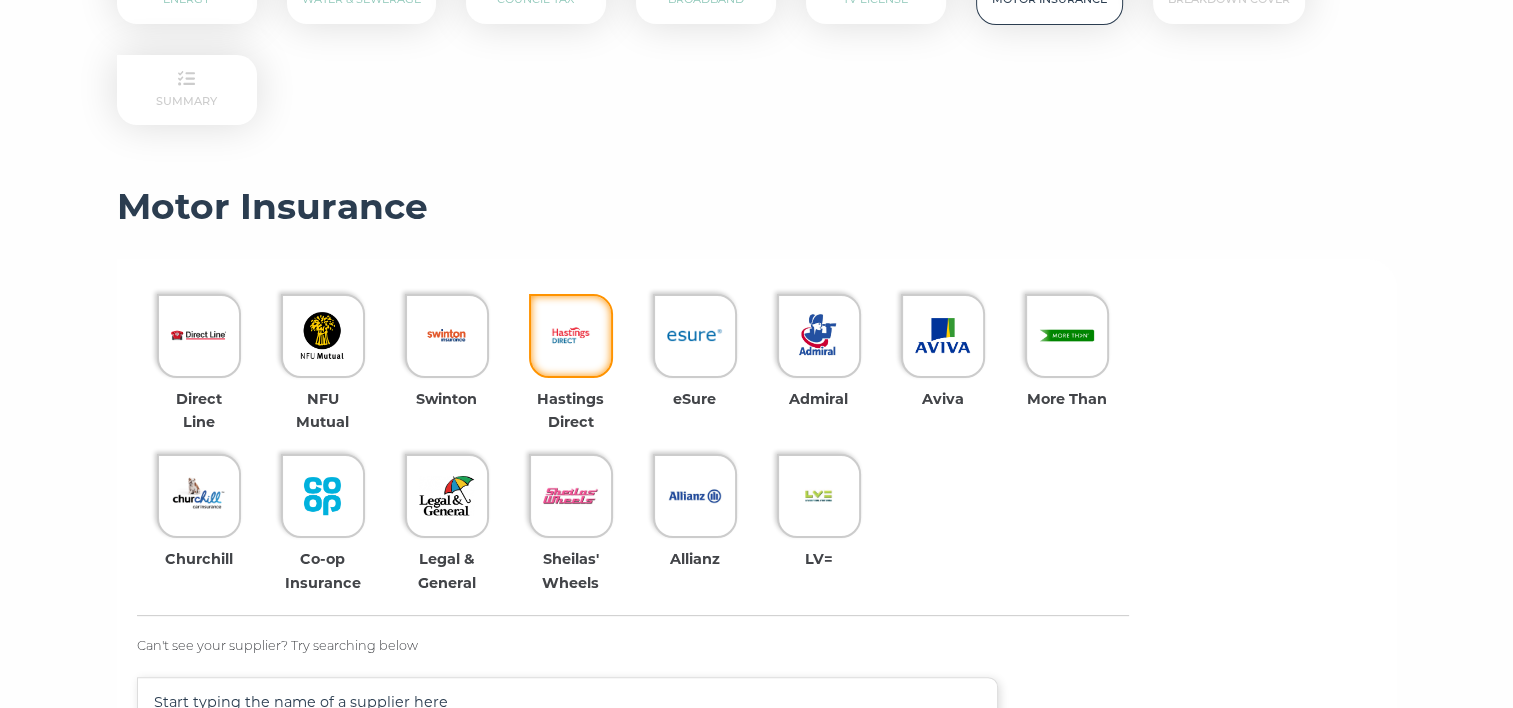 click at bounding box center [570, 335] 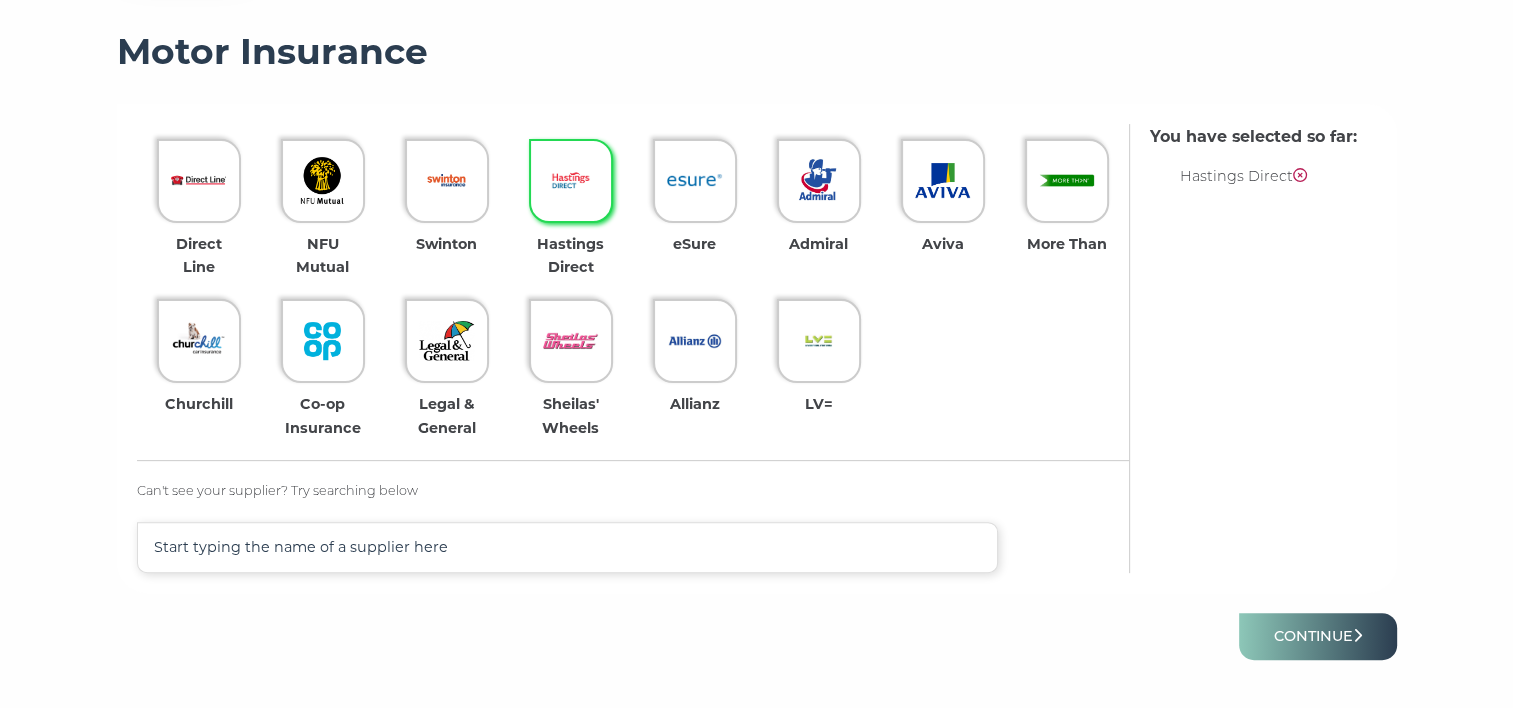 scroll, scrollTop: 600, scrollLeft: 0, axis: vertical 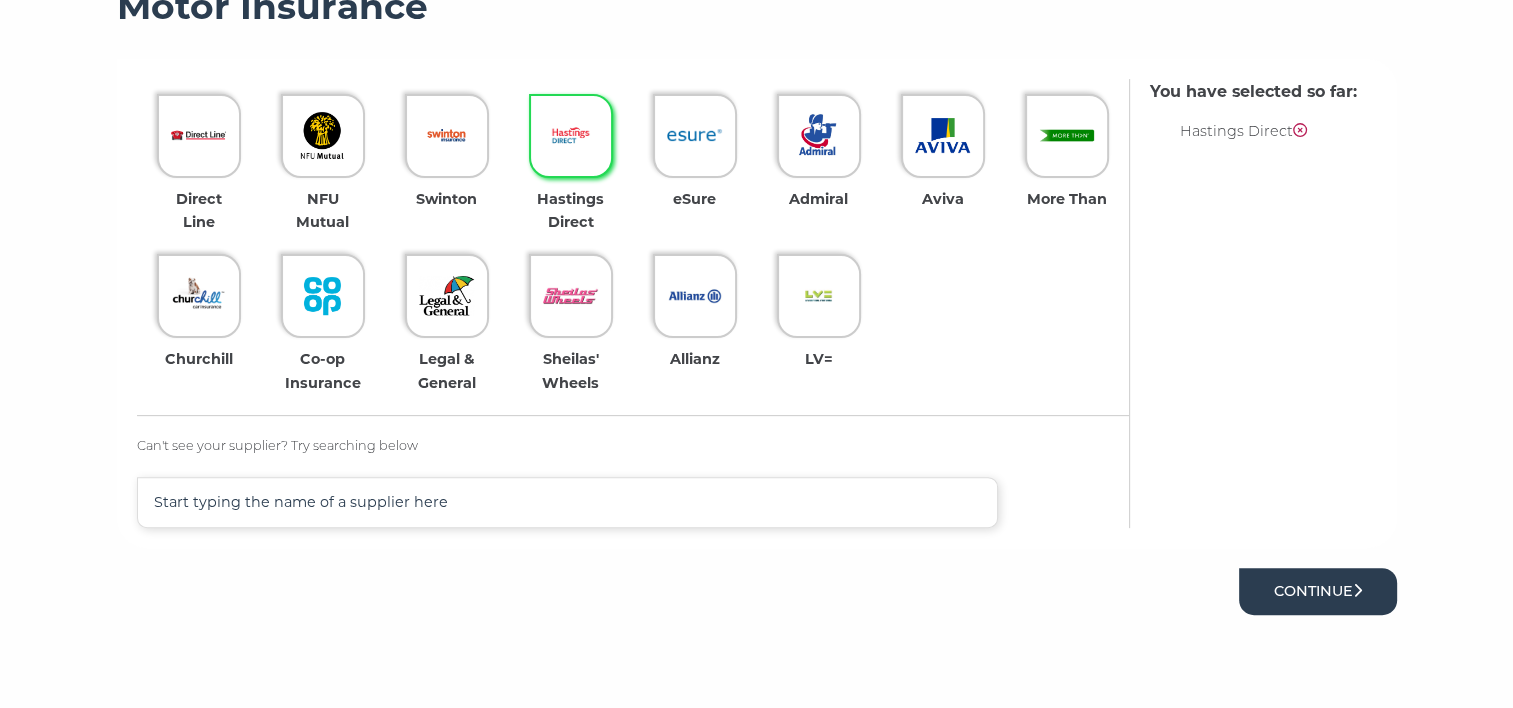 click on "Continue" at bounding box center (1318, 591) 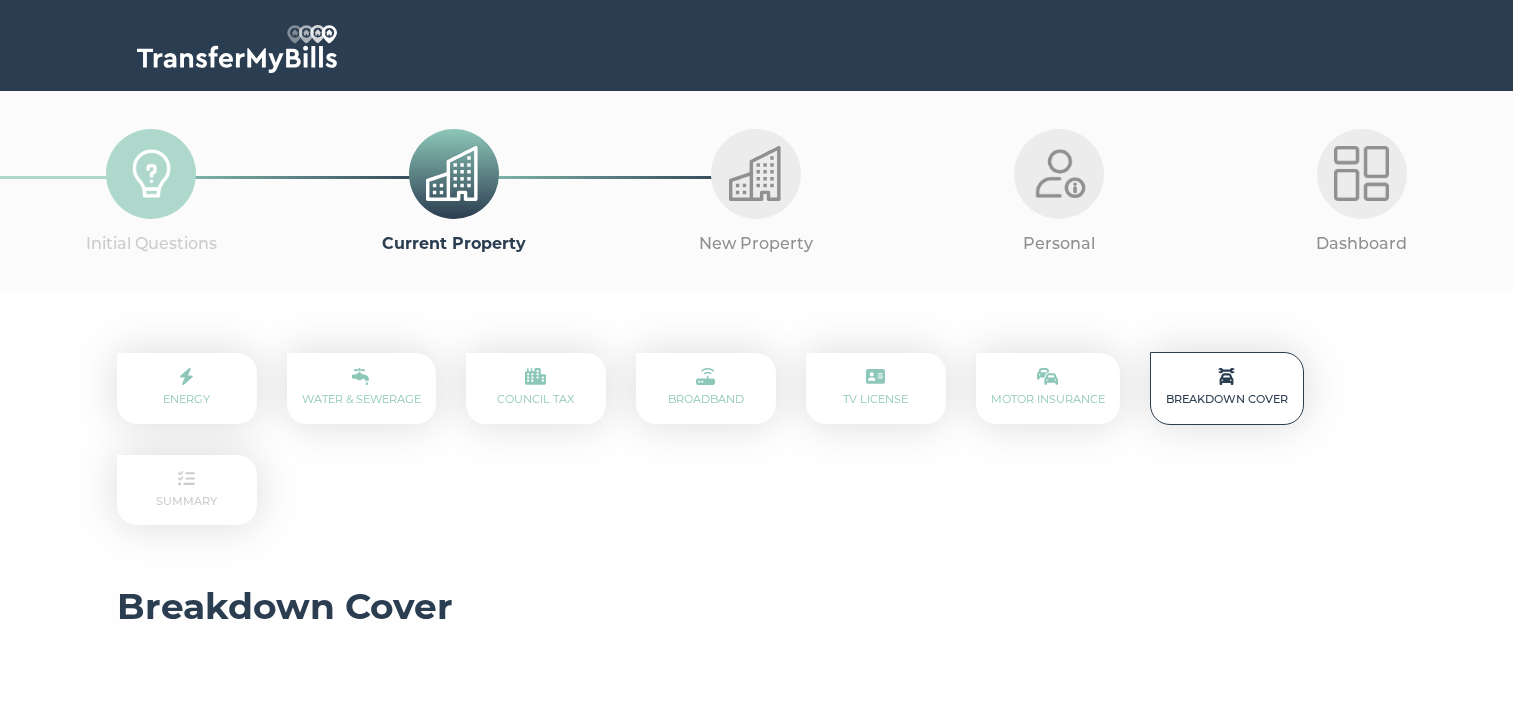 scroll, scrollTop: 0, scrollLeft: 0, axis: both 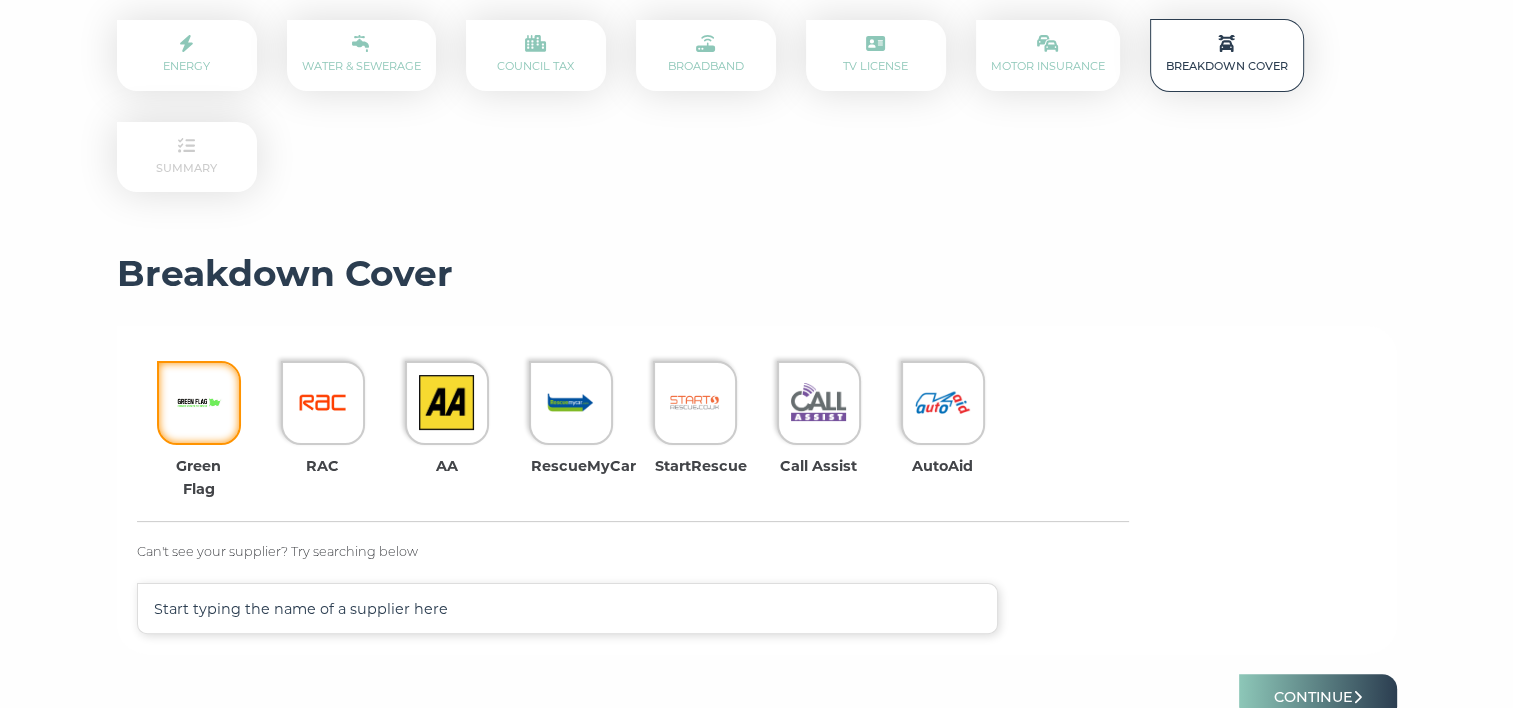 click at bounding box center [198, 402] 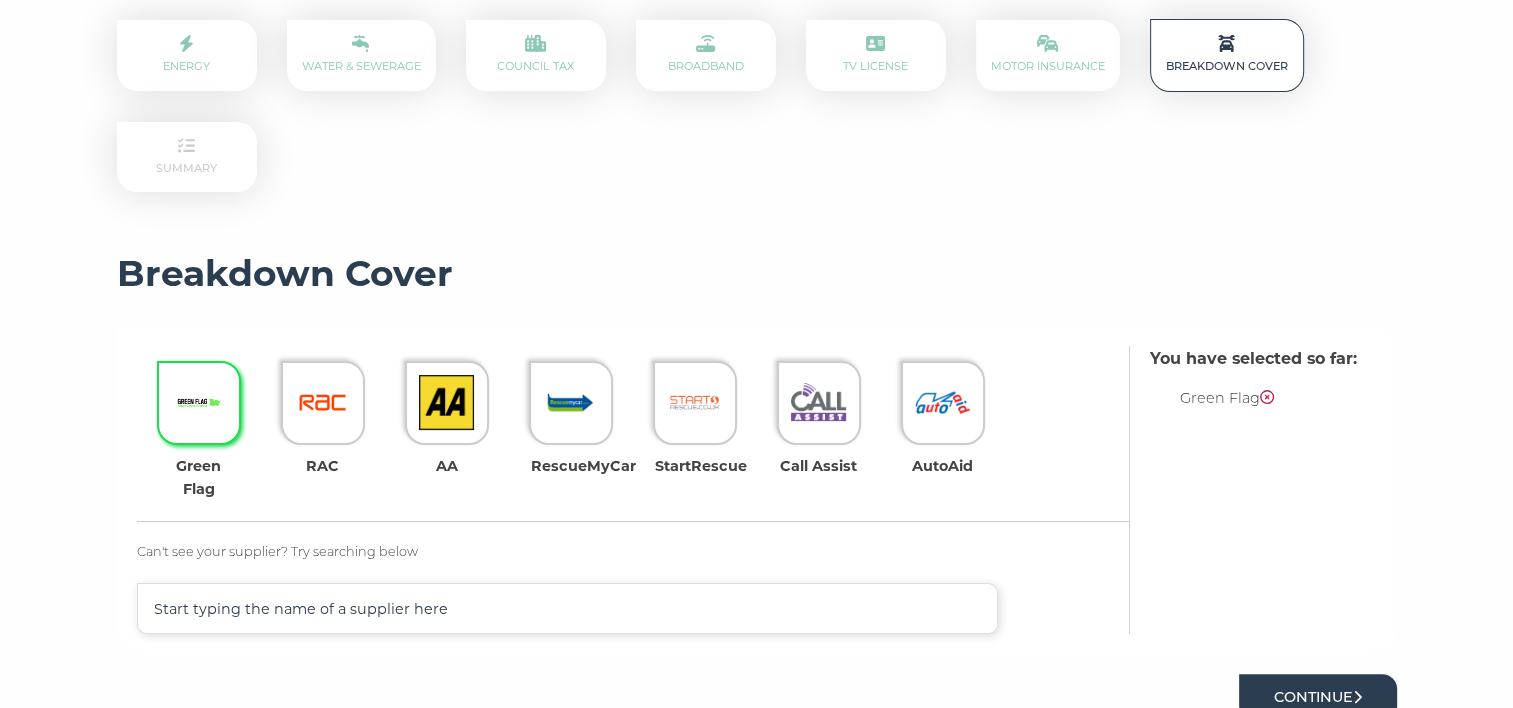 click on "Continue" at bounding box center [1318, 697] 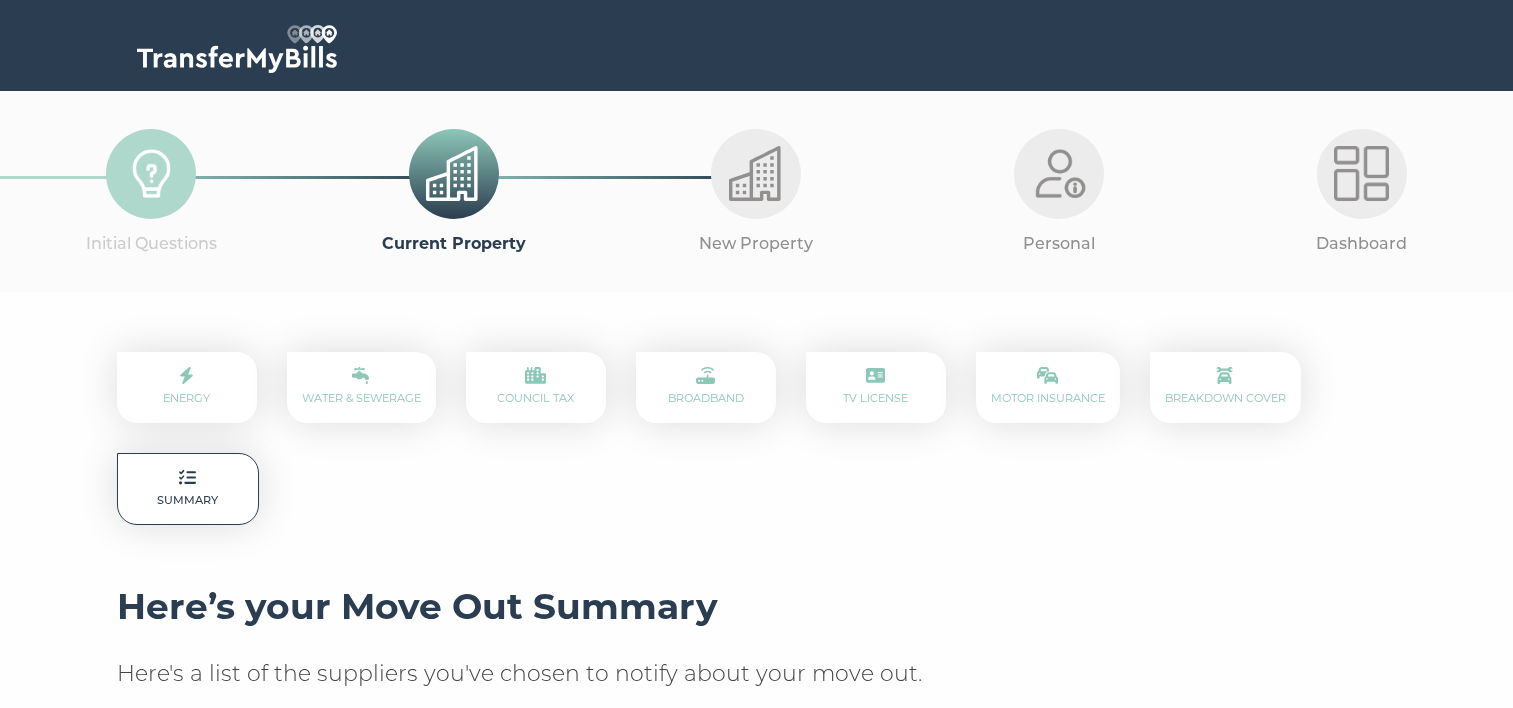 scroll, scrollTop: 0, scrollLeft: 0, axis: both 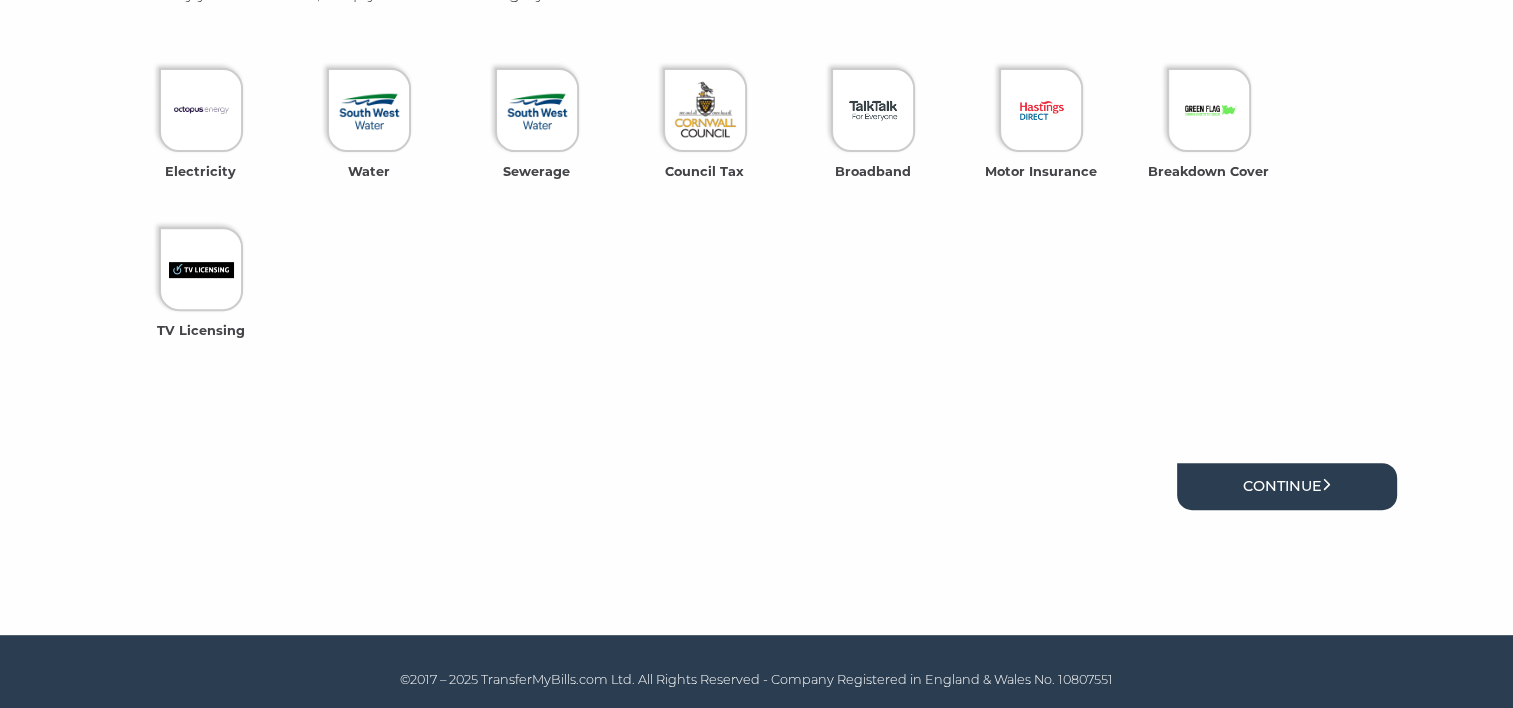 click on "Continue" at bounding box center (1287, 486) 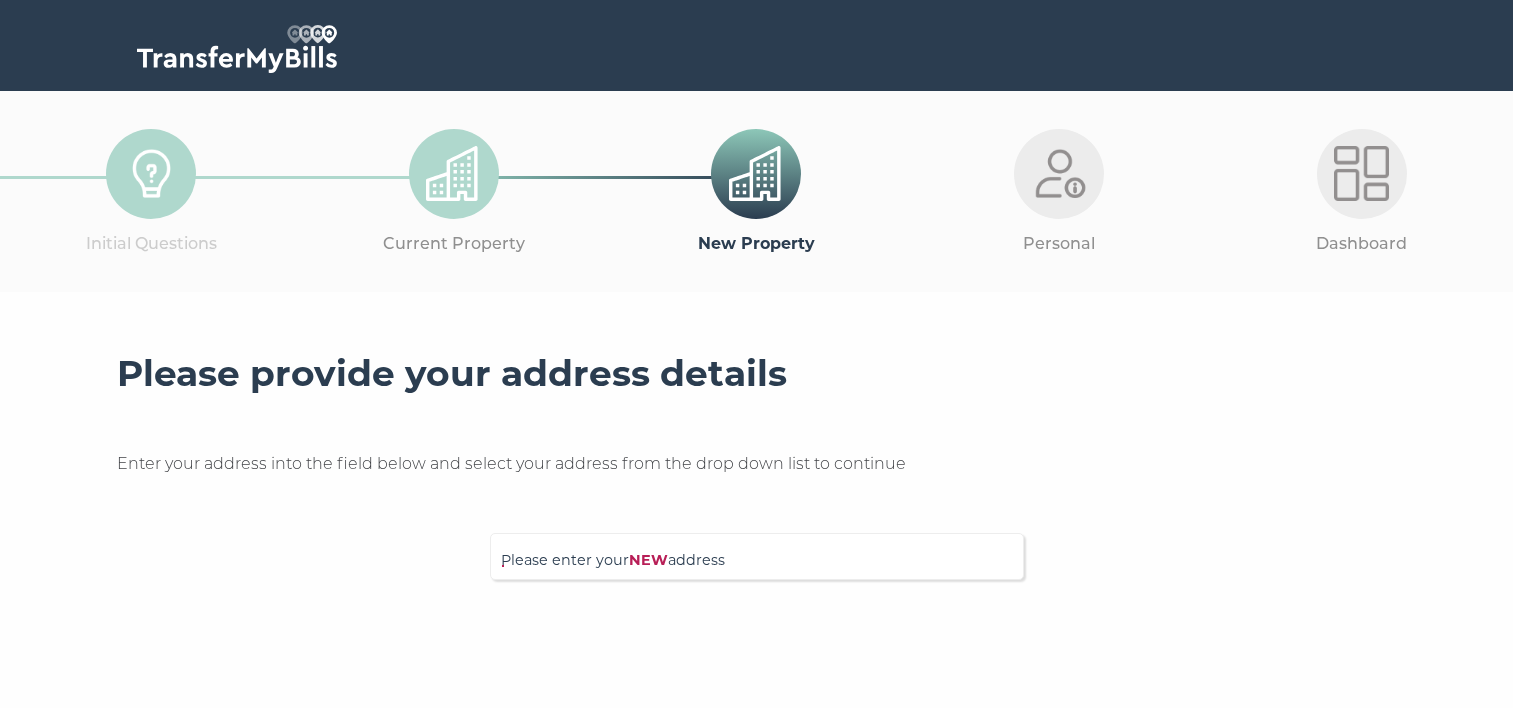 scroll, scrollTop: 0, scrollLeft: 0, axis: both 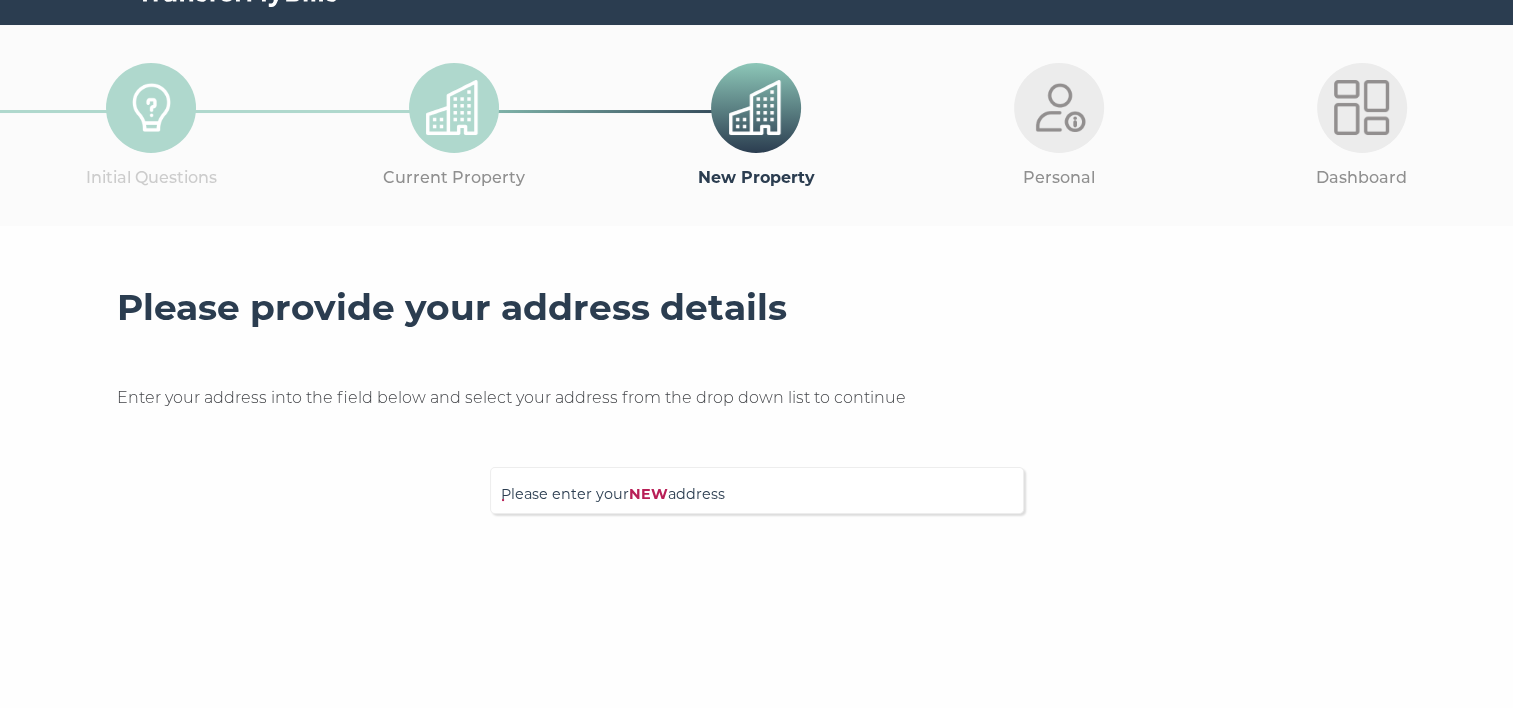 click at bounding box center [757, 554] 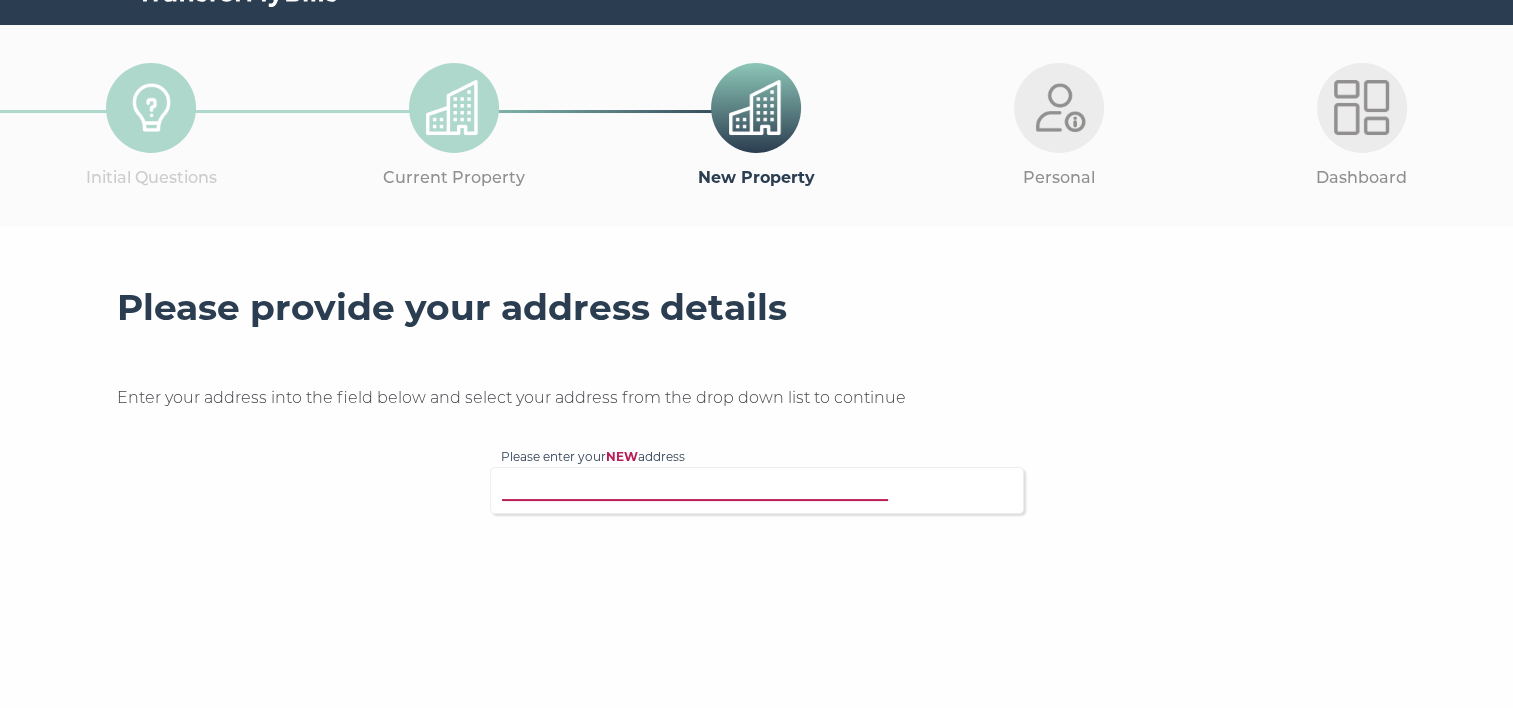 click on "Please enter your  NEW  address" at bounding box center (716, 488) 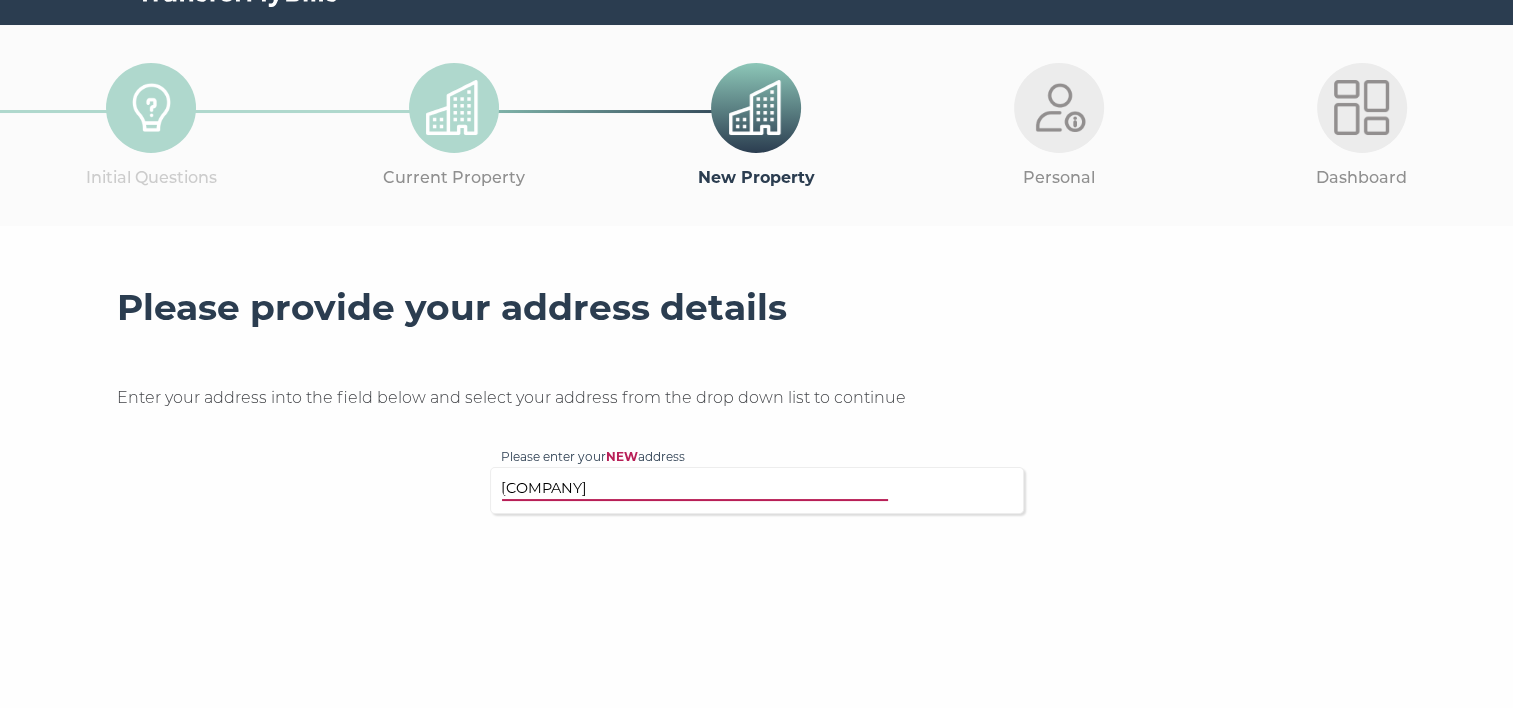 scroll, scrollTop: 133, scrollLeft: 0, axis: vertical 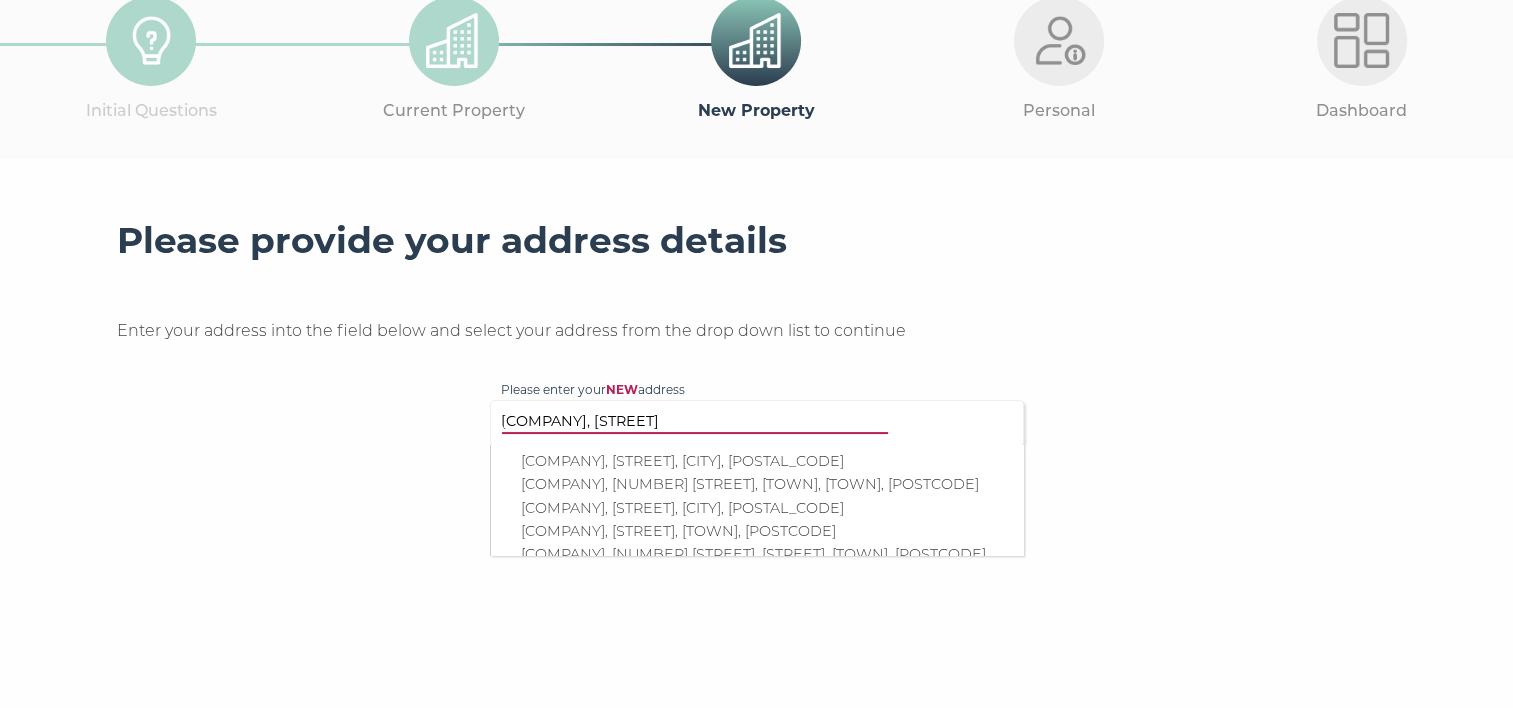 type on "Fairfield, Heather Lane" 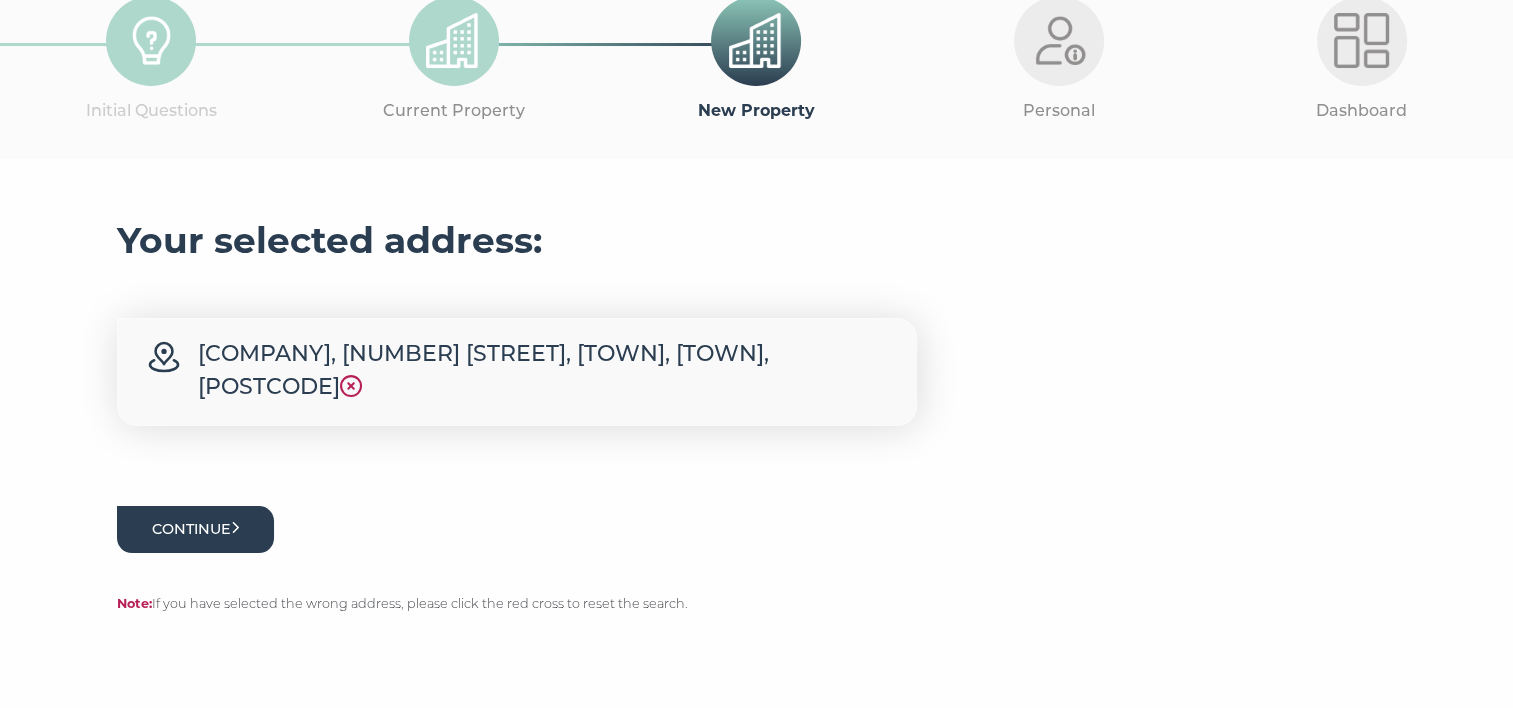 click on "Continue" at bounding box center [196, 529] 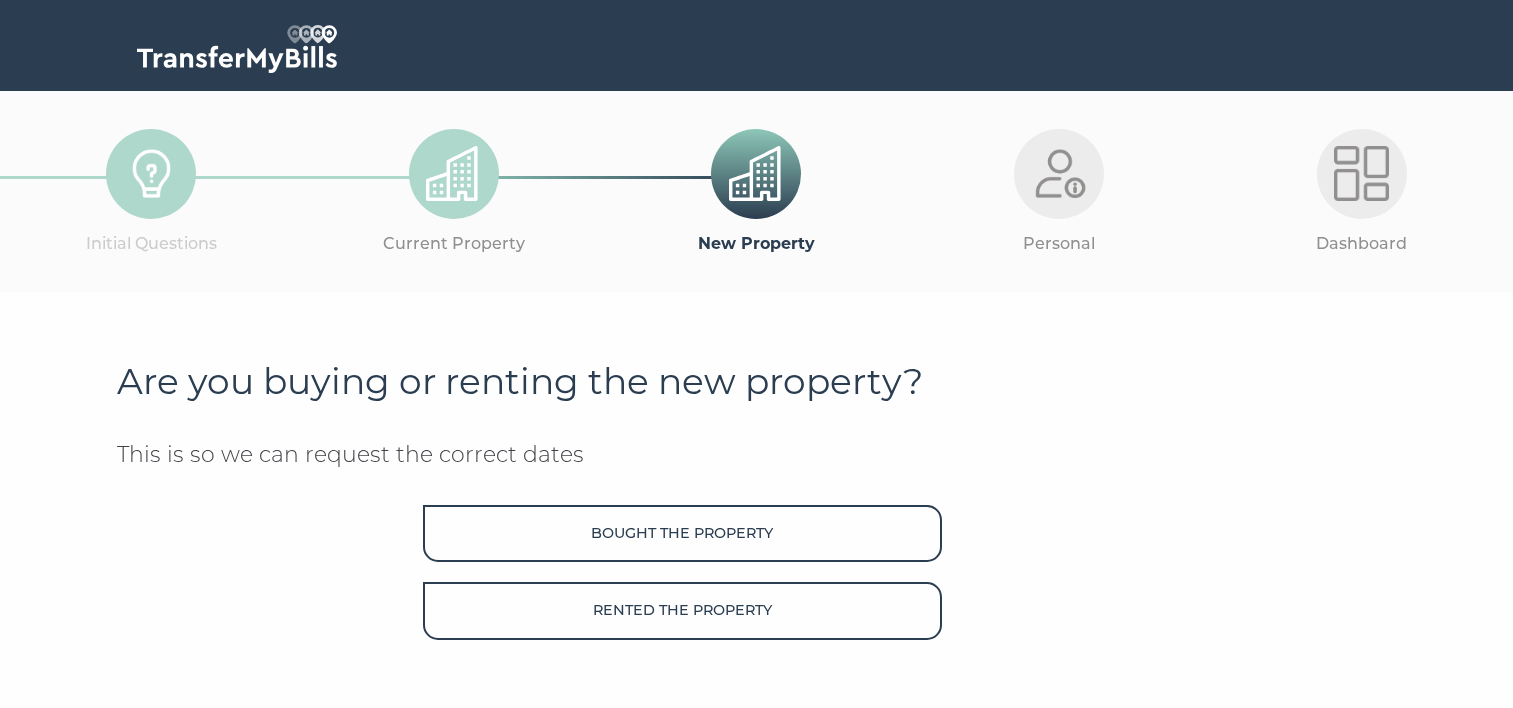 scroll, scrollTop: 0, scrollLeft: 0, axis: both 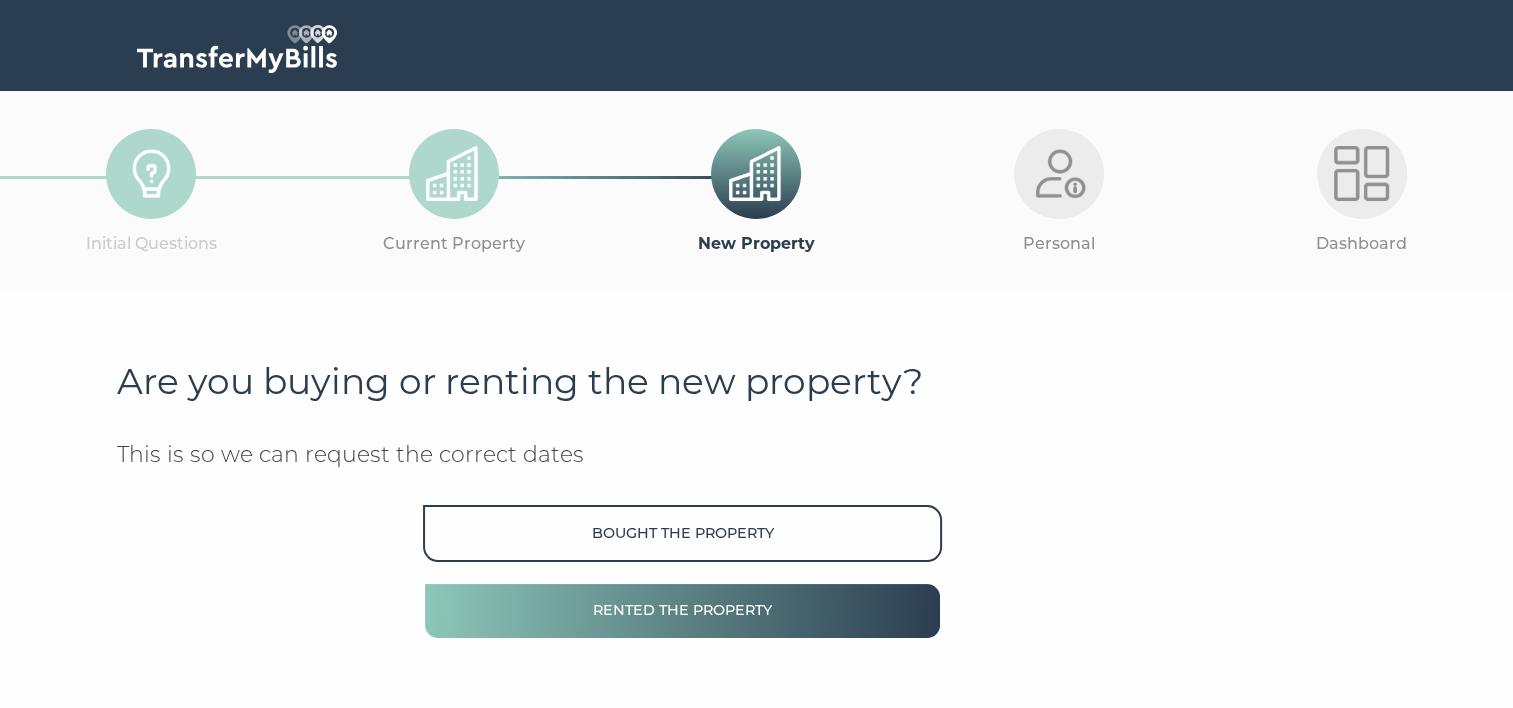 click on "Rented the property" at bounding box center [682, 610] 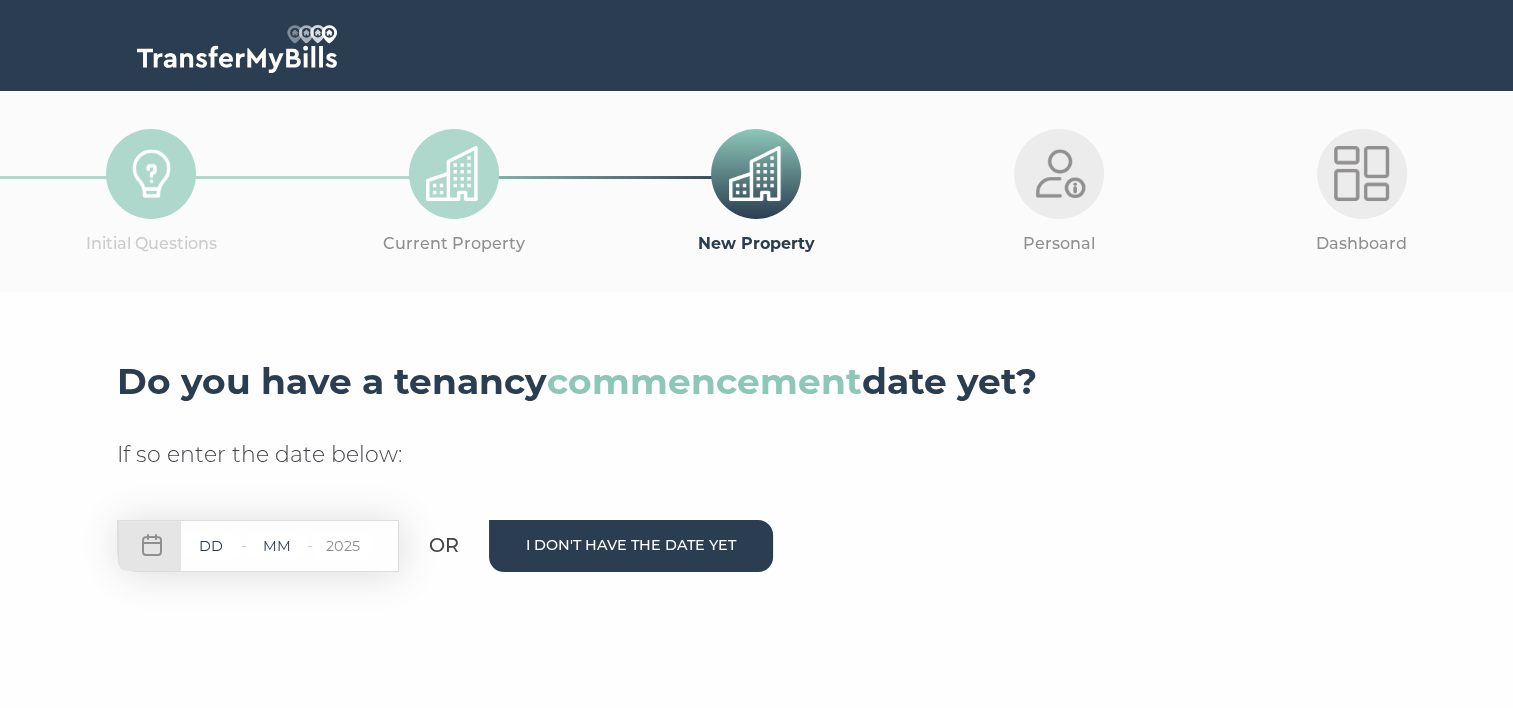 click on "I don't have the date yet" at bounding box center (631, 545) 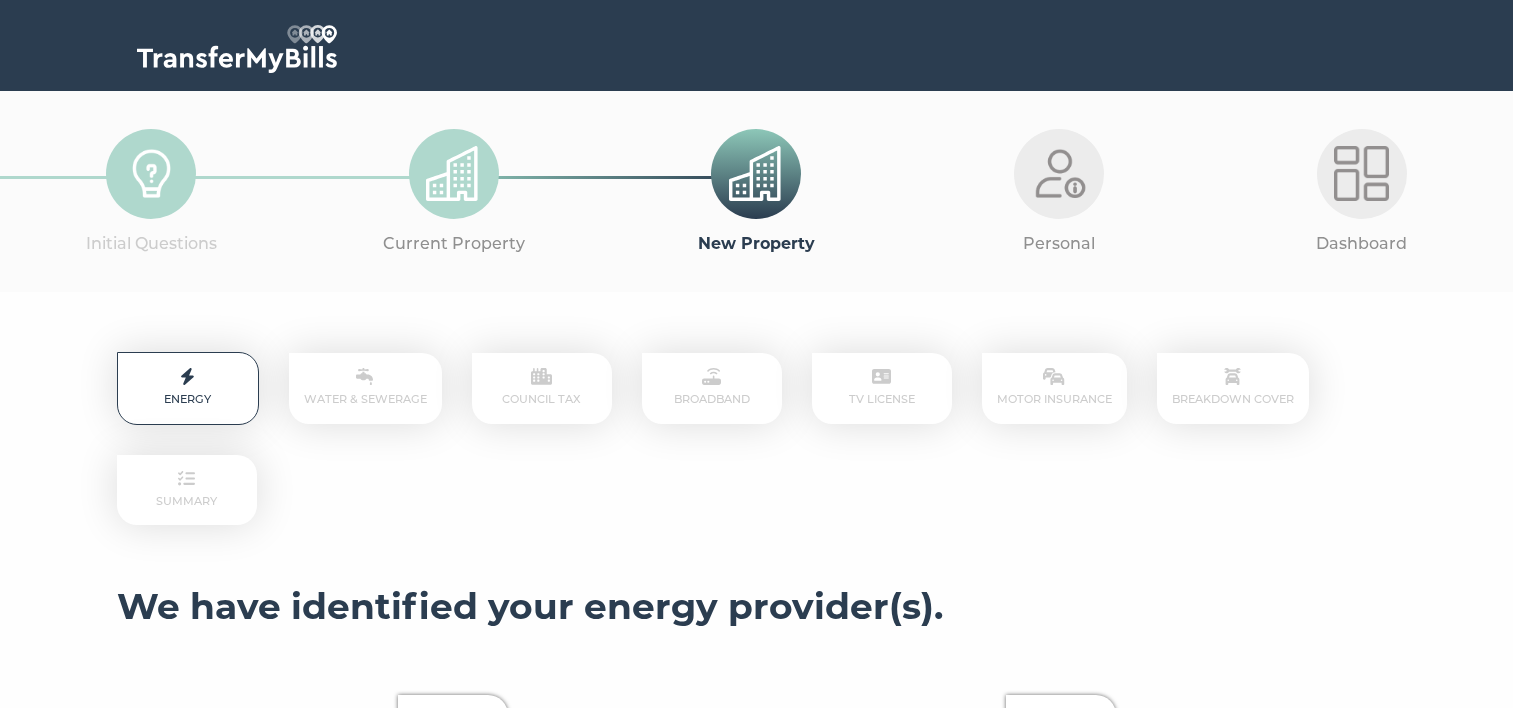 scroll, scrollTop: 0, scrollLeft: 0, axis: both 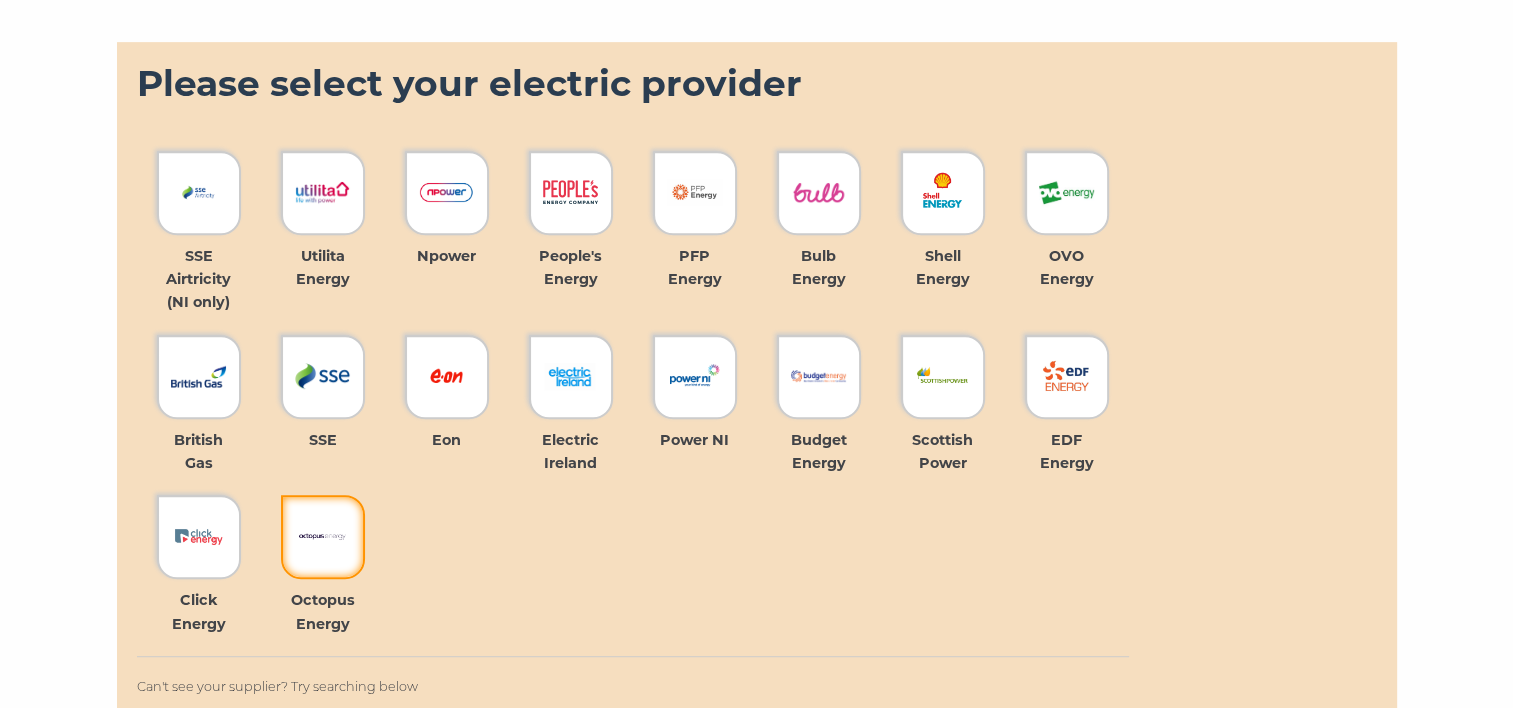 click at bounding box center (323, 537) 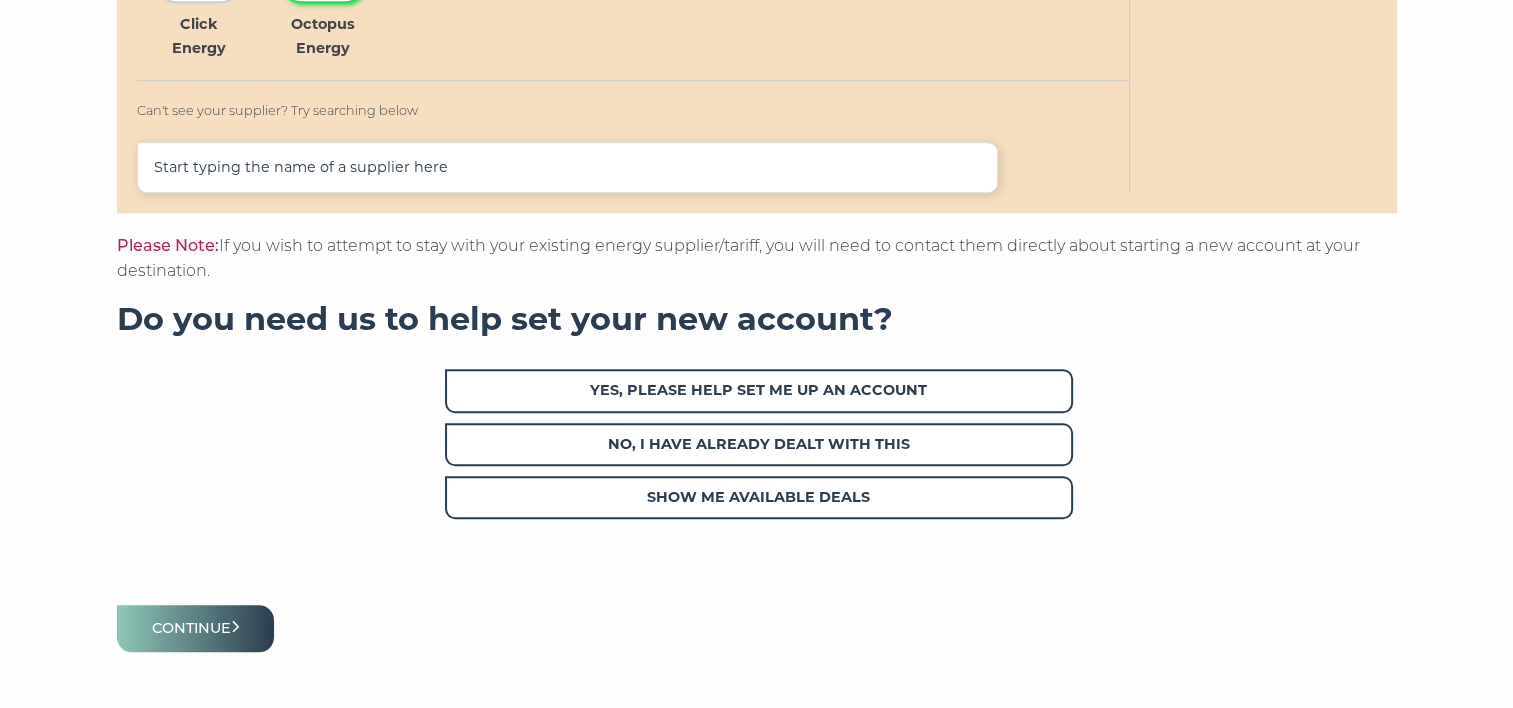 scroll, scrollTop: 1600, scrollLeft: 0, axis: vertical 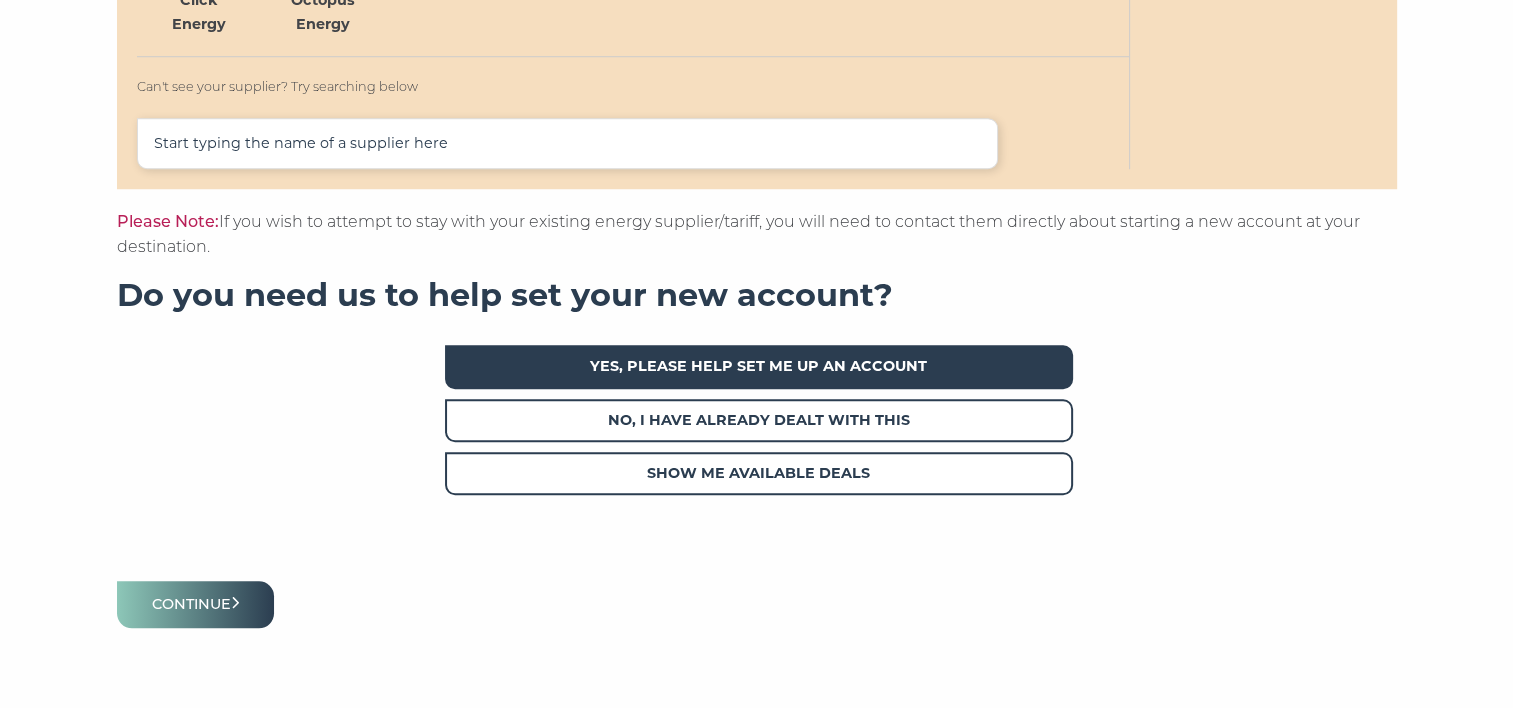 click on "Yes, please help set me up an account" at bounding box center [759, 366] 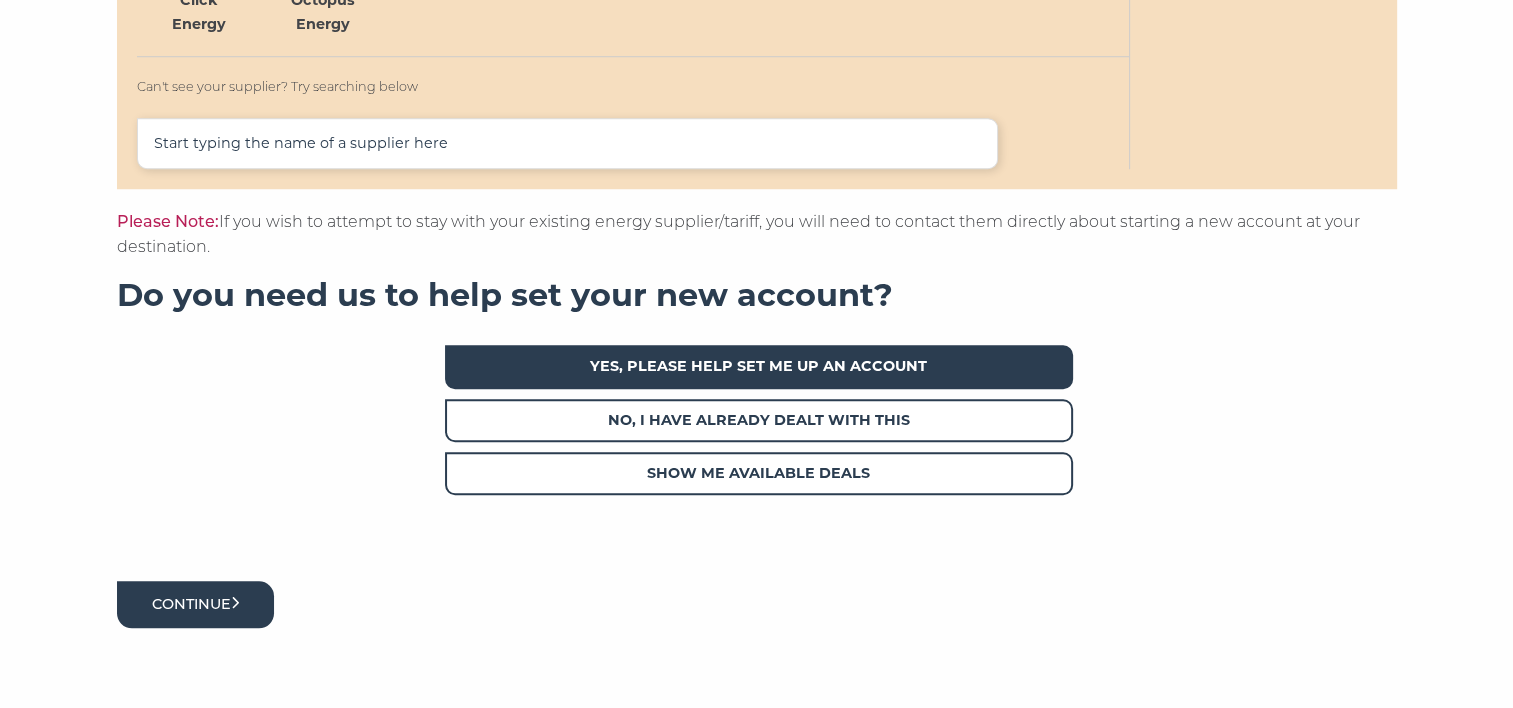click on "Continue" at bounding box center [196, 604] 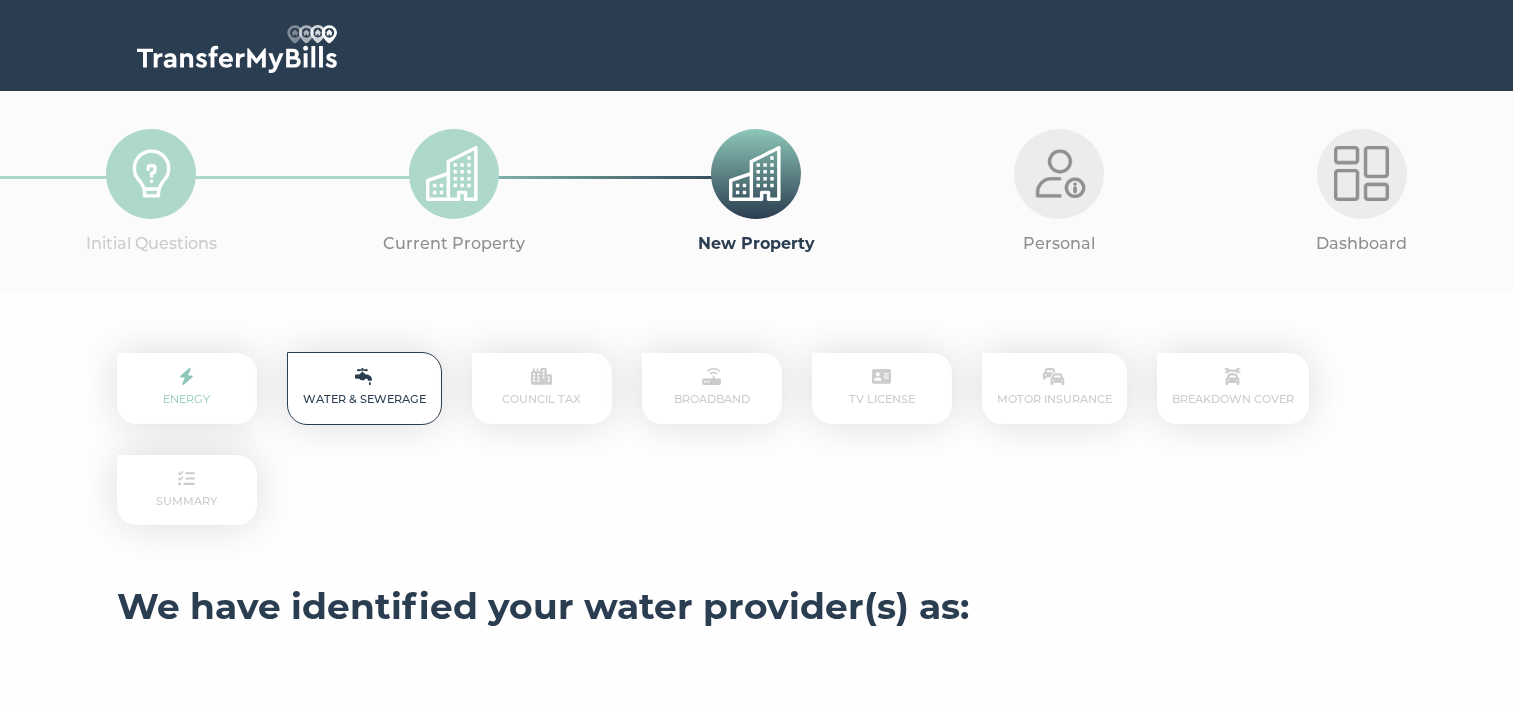 scroll, scrollTop: 0, scrollLeft: 0, axis: both 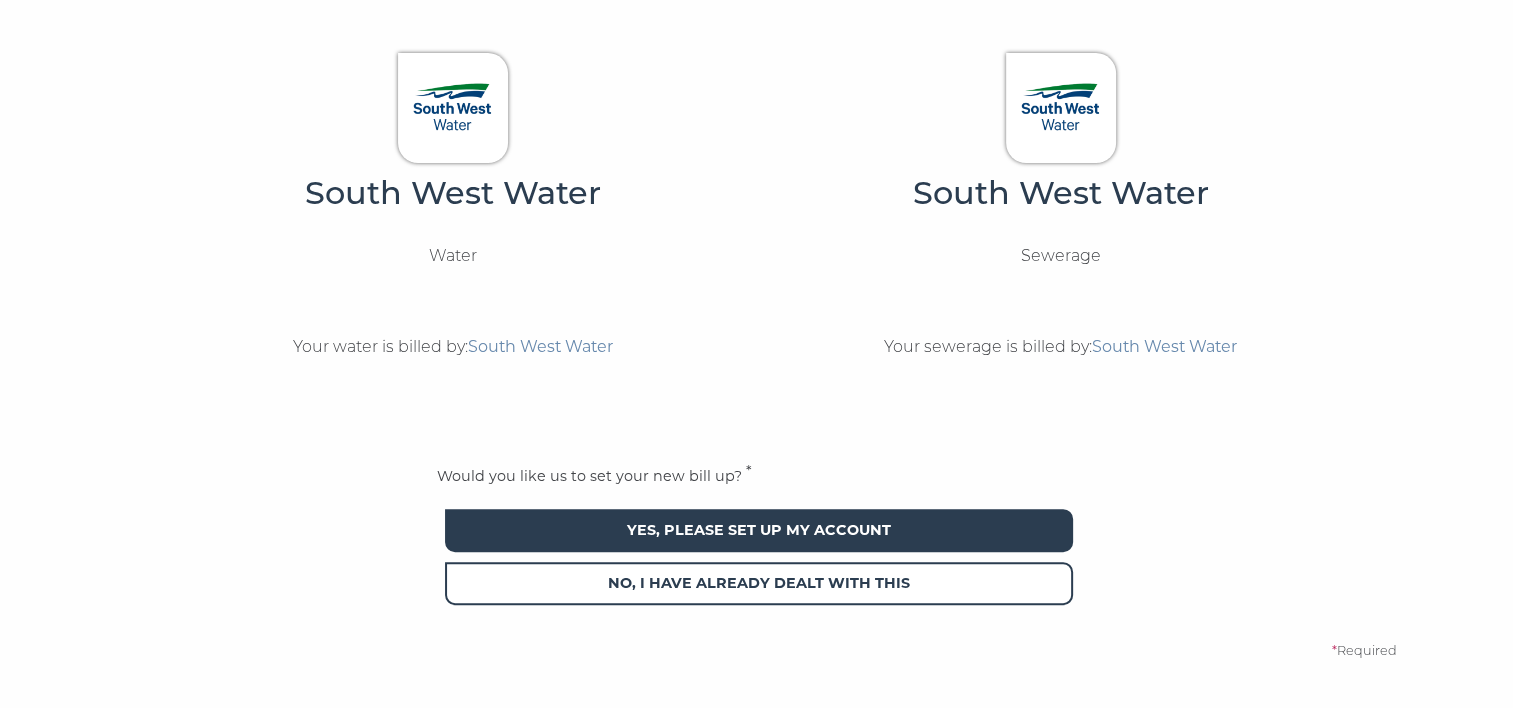 click on "Yes, please set up my account" at bounding box center [759, 530] 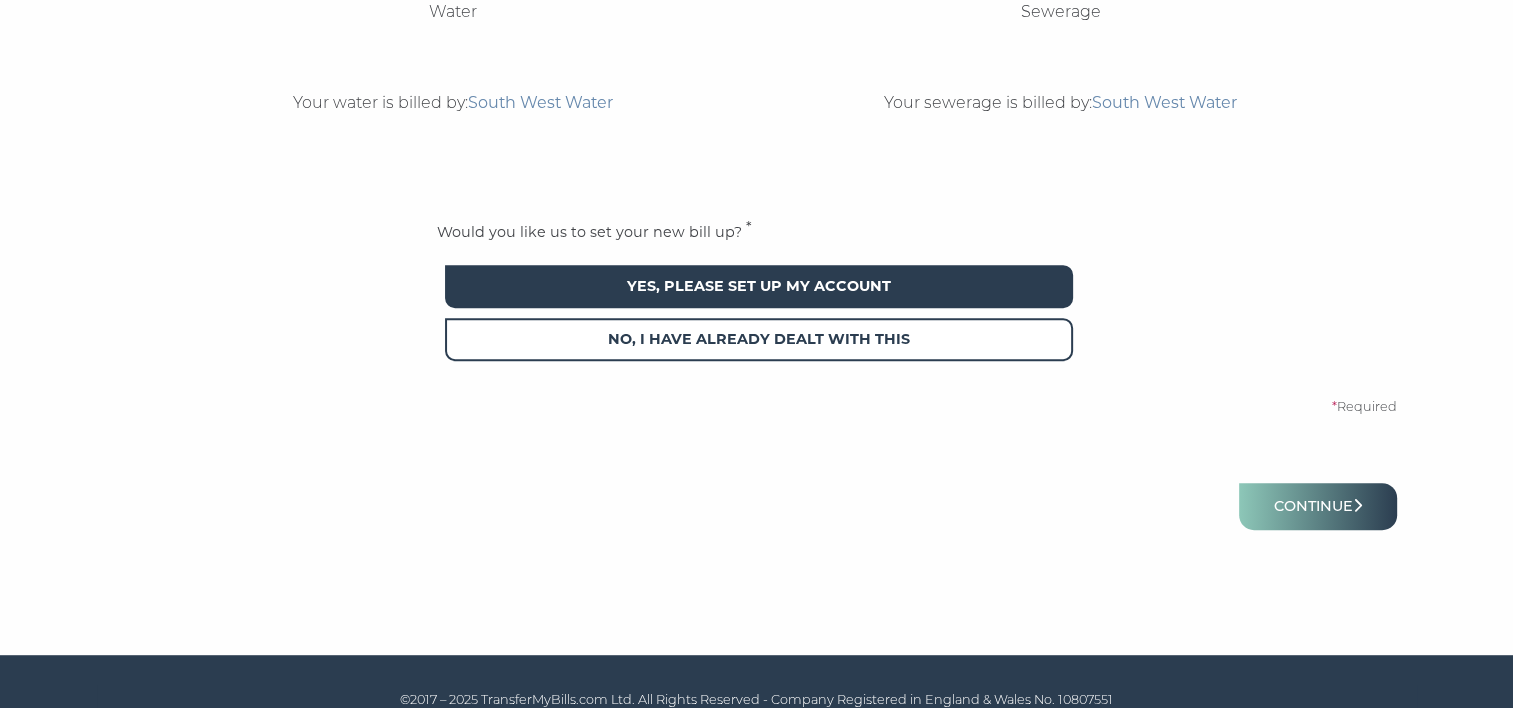 scroll, scrollTop: 930, scrollLeft: 0, axis: vertical 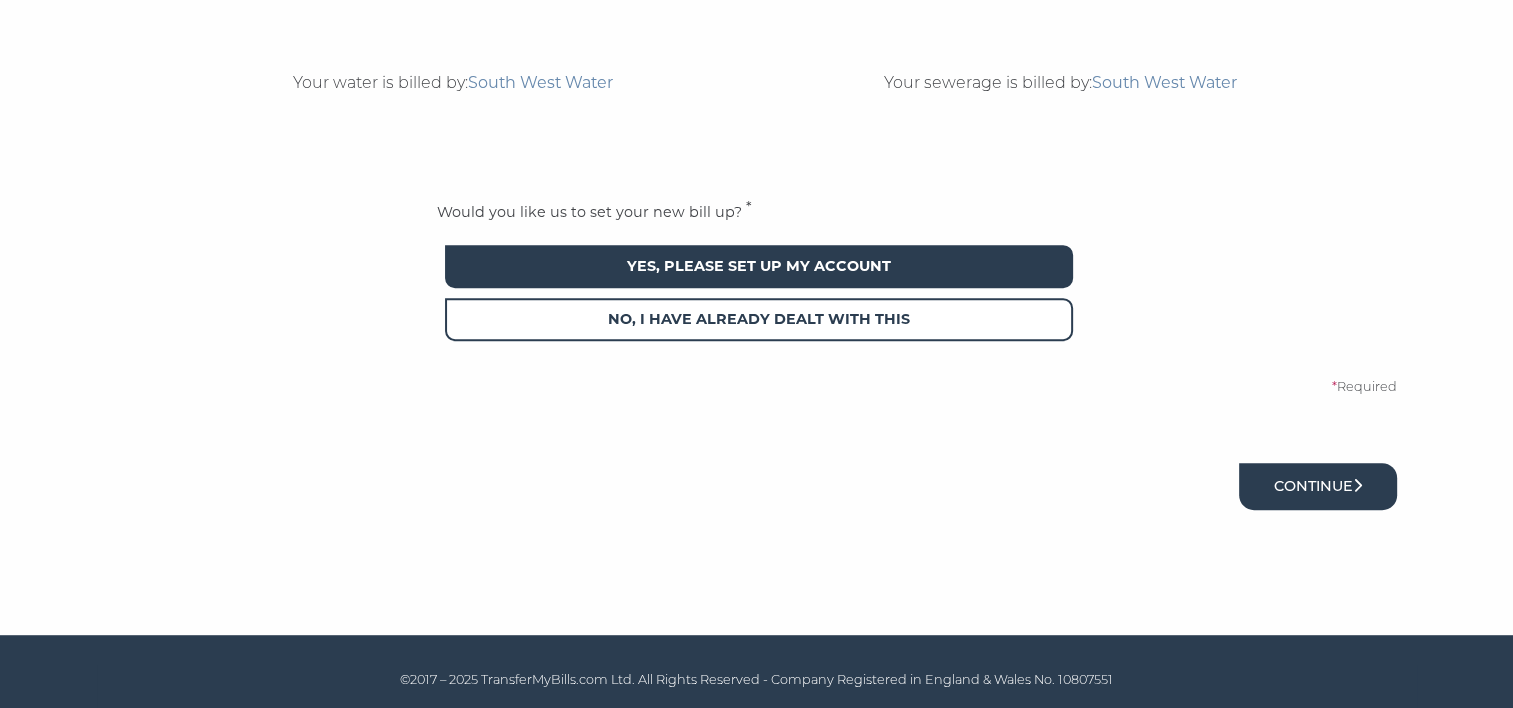 click on "Continue" at bounding box center (1318, 486) 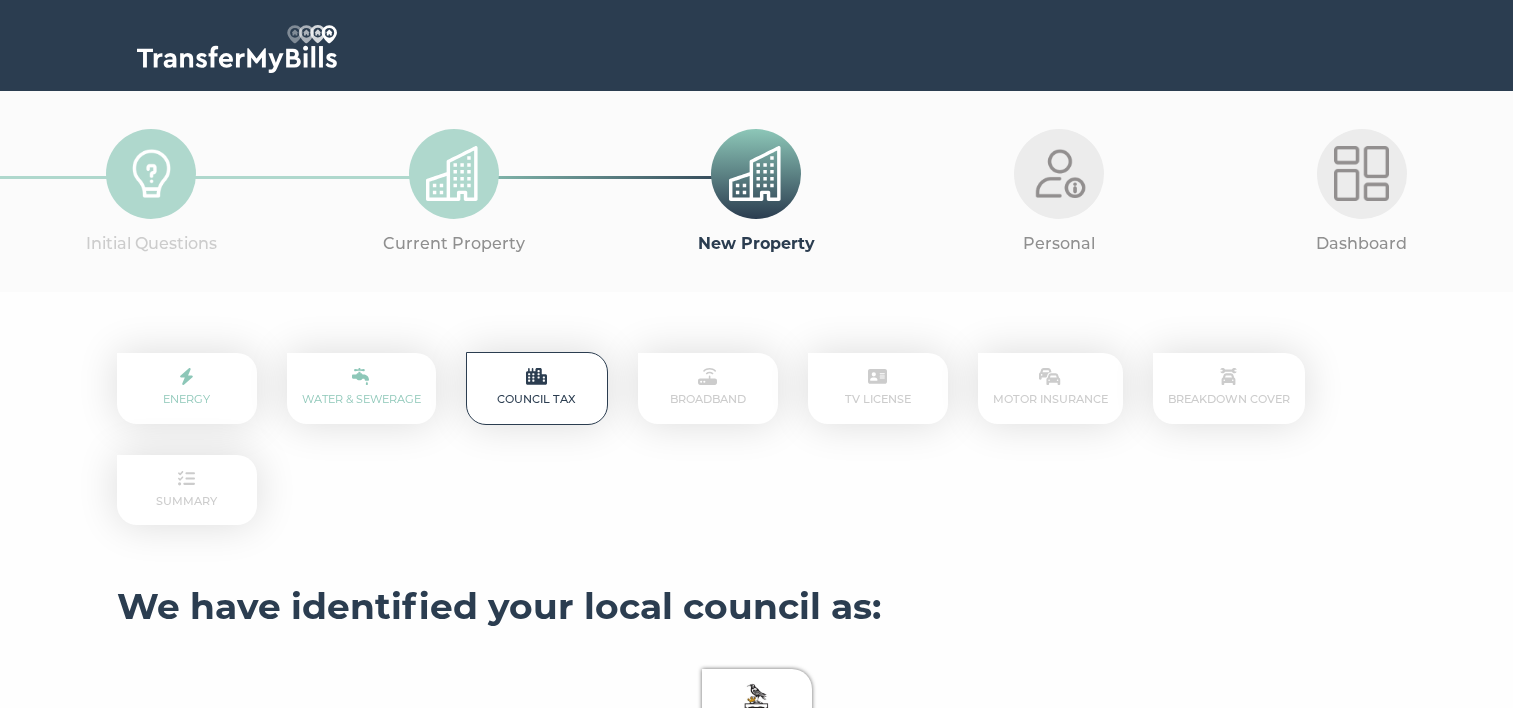 scroll, scrollTop: 0, scrollLeft: 0, axis: both 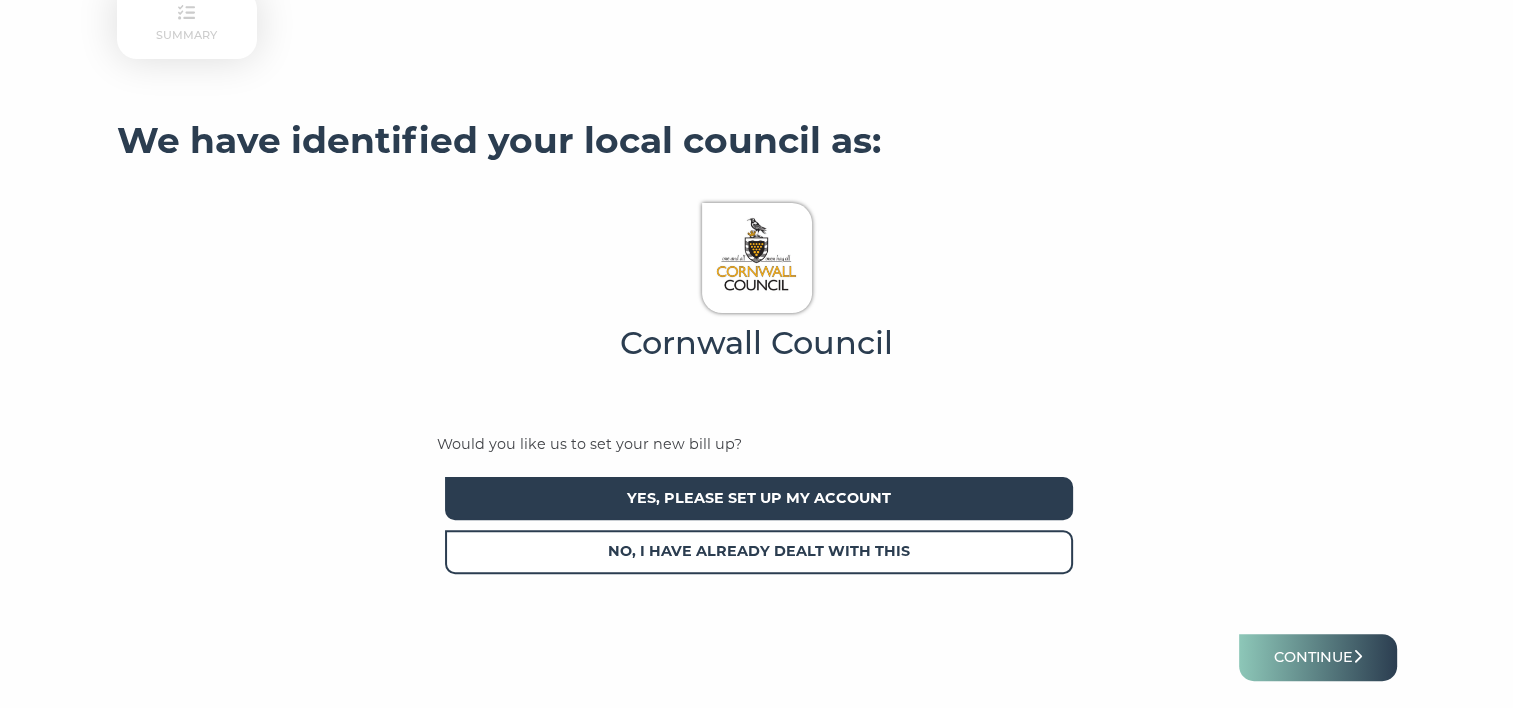 click on "Yes, please set up my account" at bounding box center (759, 498) 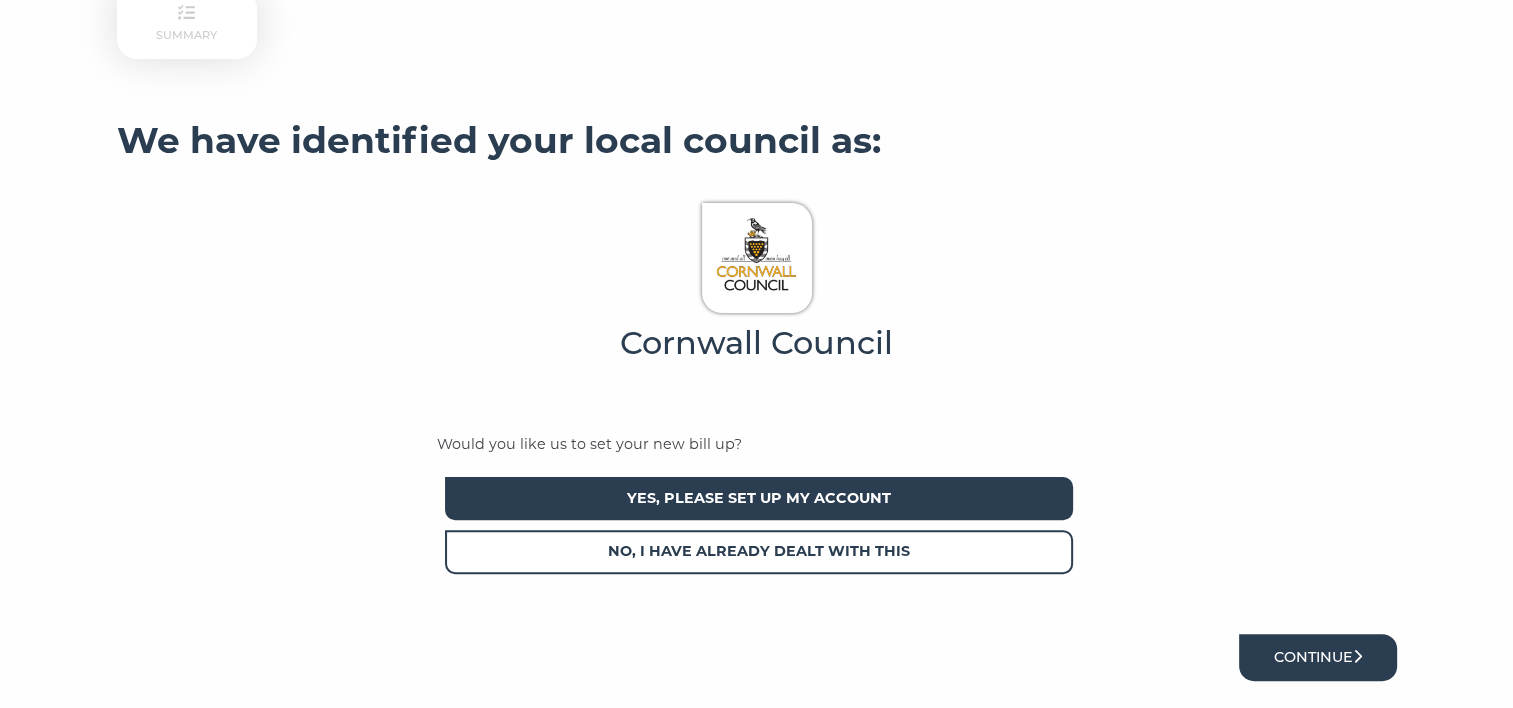 click on "Continue" at bounding box center [1318, 657] 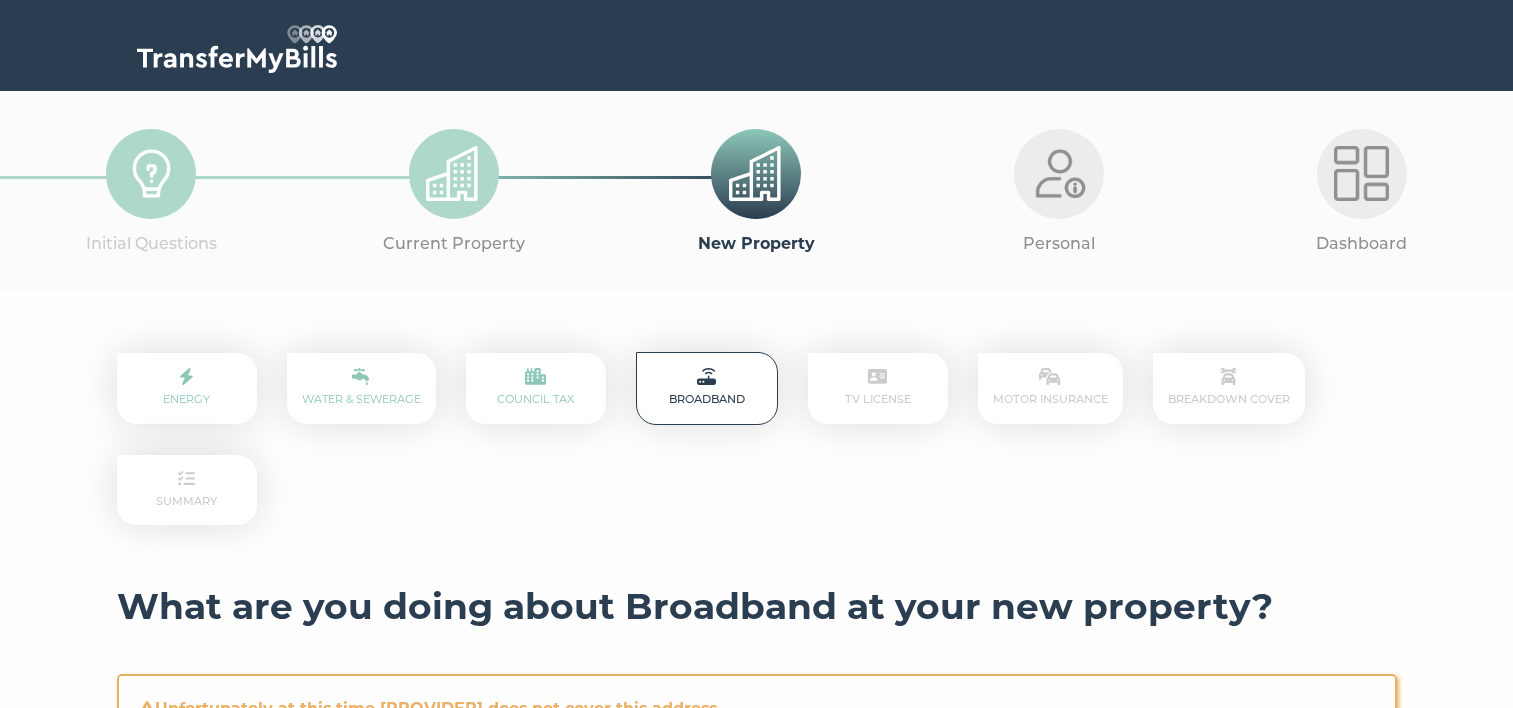 scroll, scrollTop: 0, scrollLeft: 0, axis: both 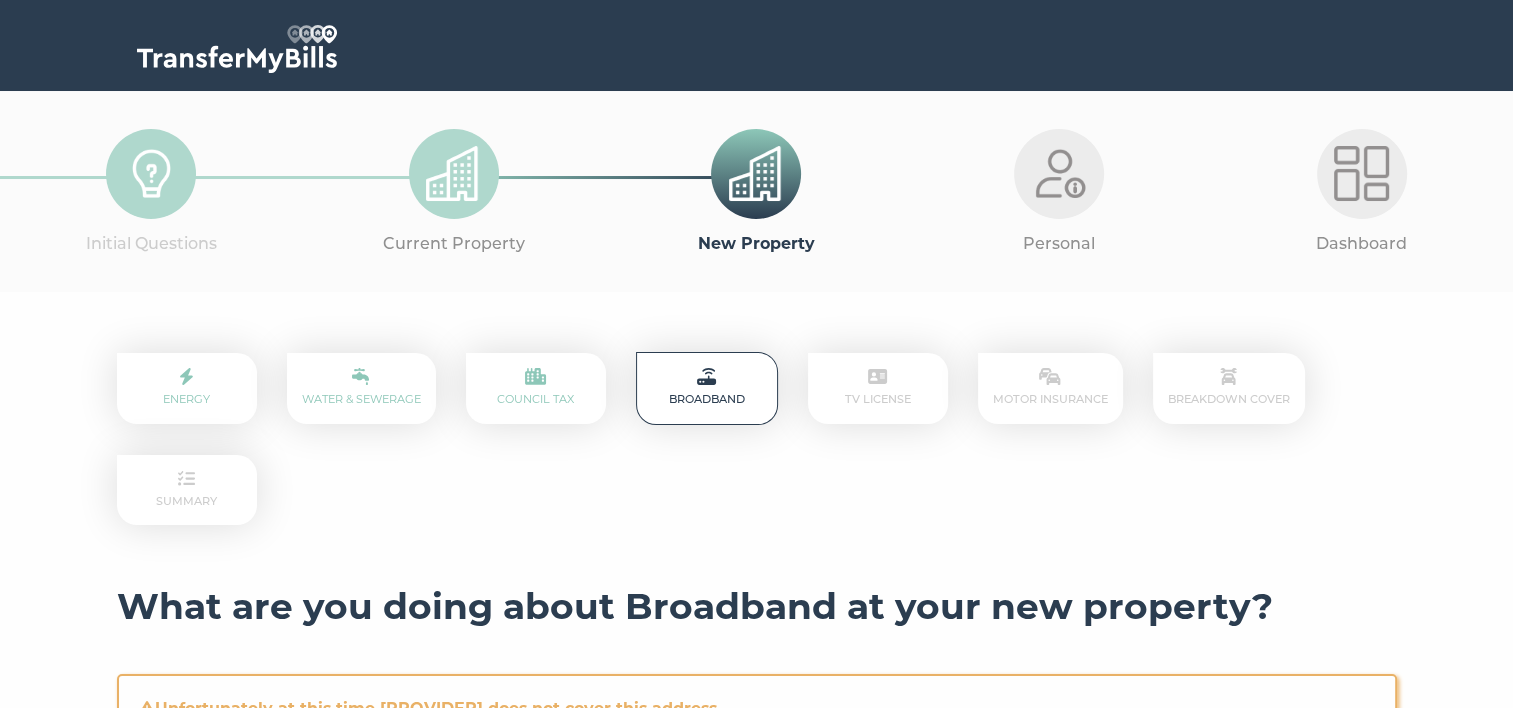 click on "Broadband" at bounding box center [707, 388] 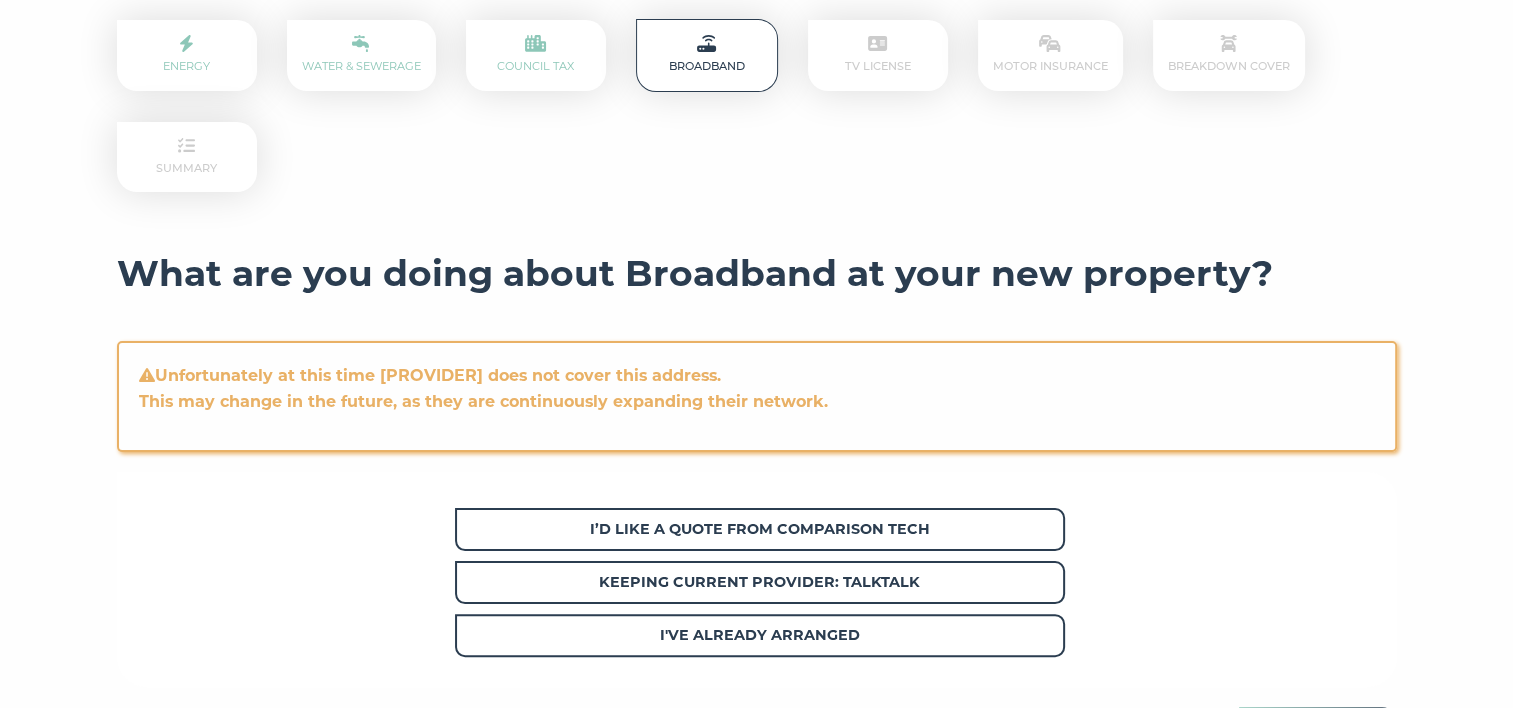 scroll, scrollTop: 400, scrollLeft: 0, axis: vertical 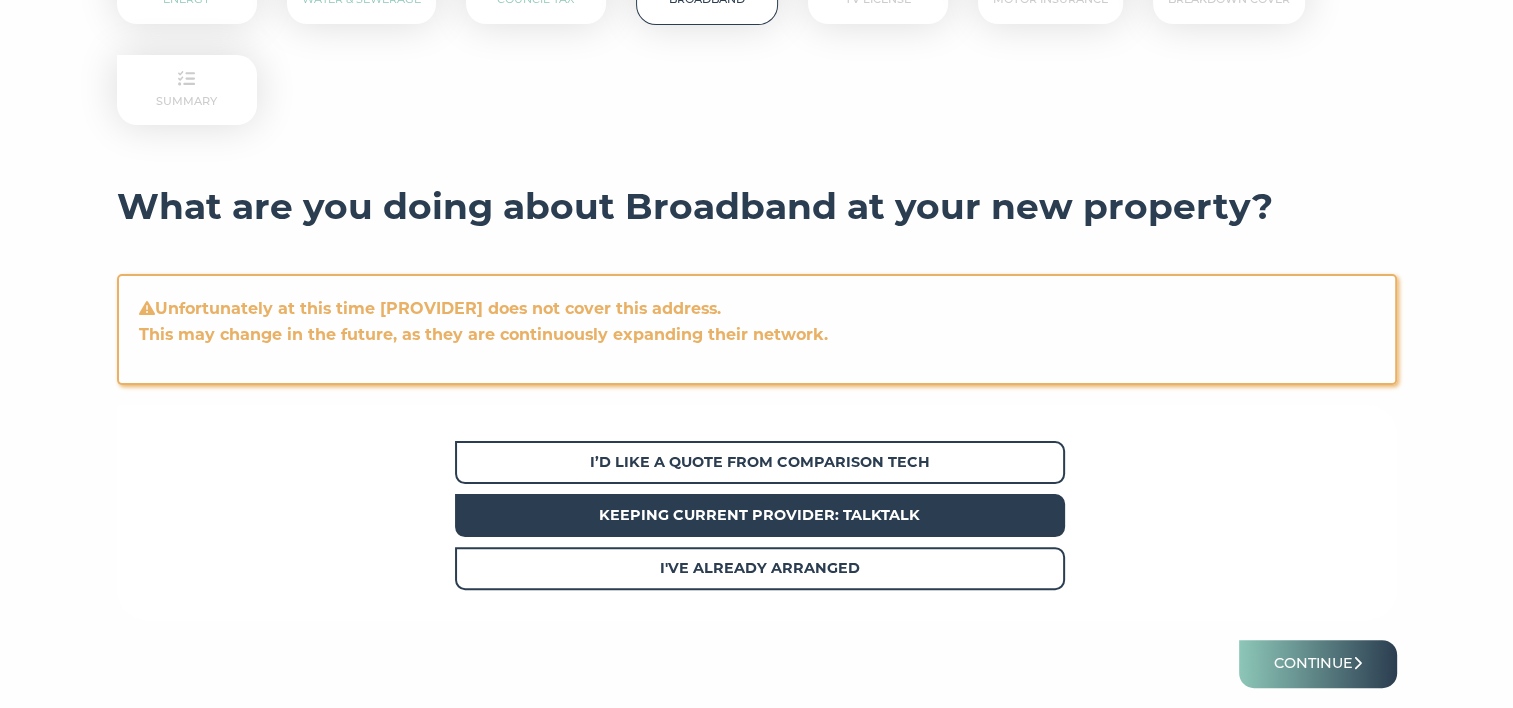 click on "Keeping current provider: Talktalk" at bounding box center [759, 515] 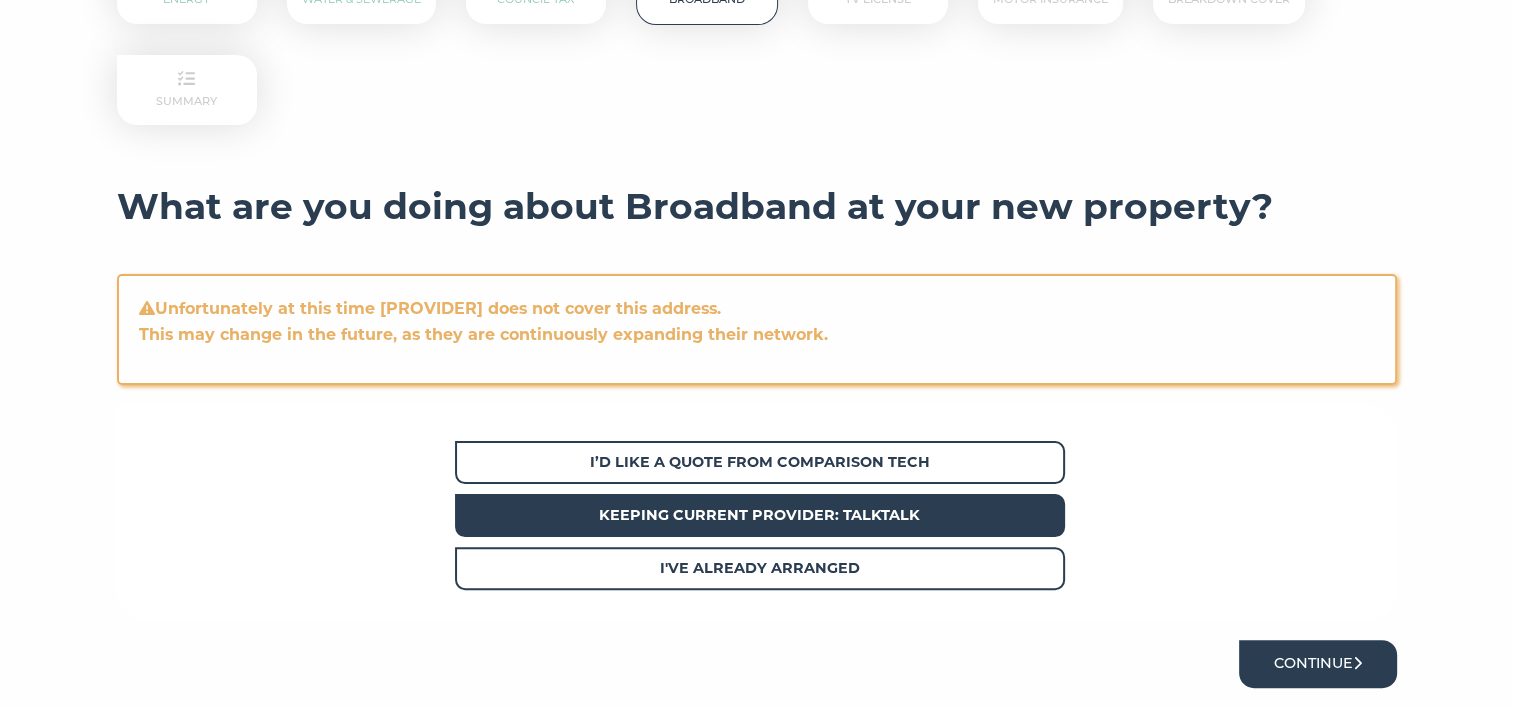 click on "Continue" at bounding box center (1318, 663) 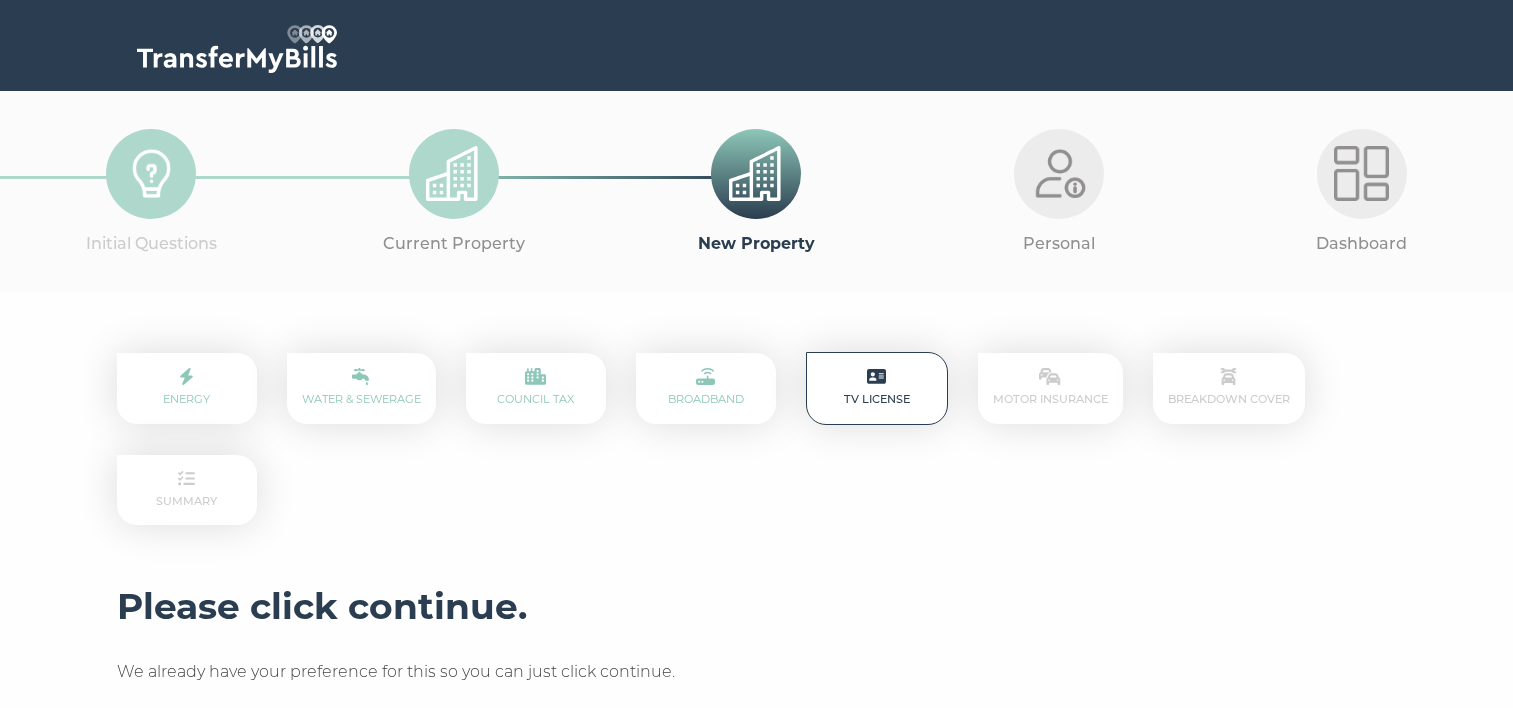 scroll, scrollTop: 0, scrollLeft: 0, axis: both 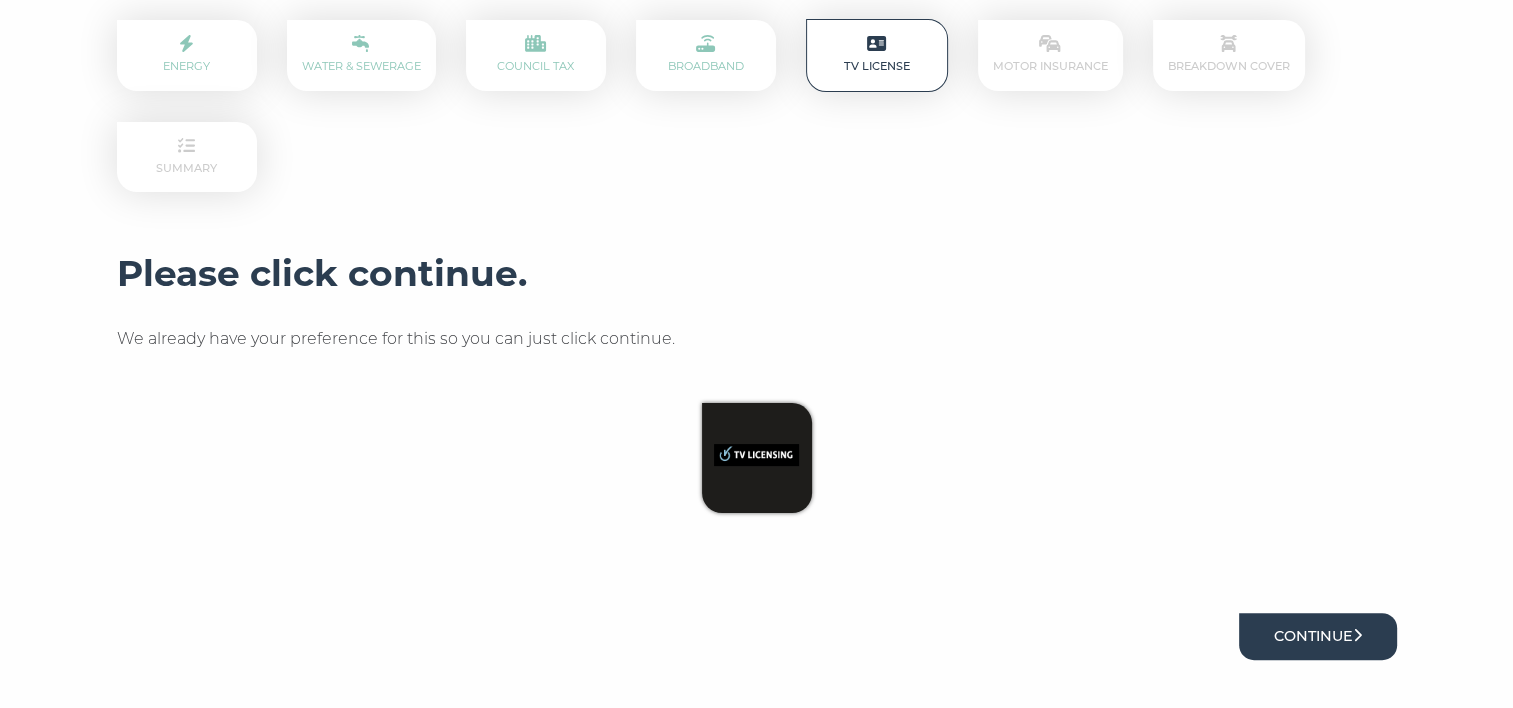 click on "Continue" at bounding box center (1318, 636) 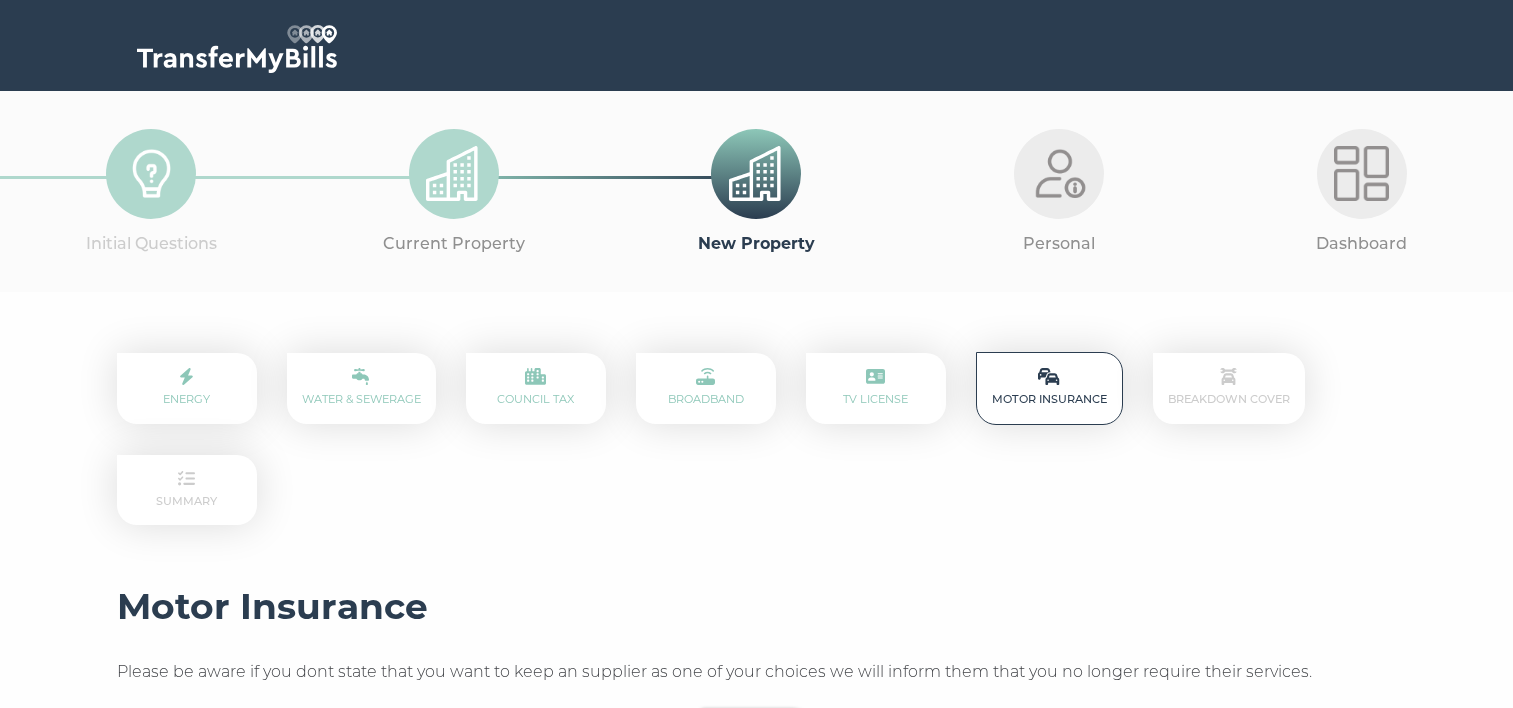 scroll, scrollTop: 0, scrollLeft: 0, axis: both 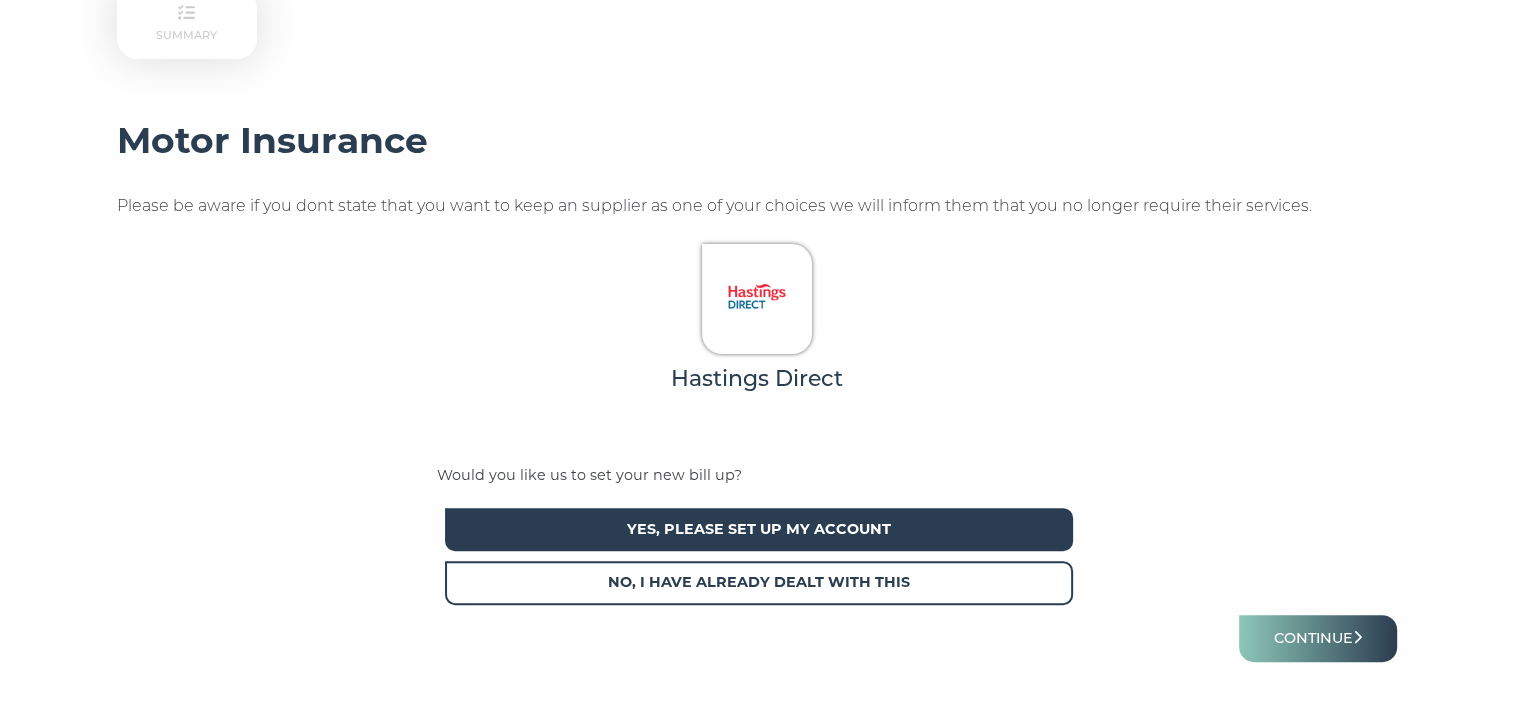 click on "Yes, please set up my account" at bounding box center (759, 529) 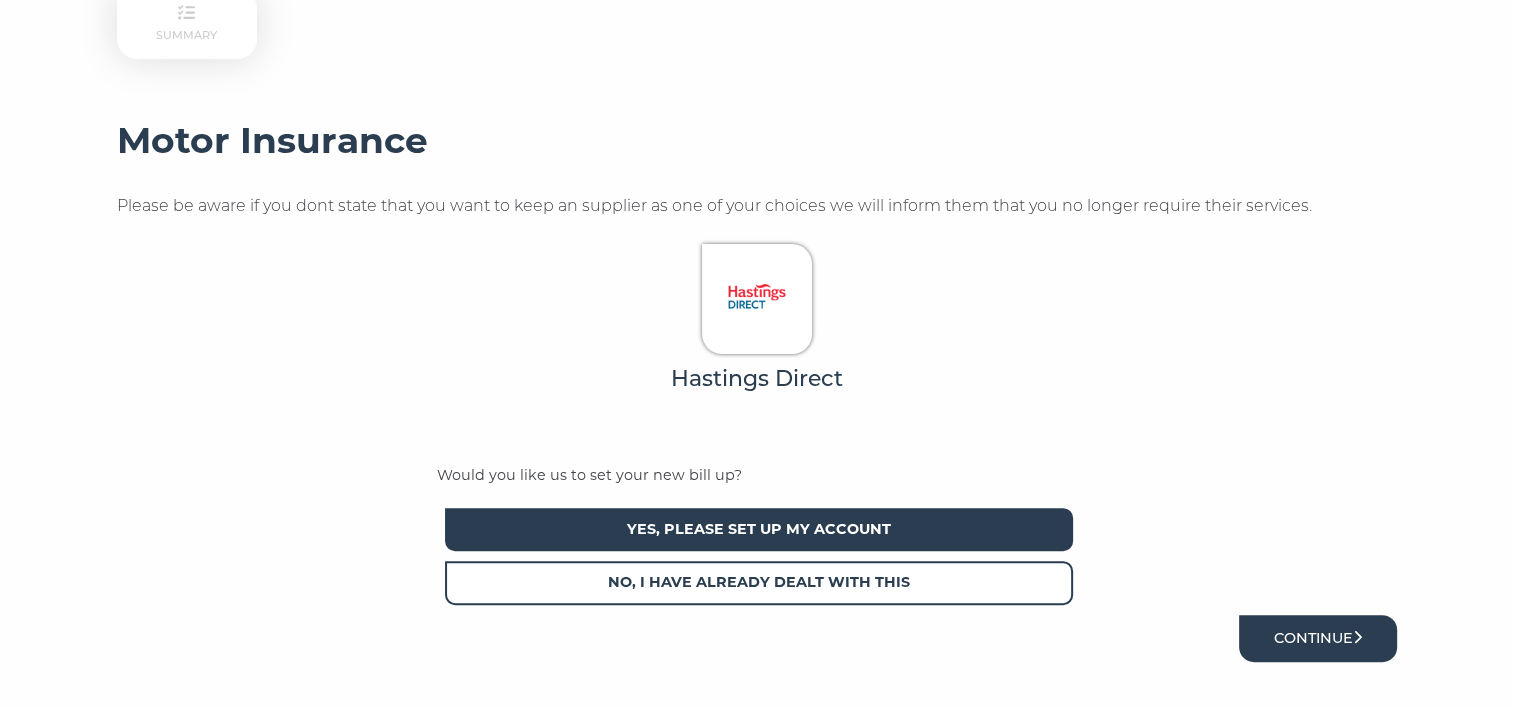 click on "Continue" at bounding box center (1318, 638) 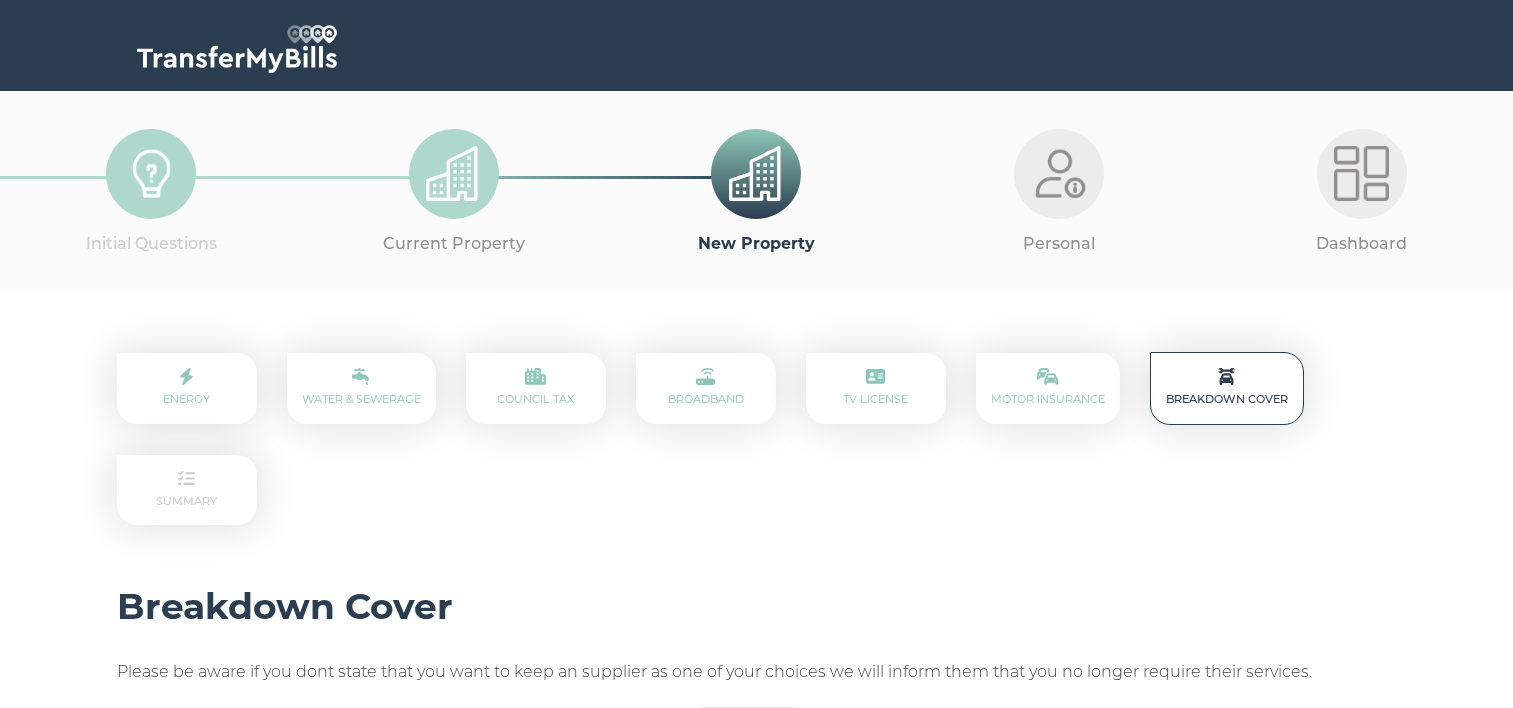 scroll, scrollTop: 0, scrollLeft: 0, axis: both 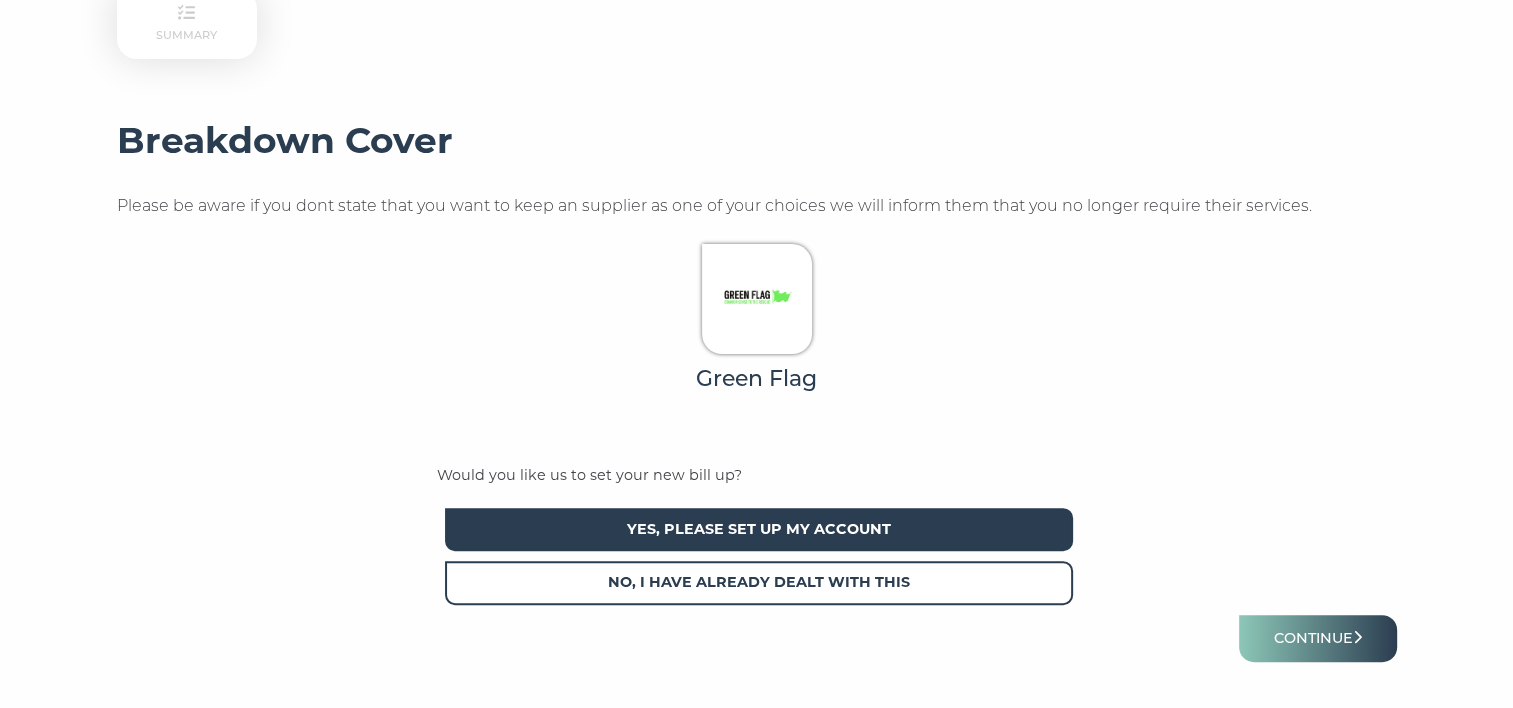 click on "Yes, please set up my account" at bounding box center (759, 529) 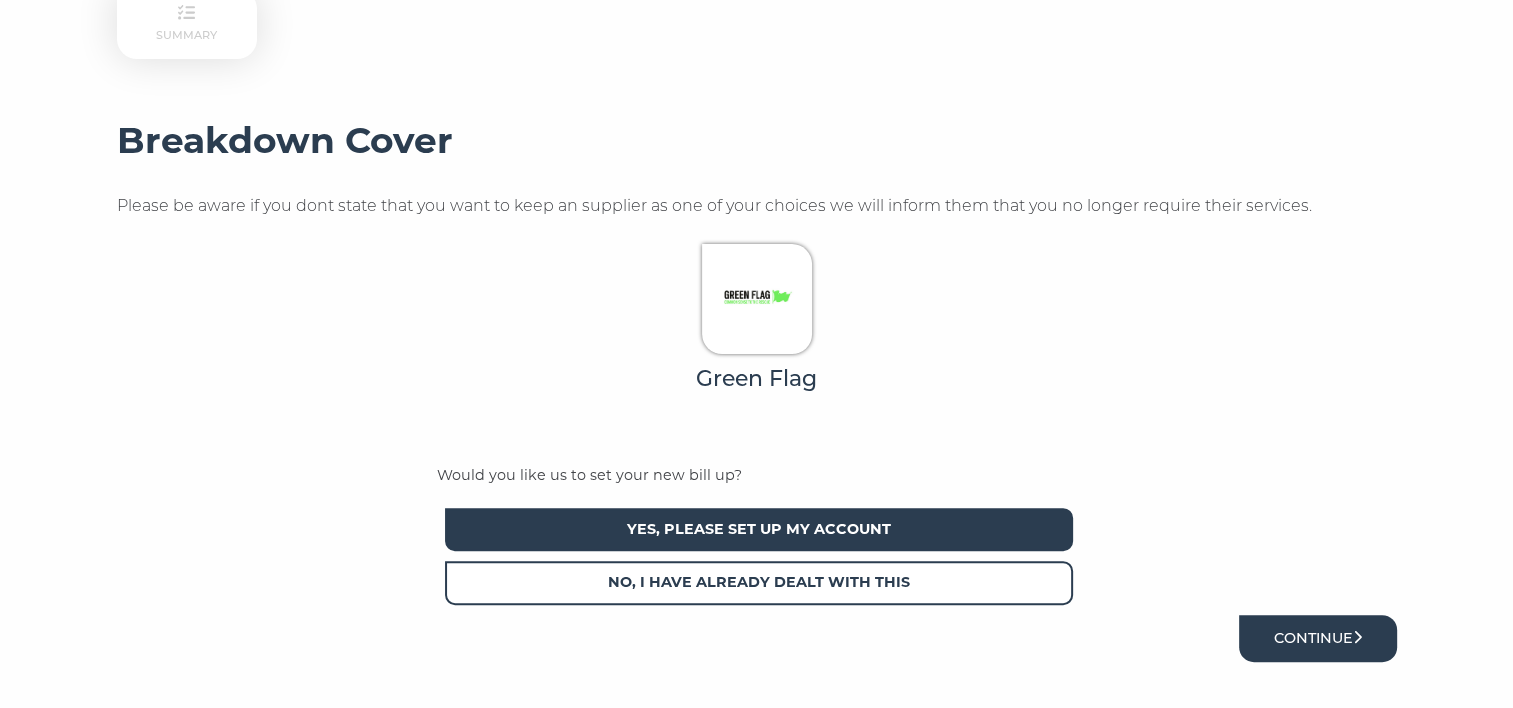 click on "Continue" at bounding box center [1318, 638] 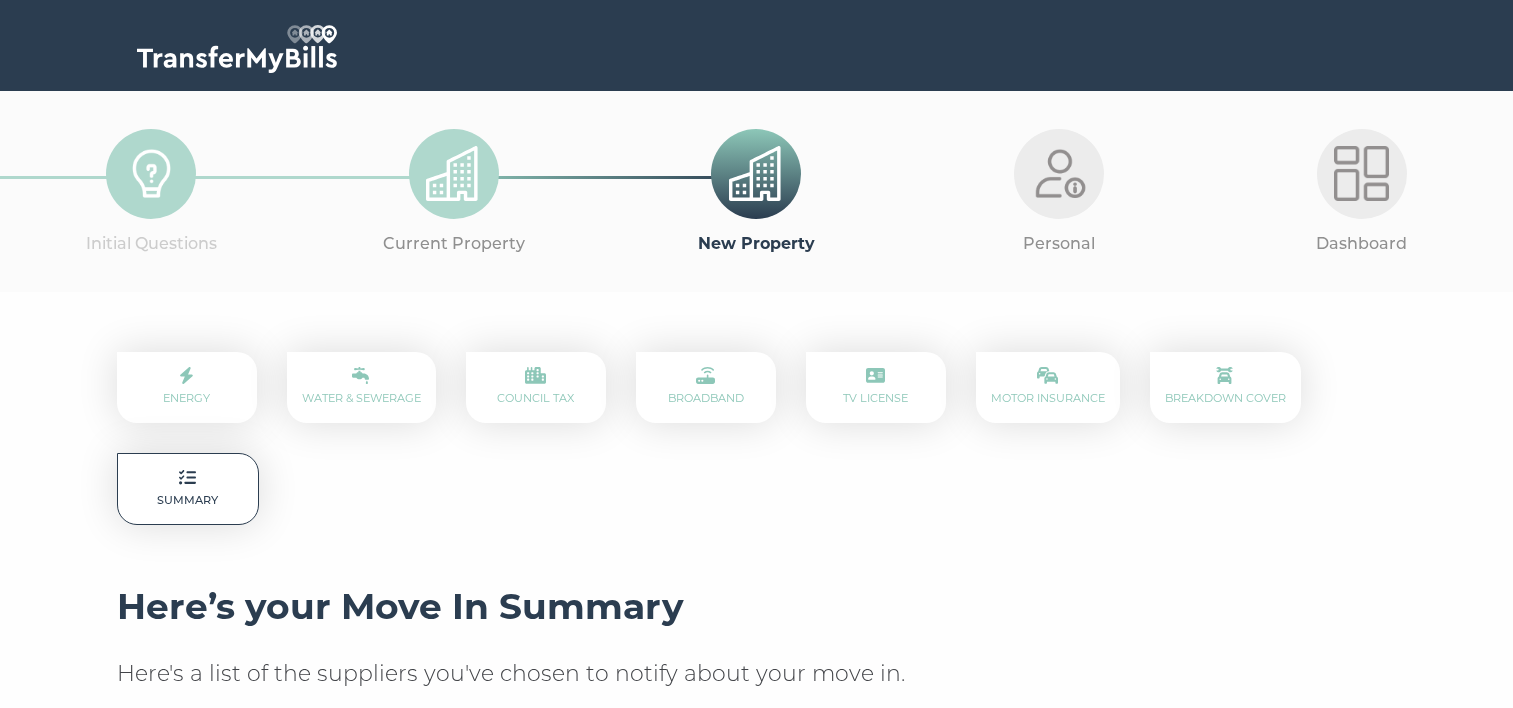 scroll, scrollTop: 0, scrollLeft: 0, axis: both 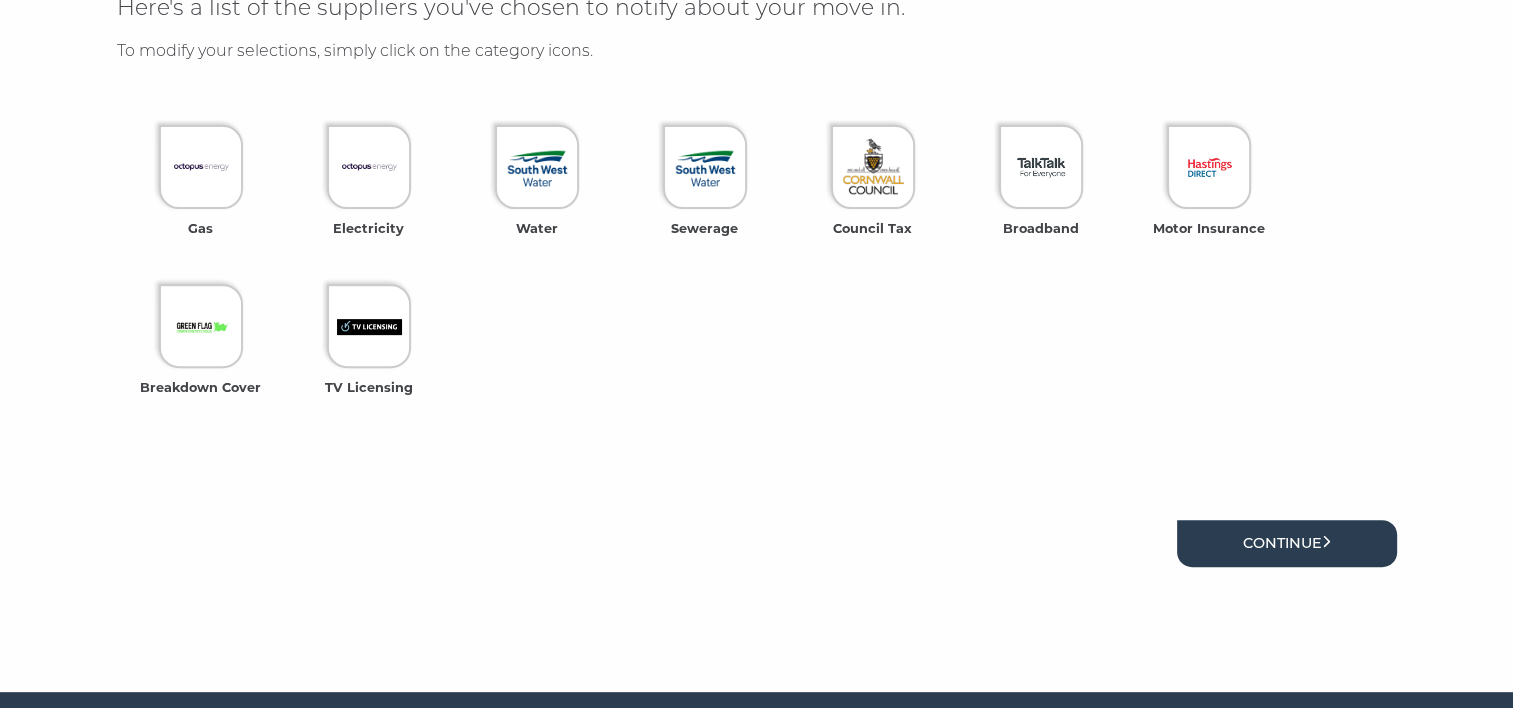 click on "Continue" at bounding box center (1287, 543) 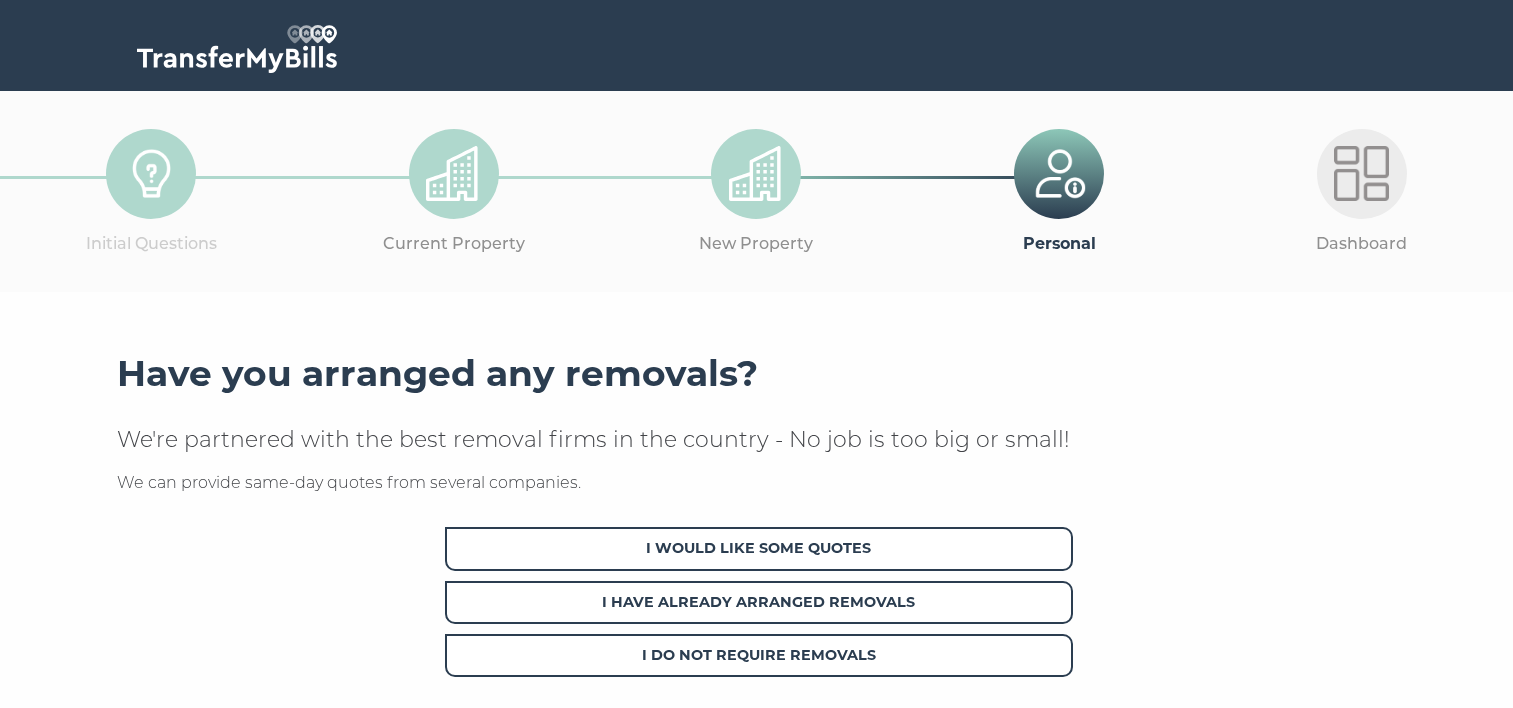 scroll, scrollTop: 0, scrollLeft: 0, axis: both 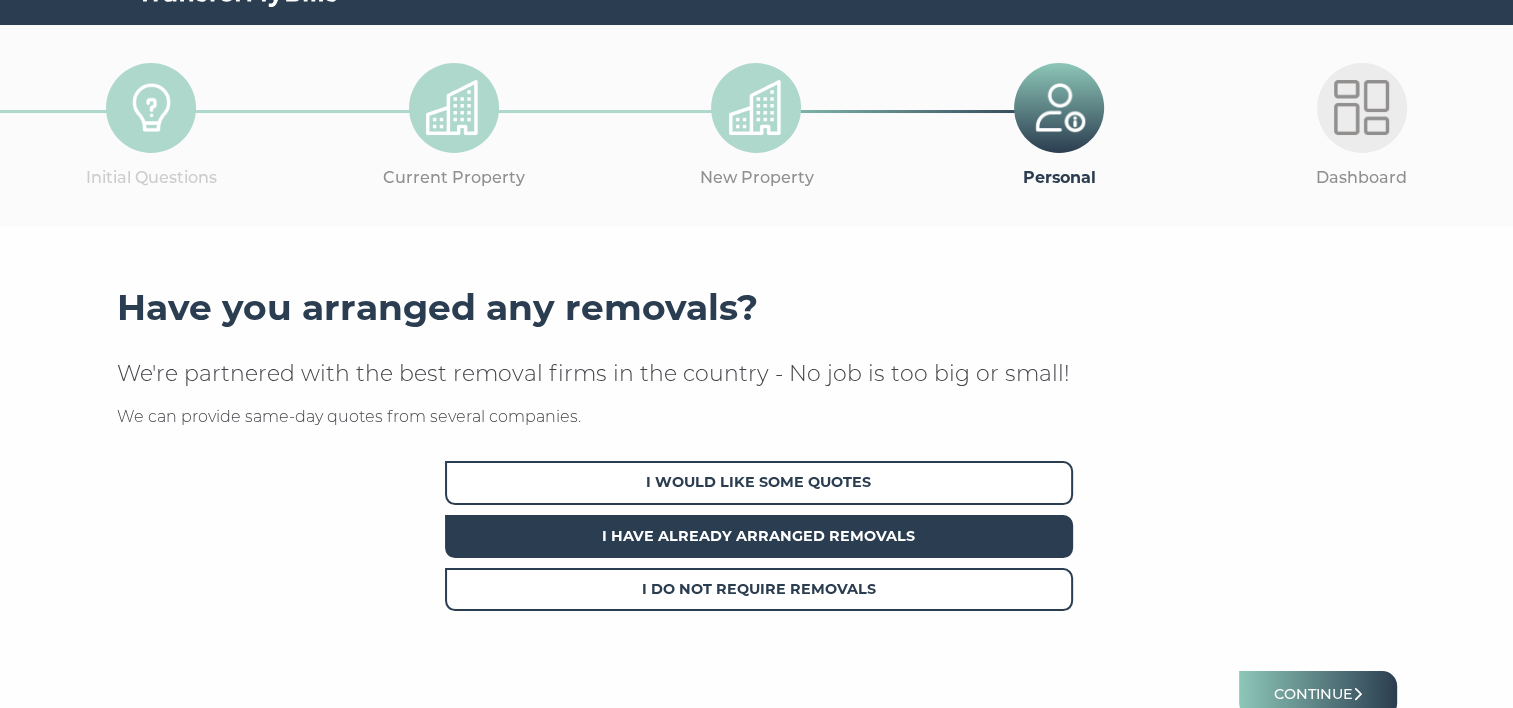 click on "I Have Already Arranged Removals" at bounding box center [759, 536] 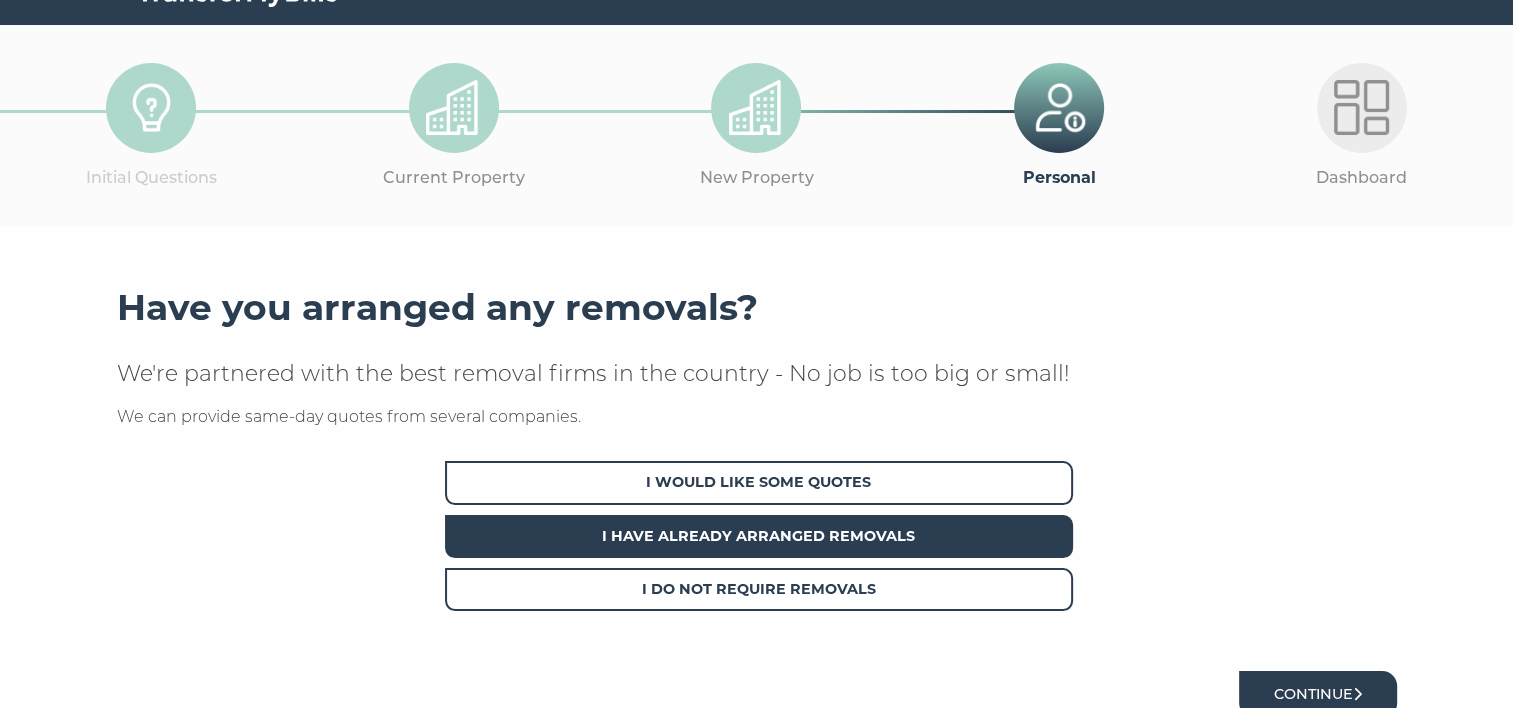 click on "Continue" at bounding box center [1318, 694] 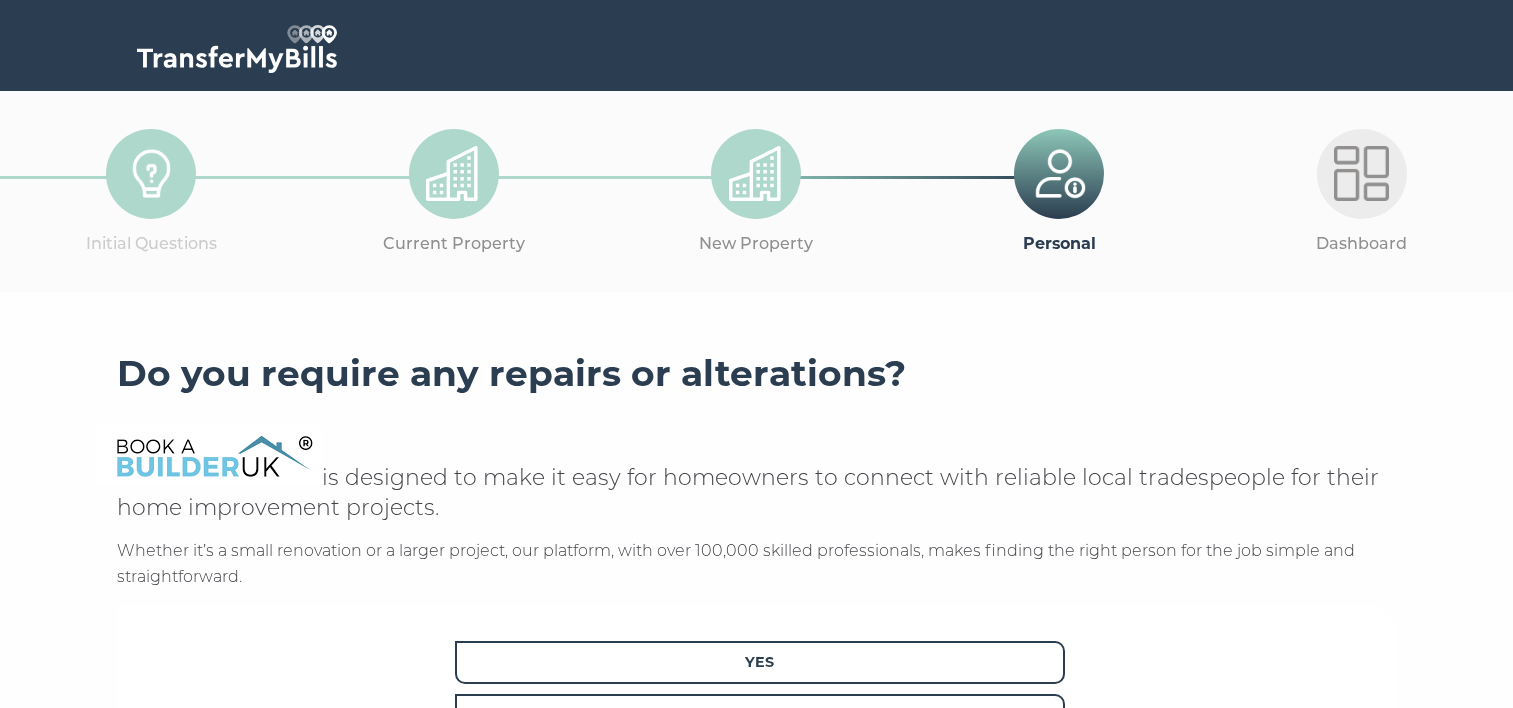 scroll, scrollTop: 0, scrollLeft: 0, axis: both 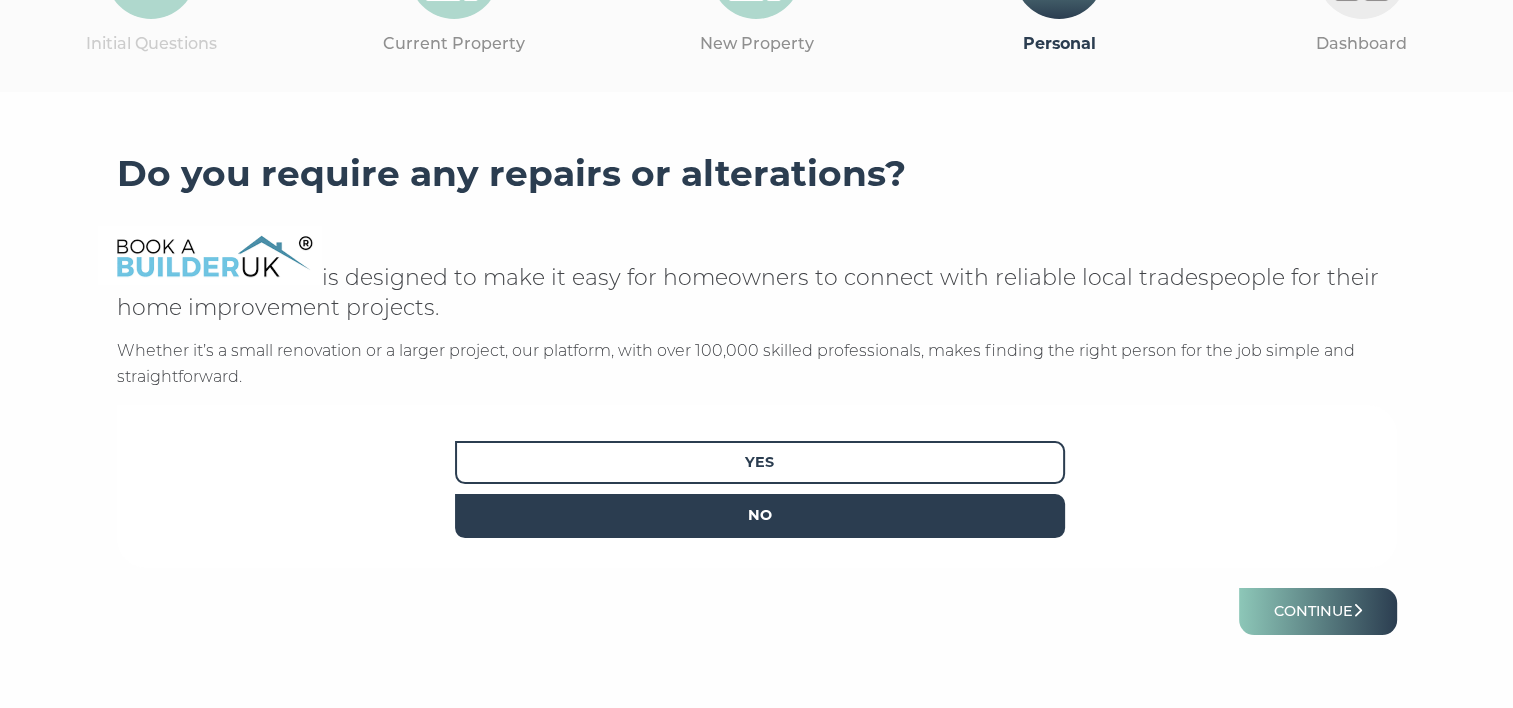 click on "No" at bounding box center (760, 515) 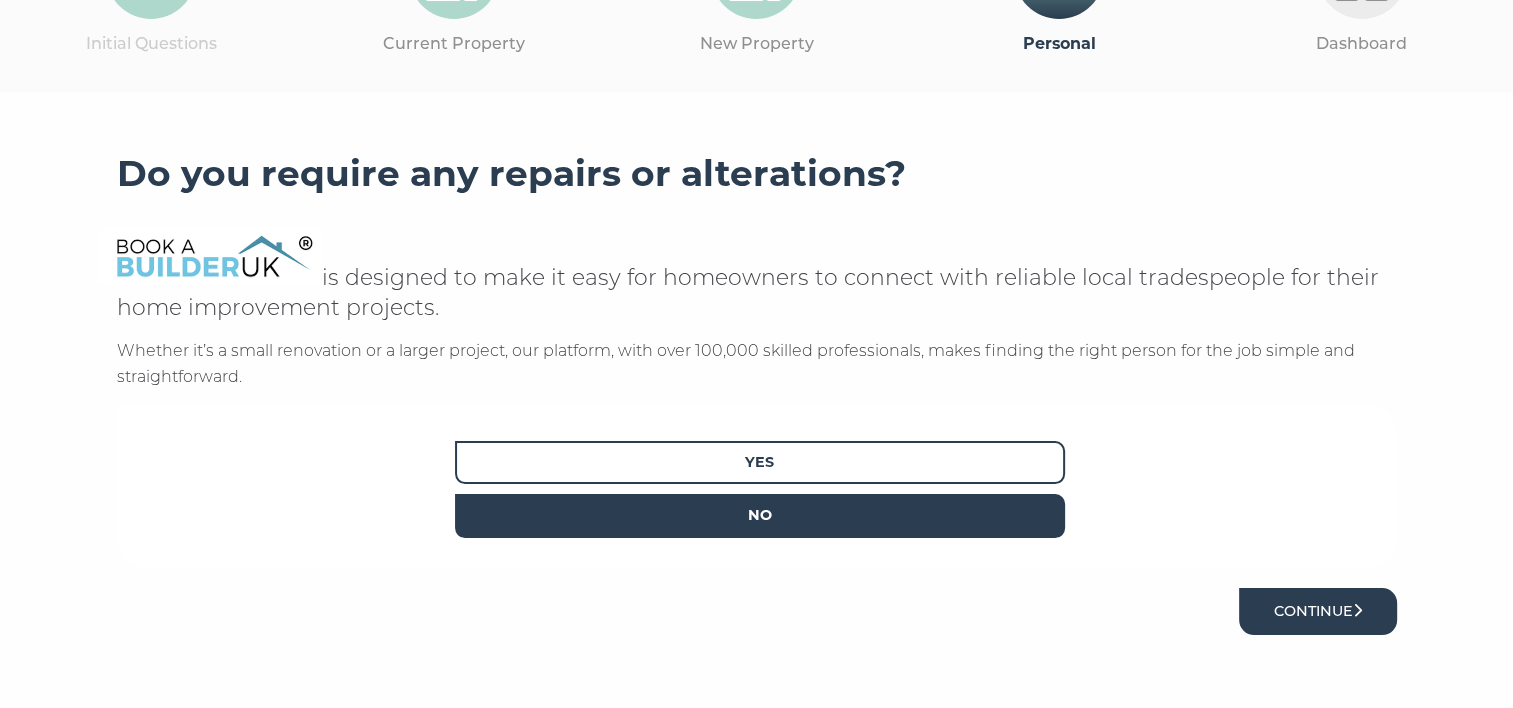 click on "Continue" at bounding box center (1318, 611) 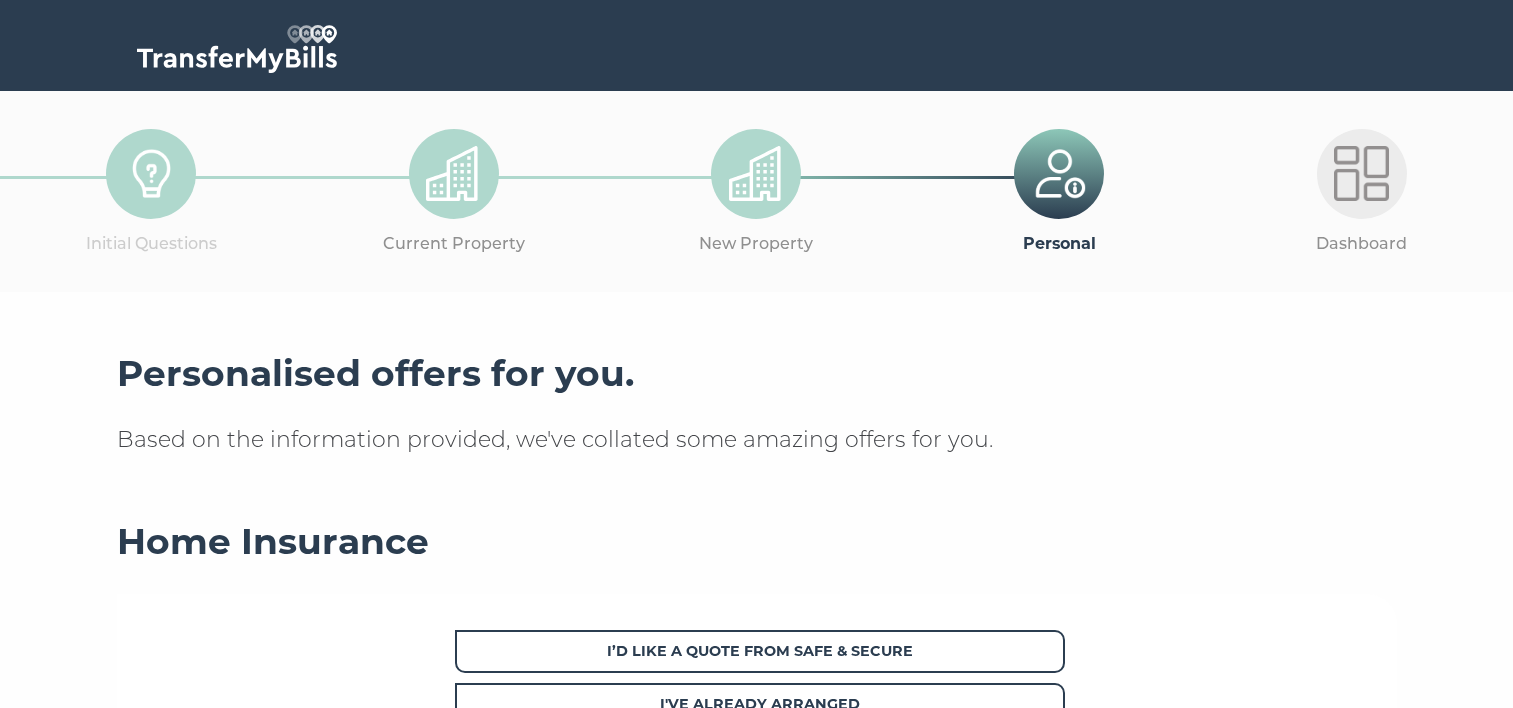 scroll, scrollTop: 0, scrollLeft: 0, axis: both 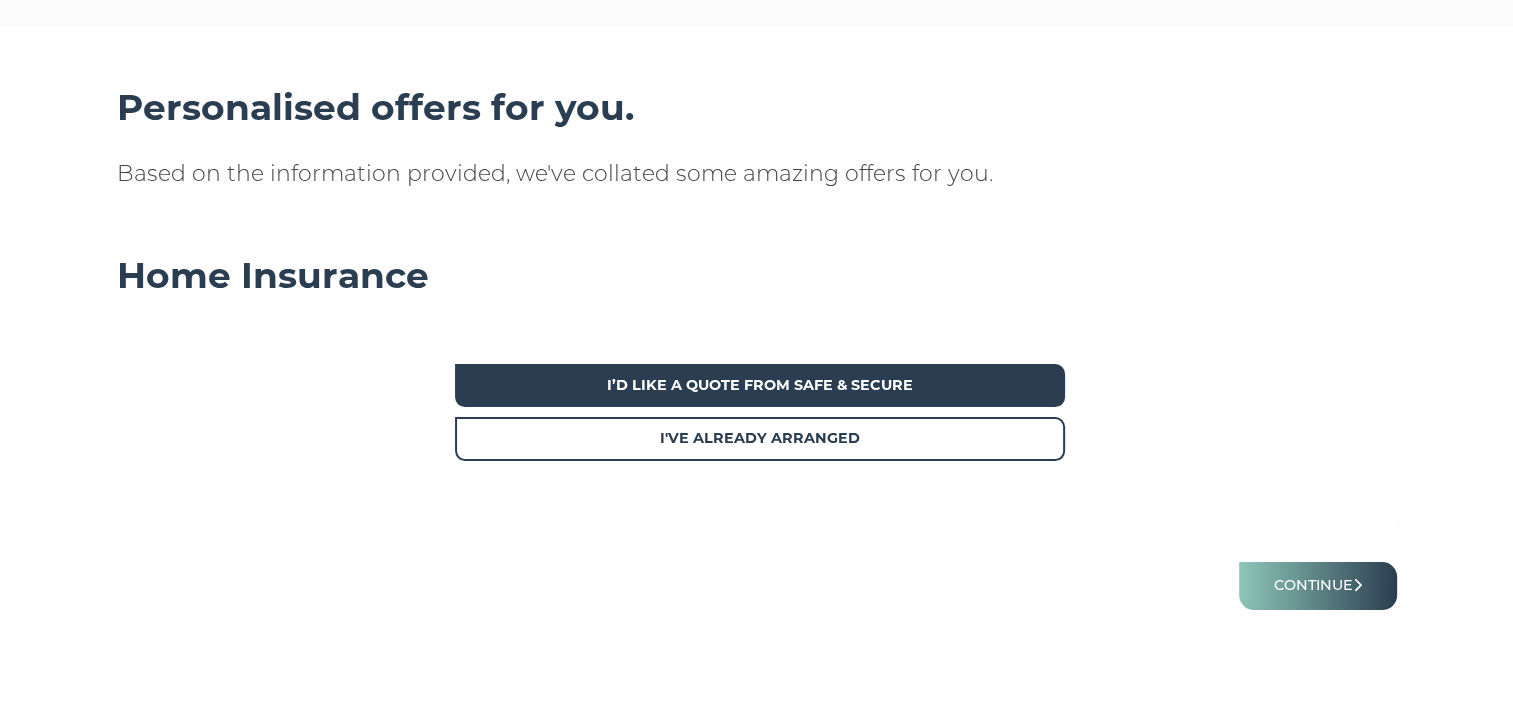 click on "I’d like a quote from  Safe & Secure" at bounding box center [760, 385] 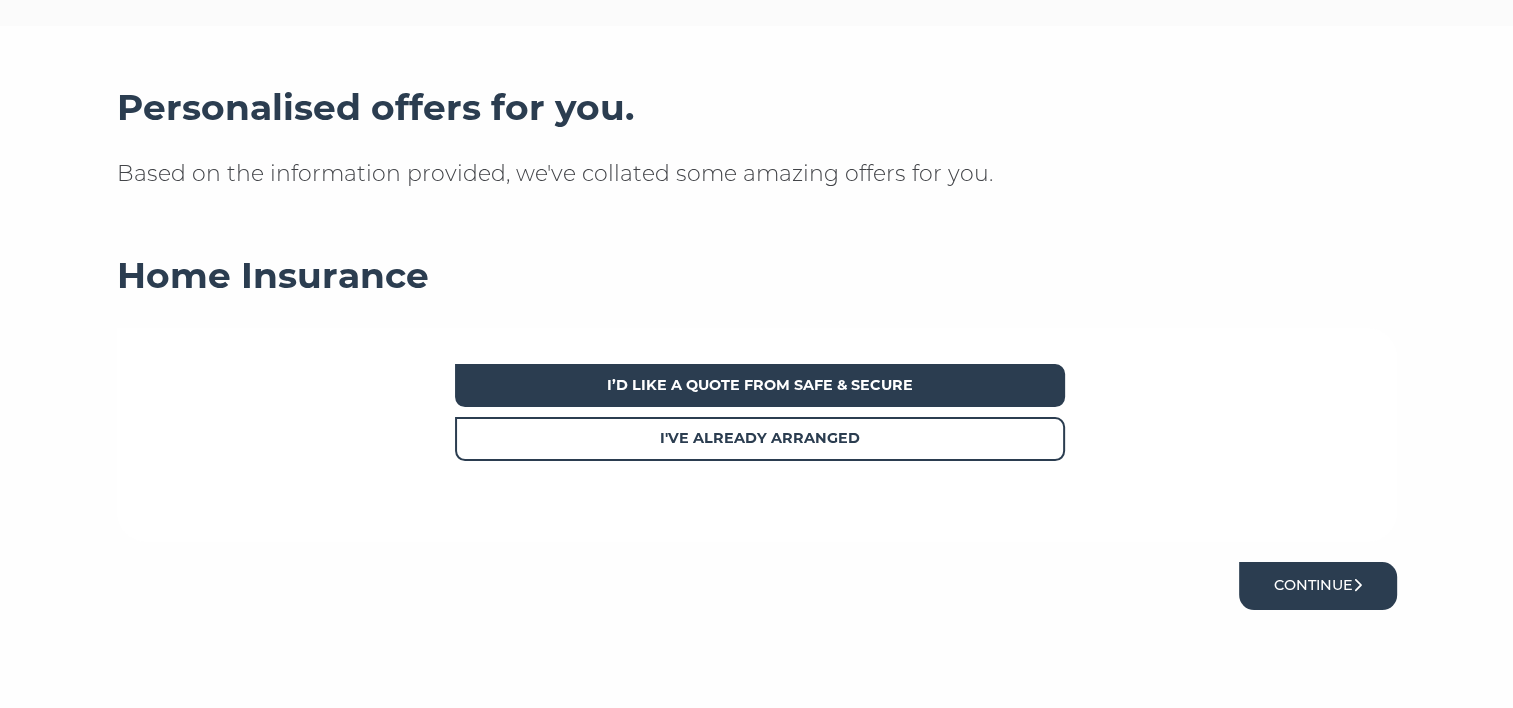 click on "Continue" at bounding box center (1318, 585) 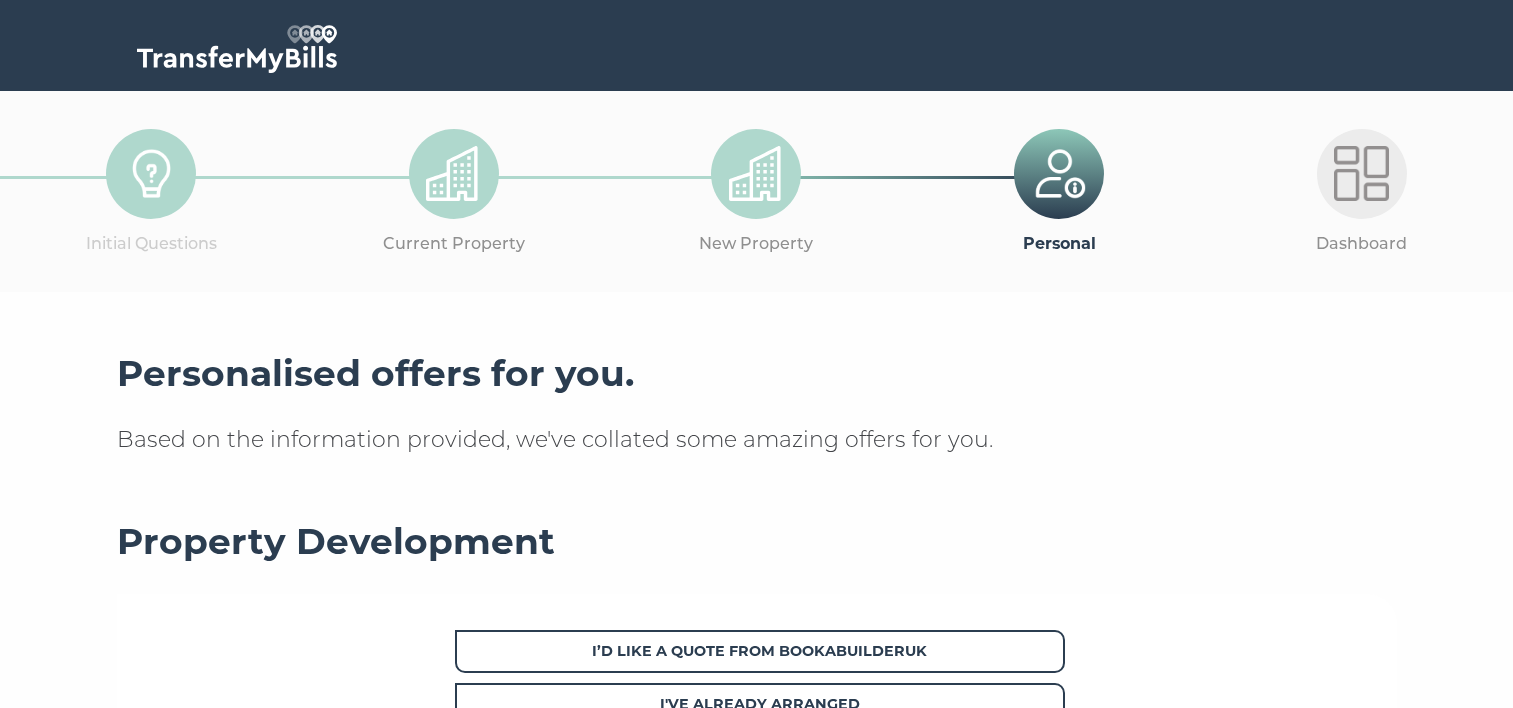scroll, scrollTop: 0, scrollLeft: 0, axis: both 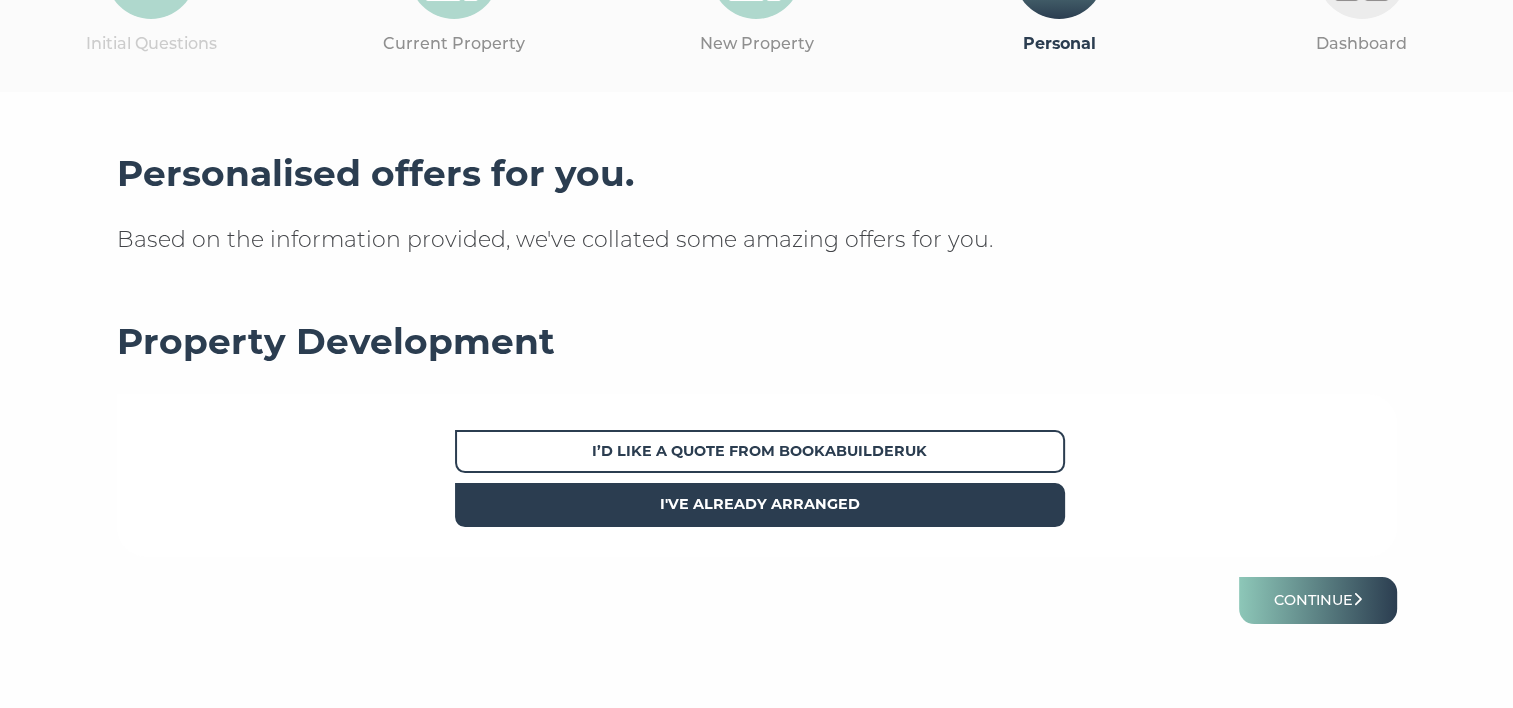 click on "I've already arranged" at bounding box center [760, 504] 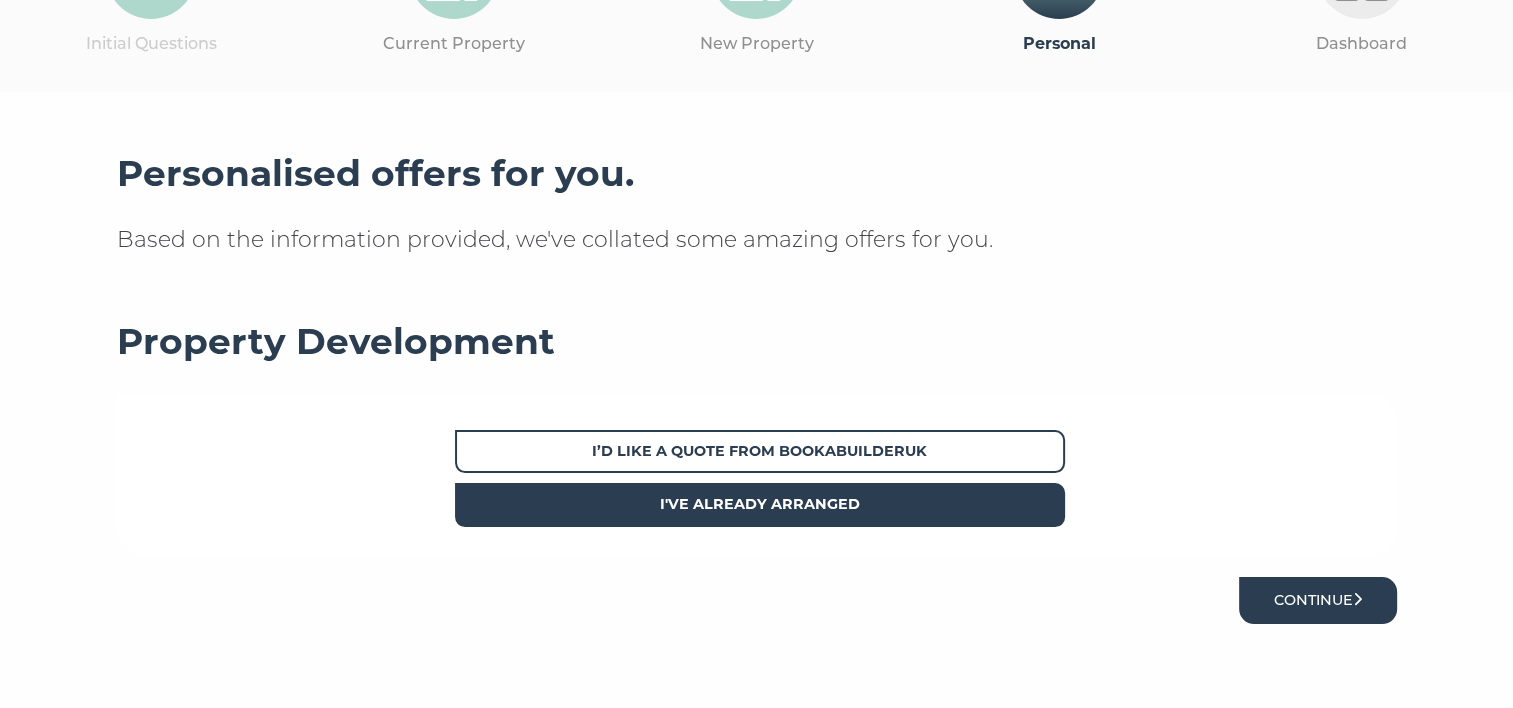 click on "Continue" at bounding box center (1318, 600) 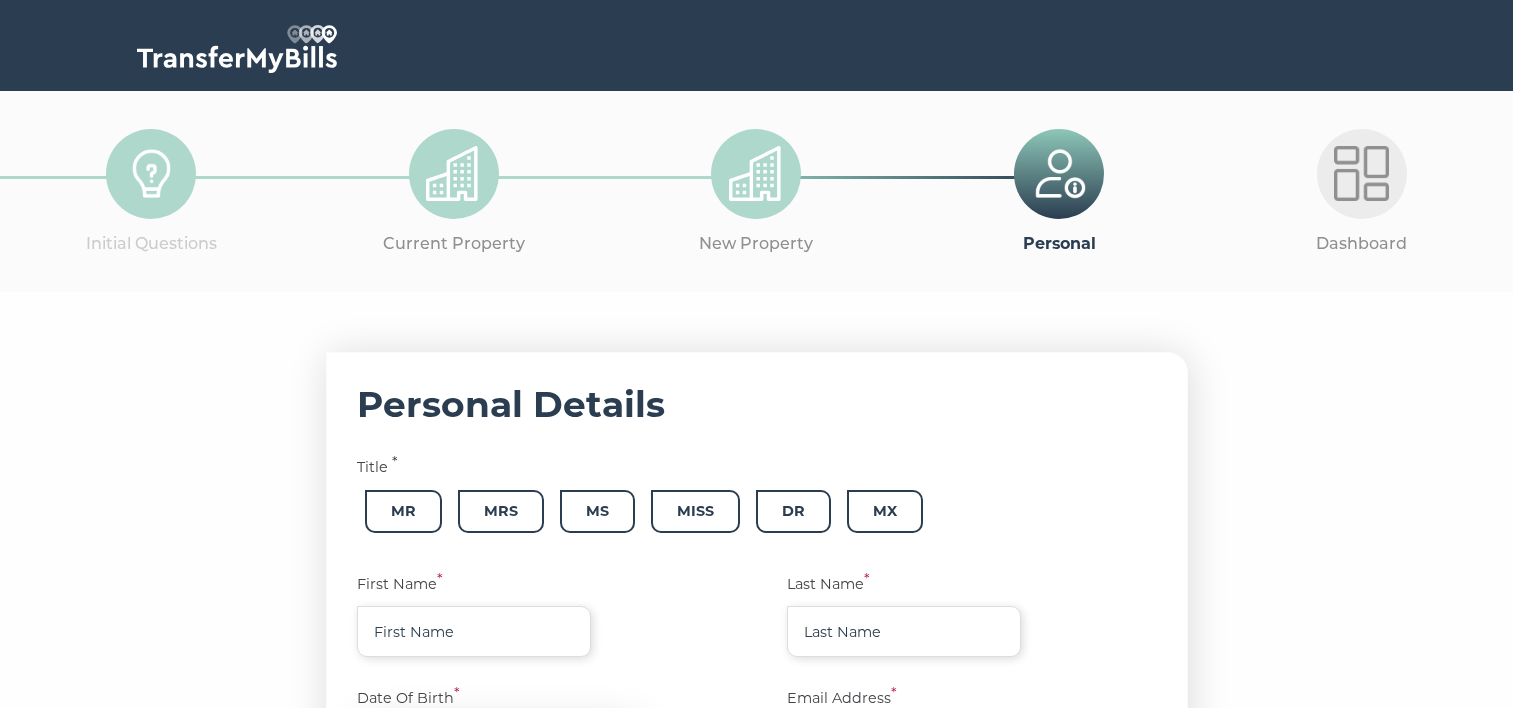 scroll, scrollTop: 0, scrollLeft: 0, axis: both 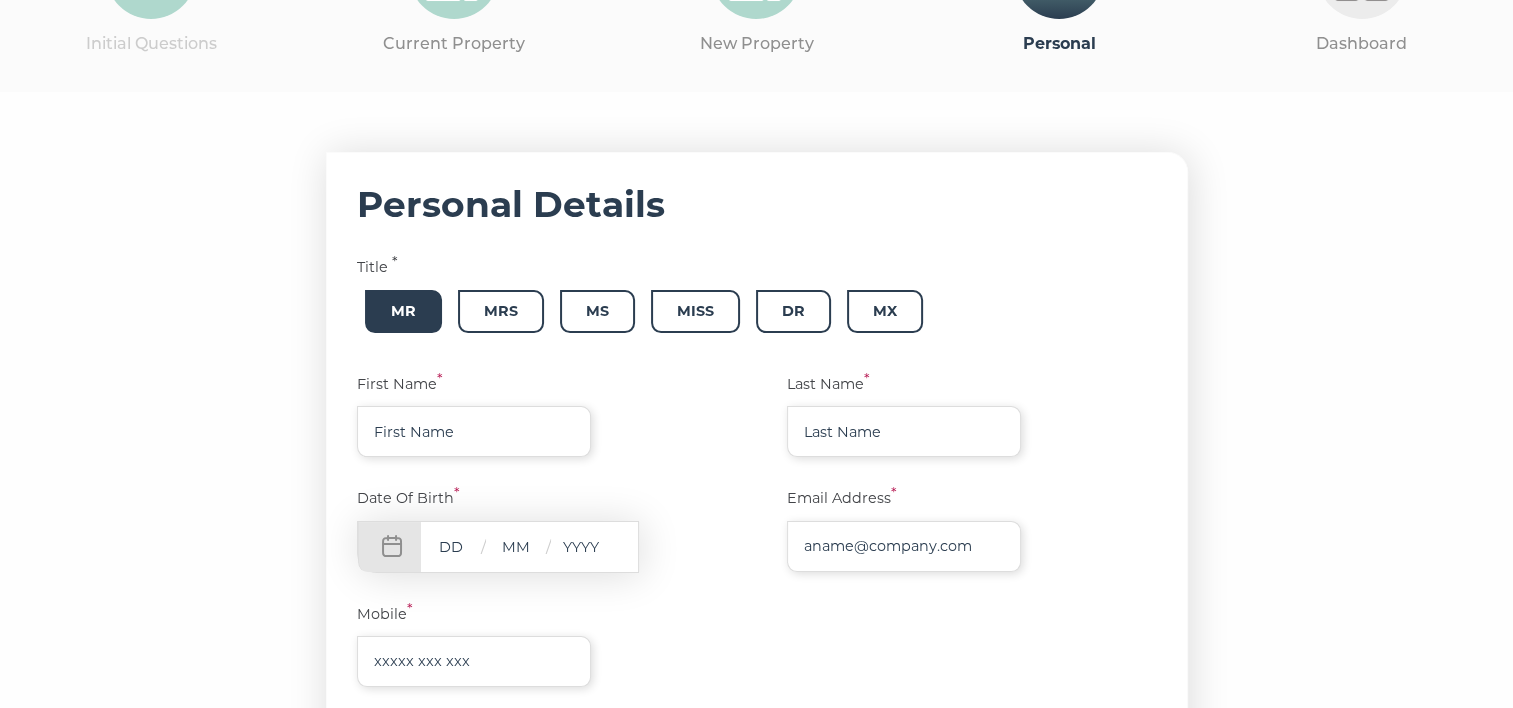 click on "Mr" at bounding box center (403, 311) 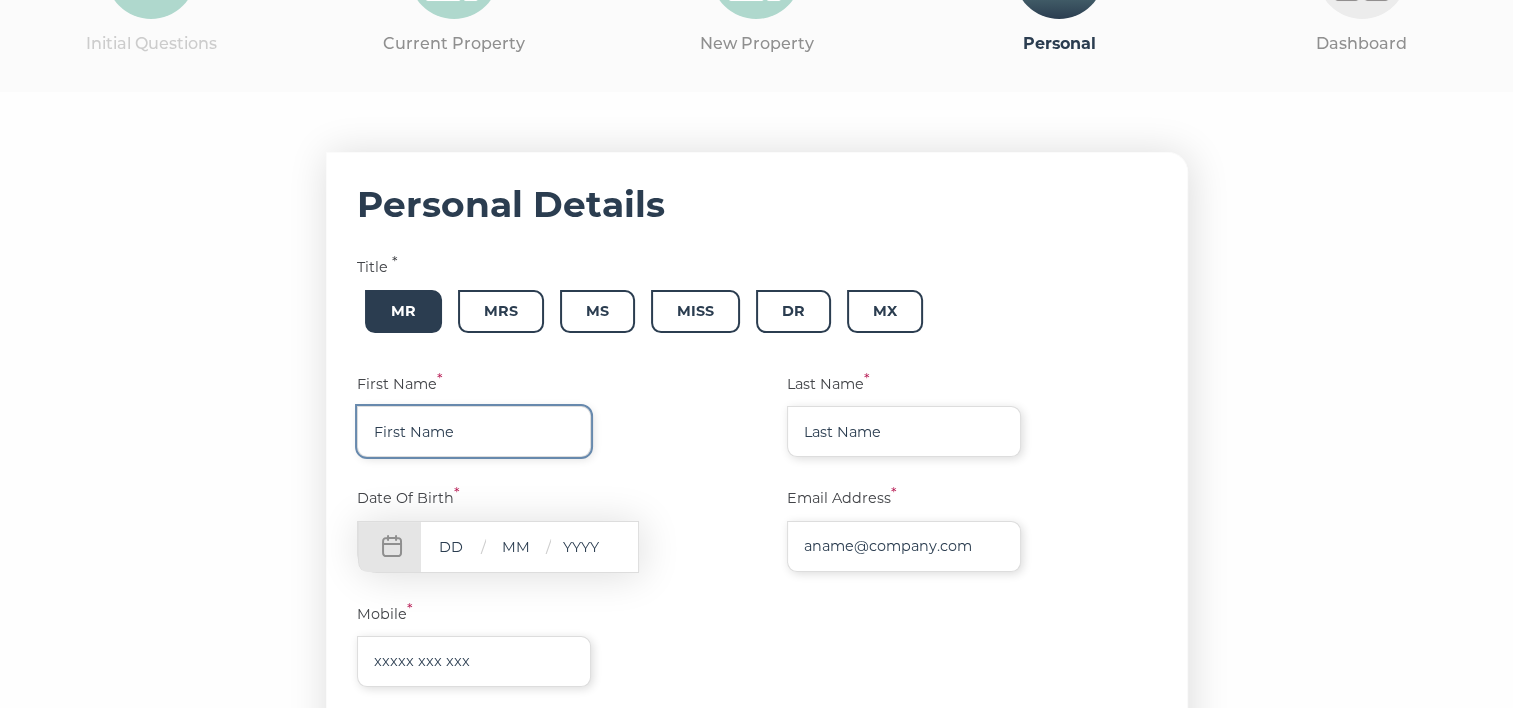 click at bounding box center (474, 431) 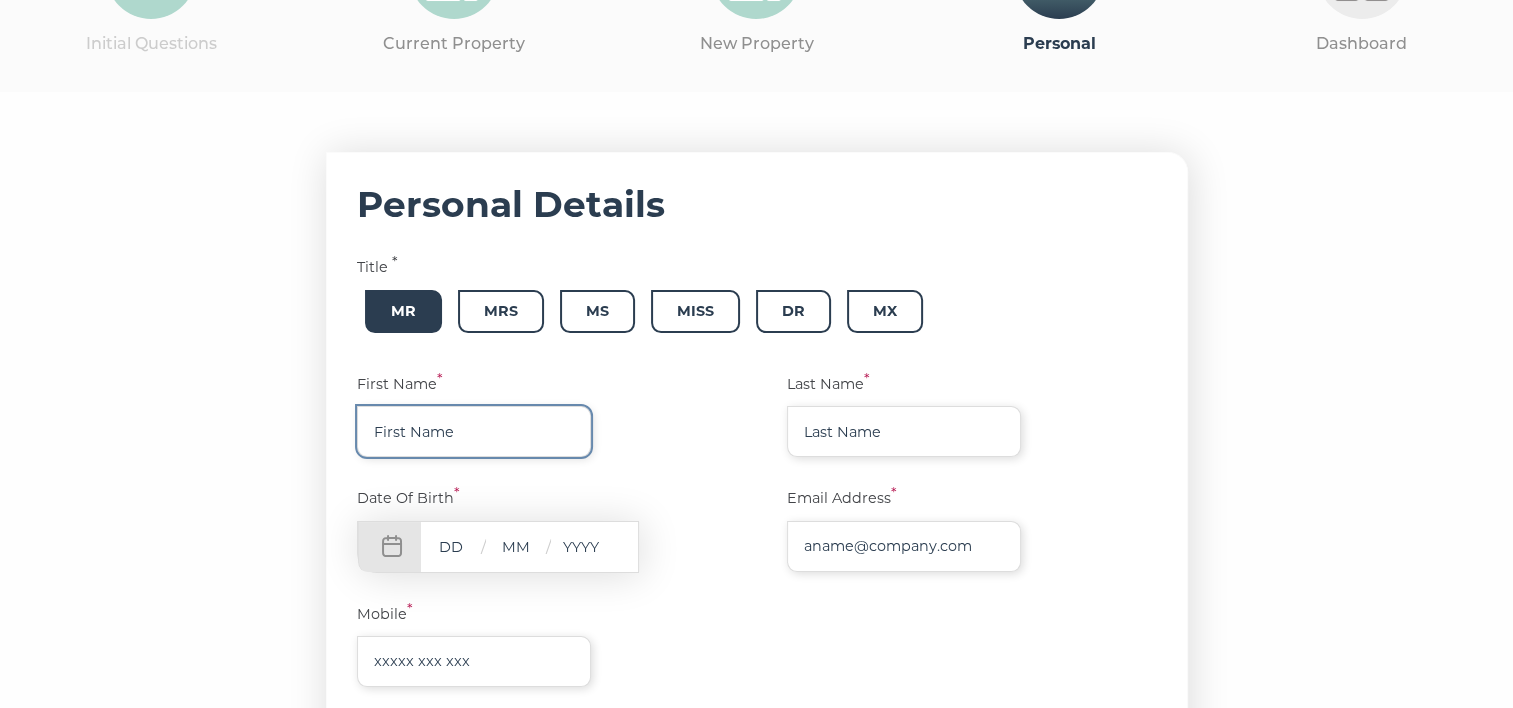 type on "Roger" 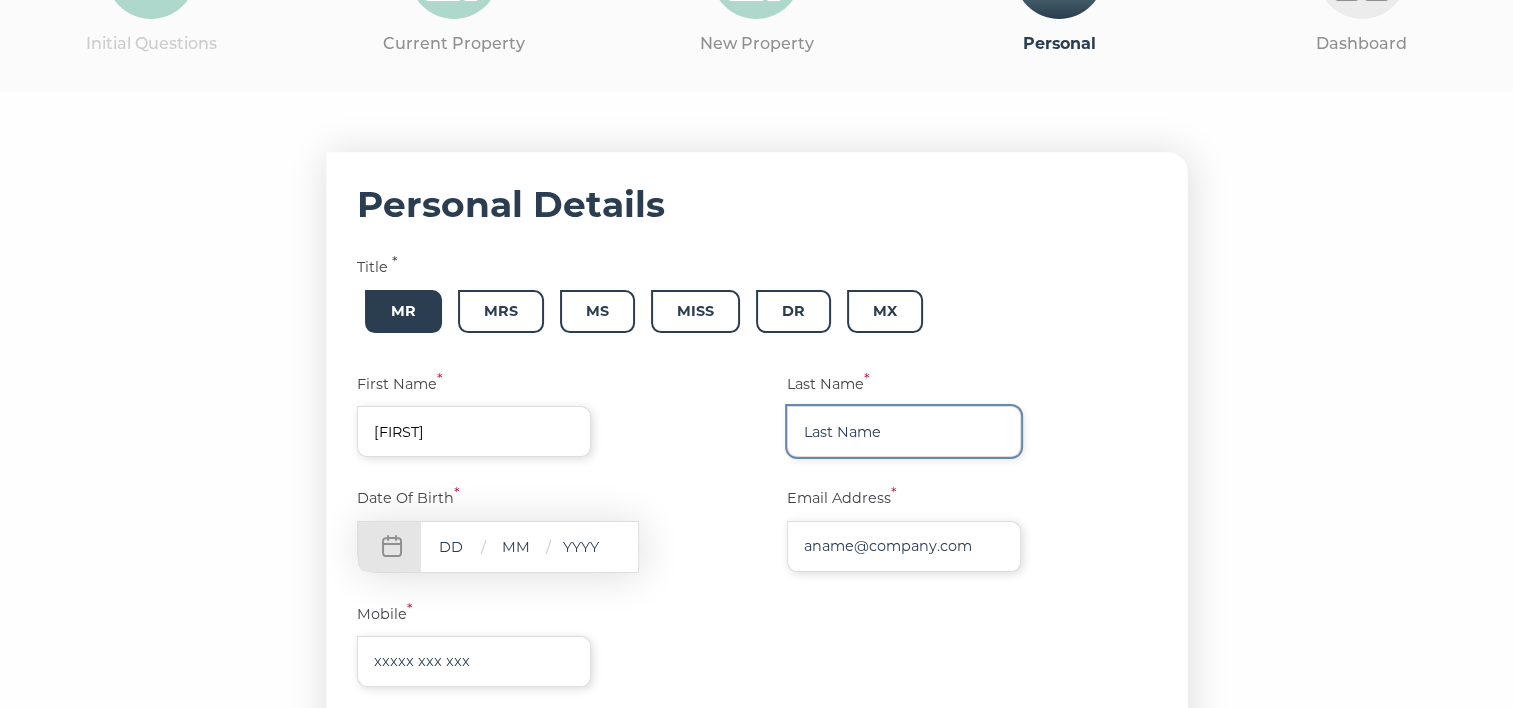 type on "Stallard" 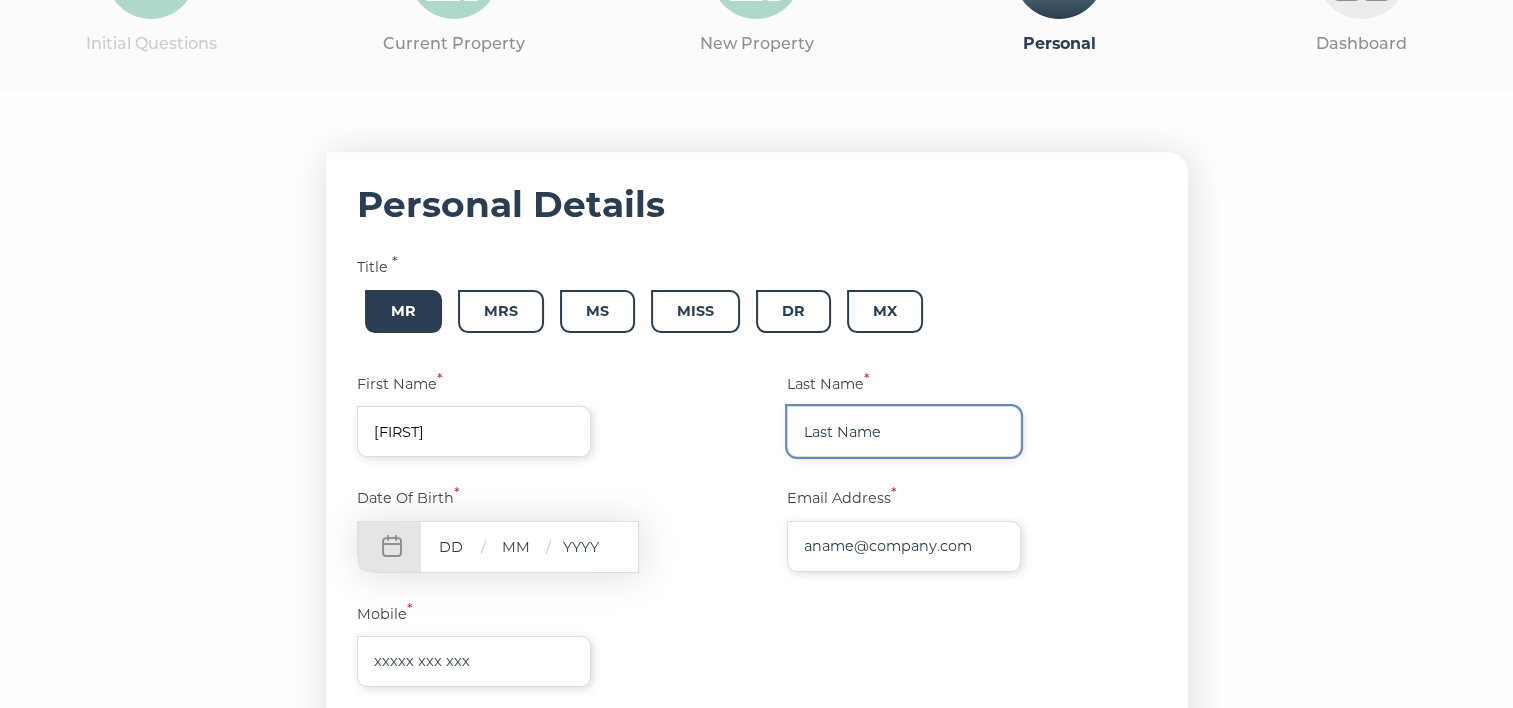 type on "pednandrea3@hotmail.co.uk" 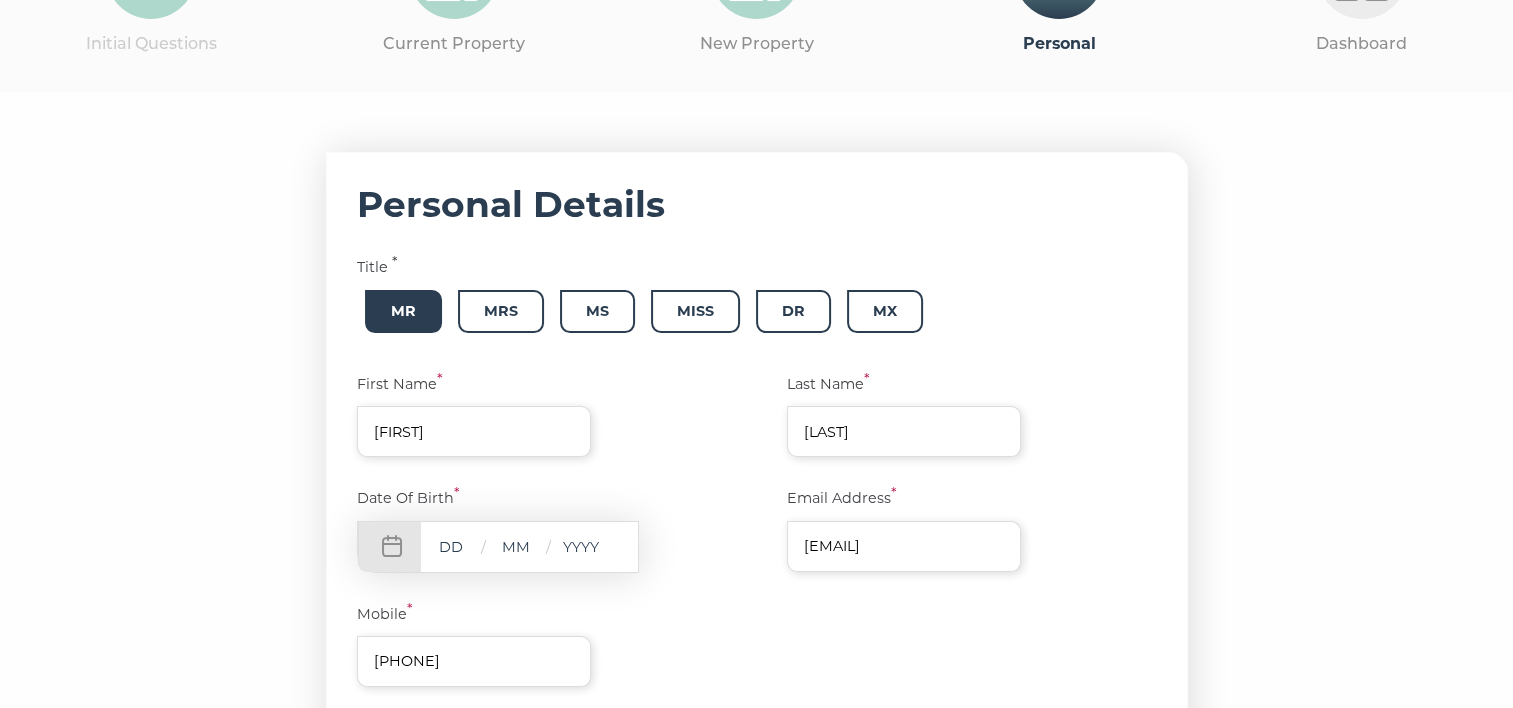click at bounding box center (451, 546) 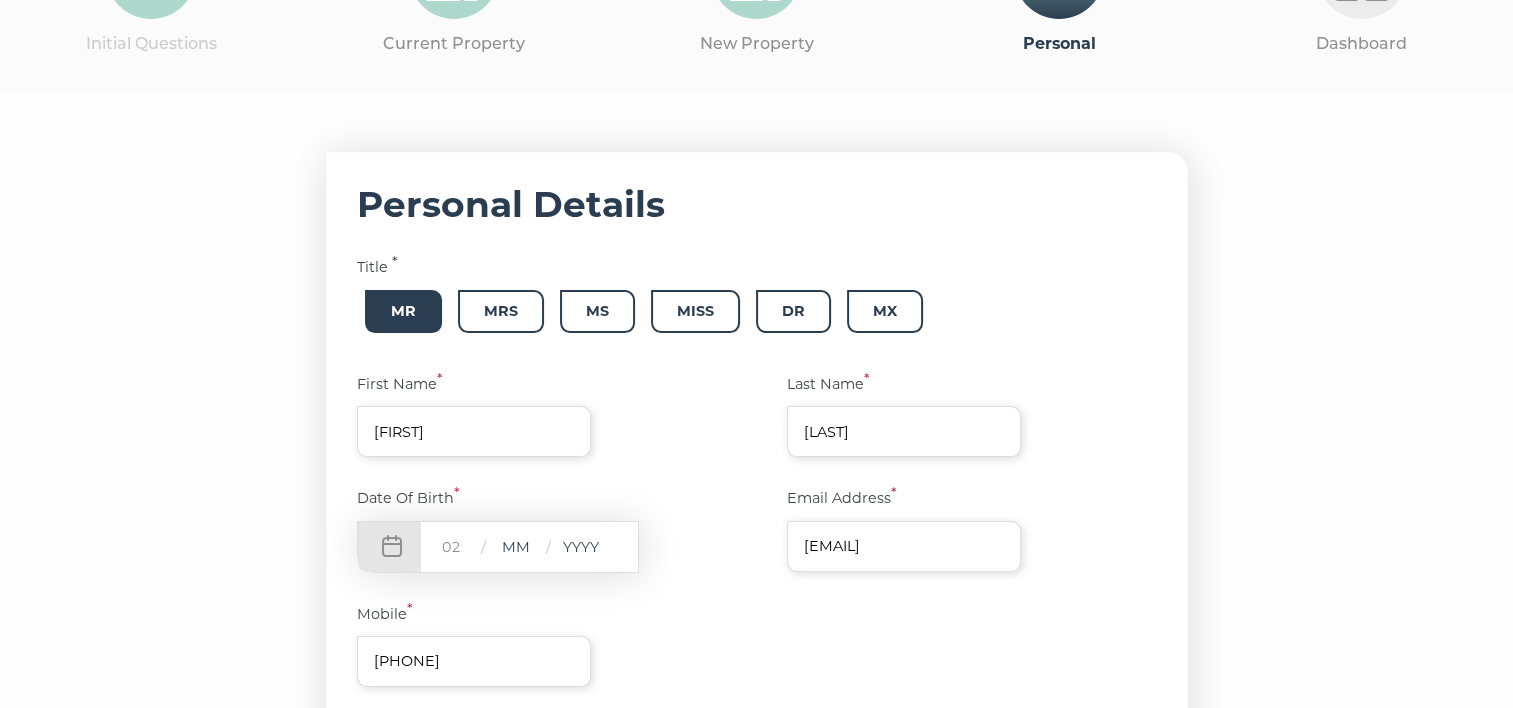 type on "02" 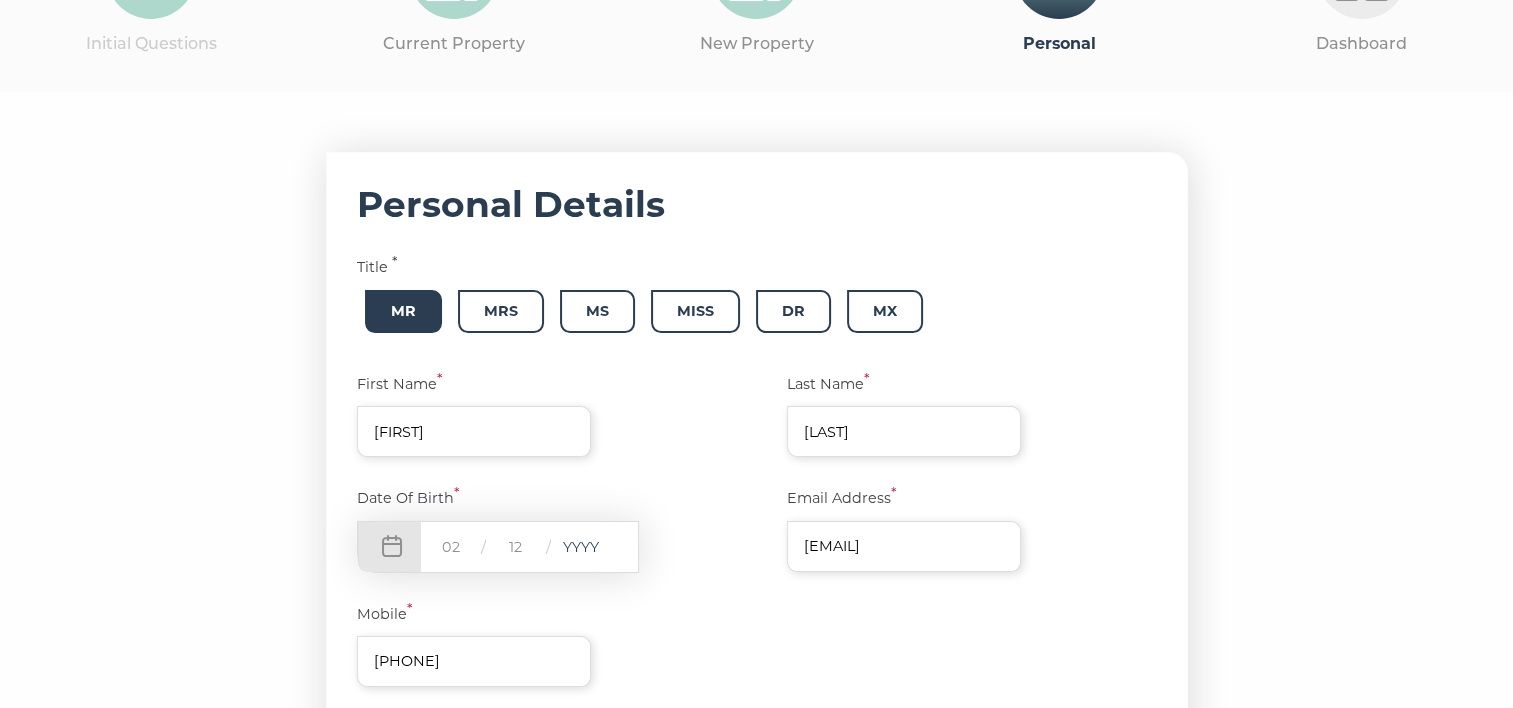 type on "12" 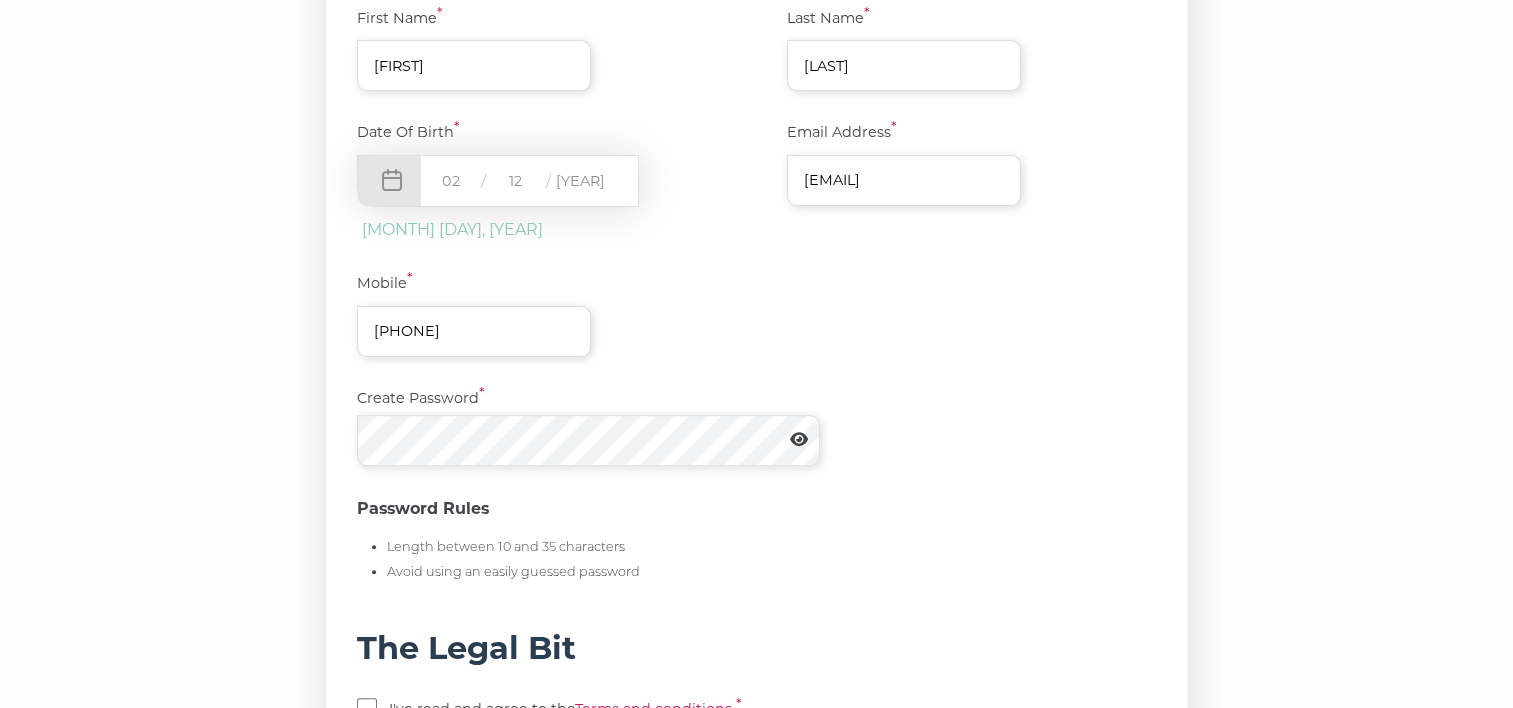 scroll, scrollTop: 600, scrollLeft: 0, axis: vertical 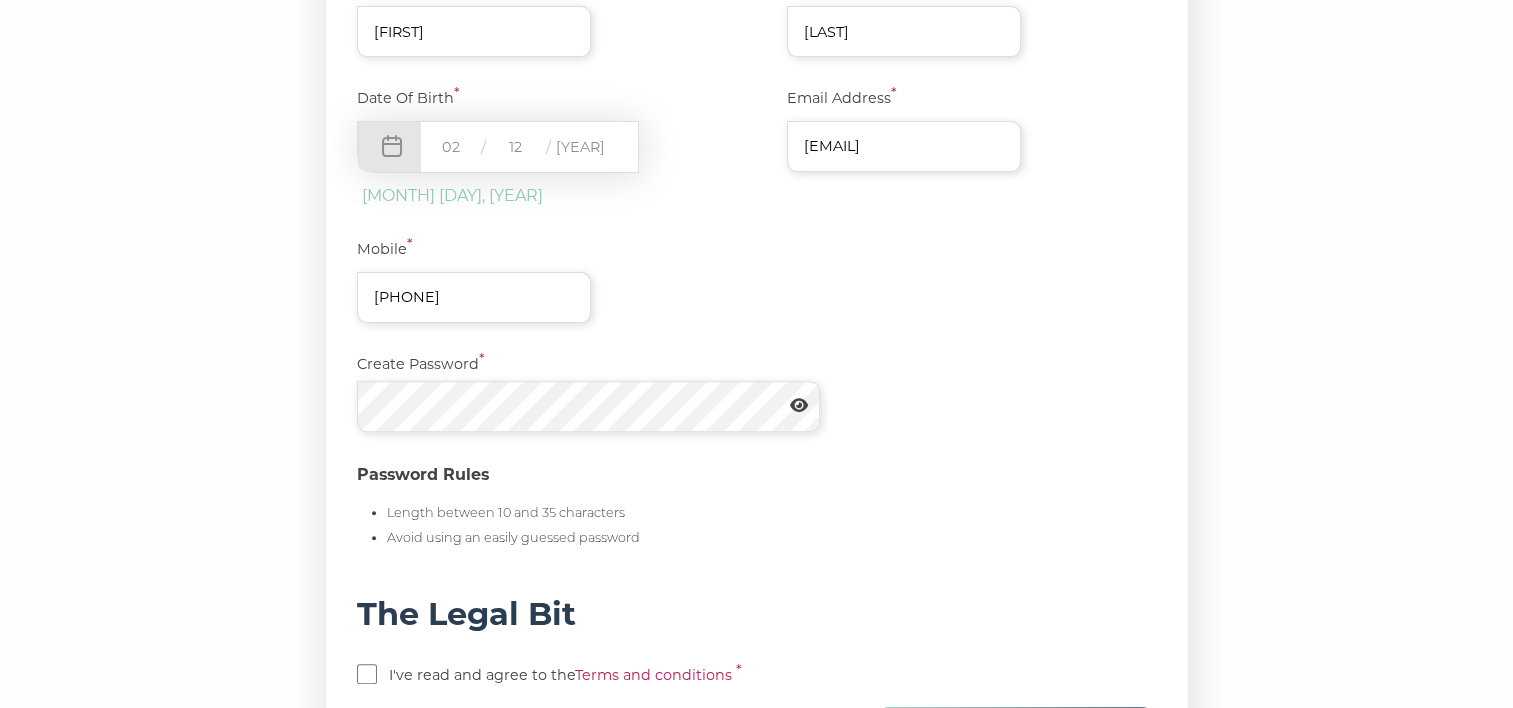 type on "1944" 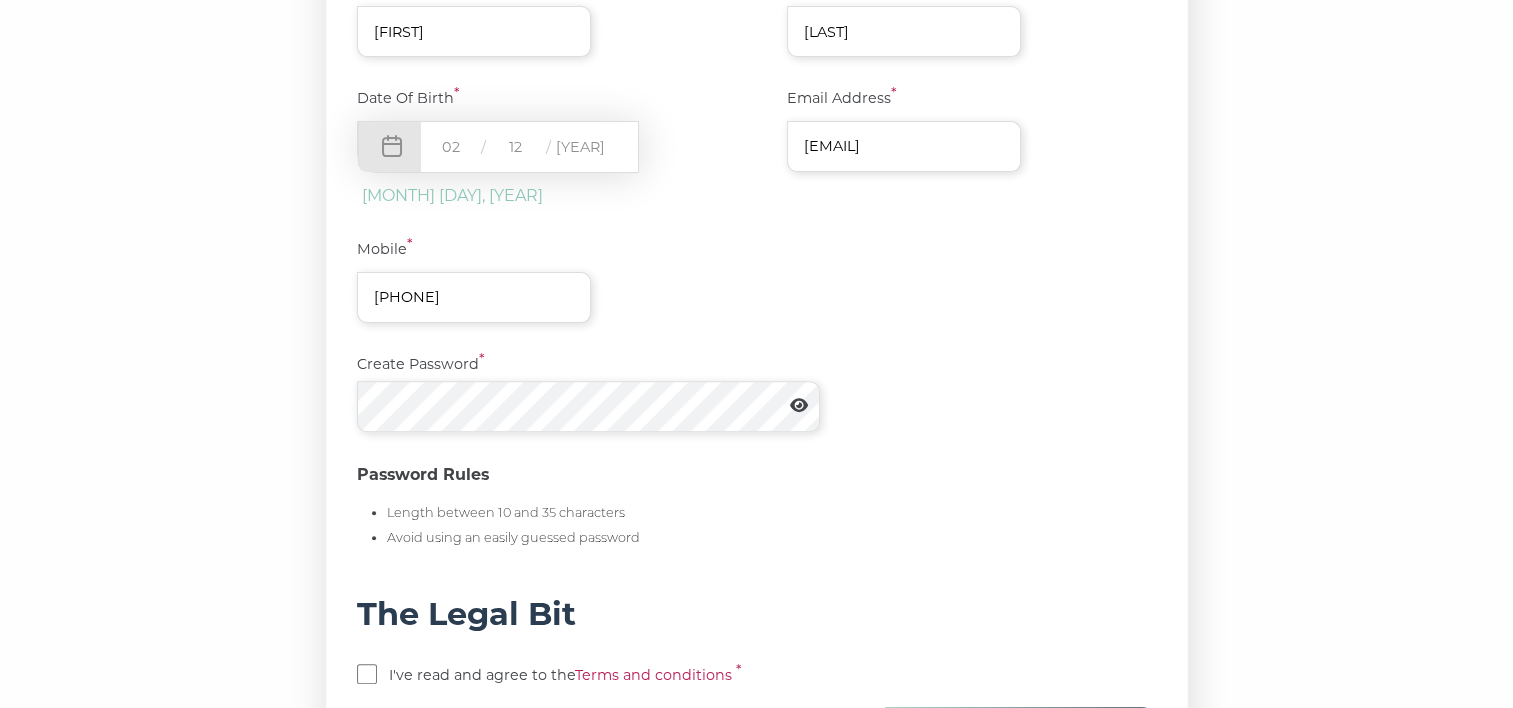 click 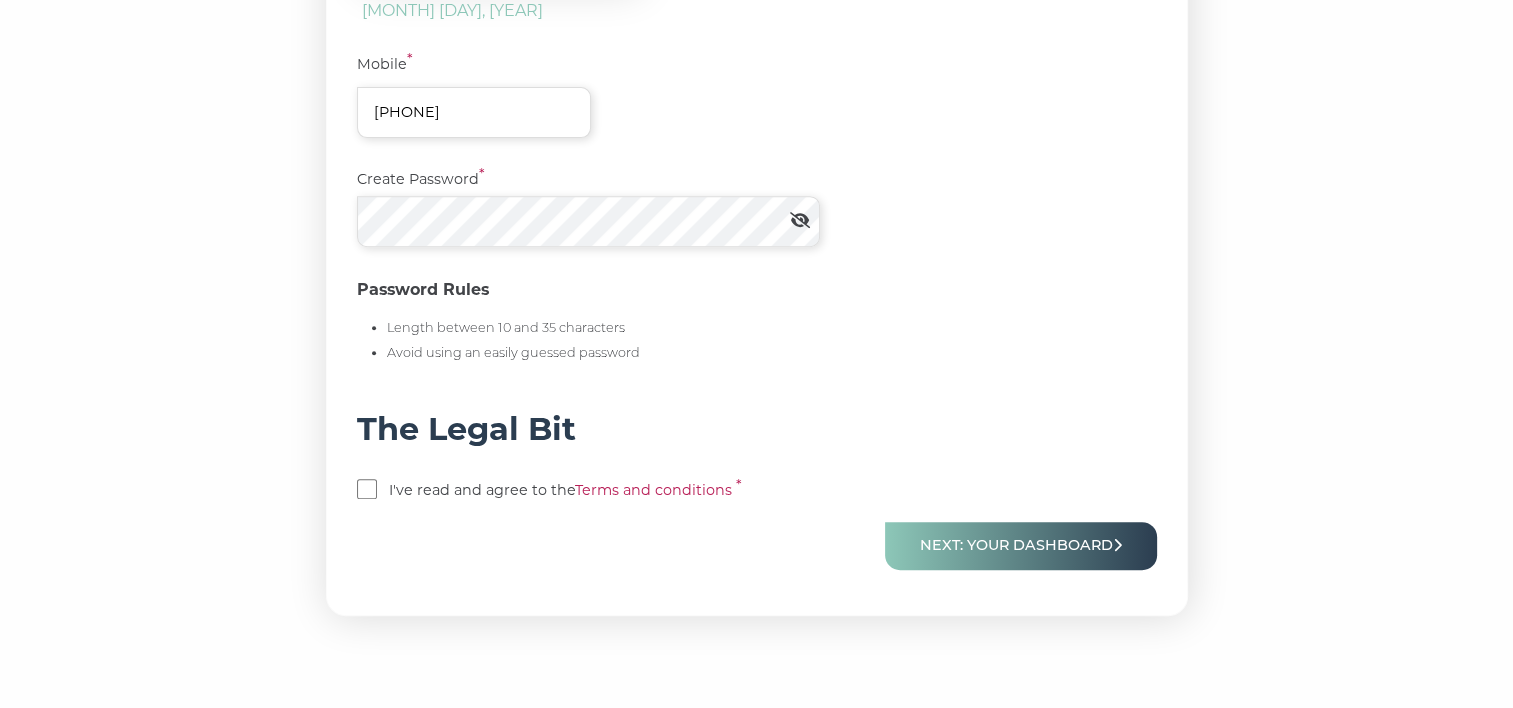 scroll, scrollTop: 800, scrollLeft: 0, axis: vertical 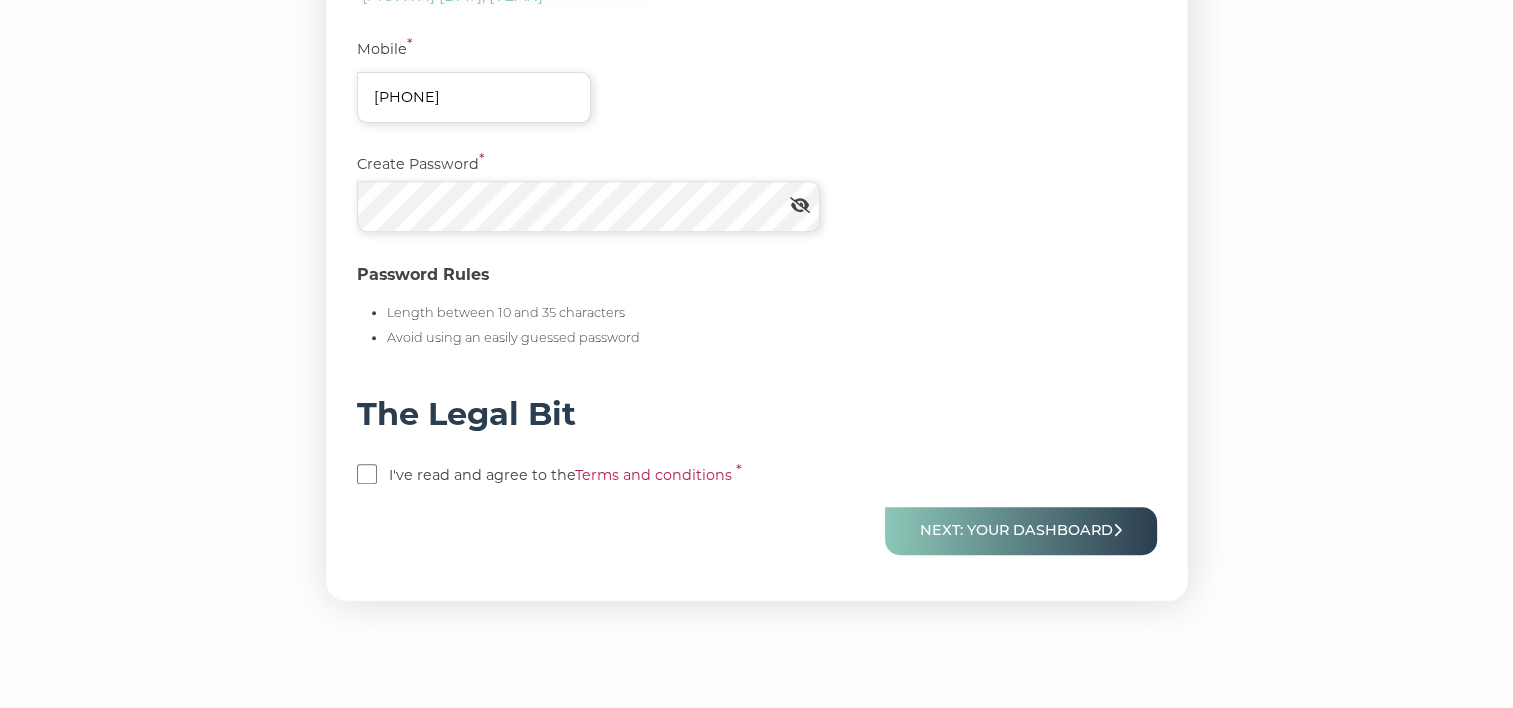 click at bounding box center (367, 474) 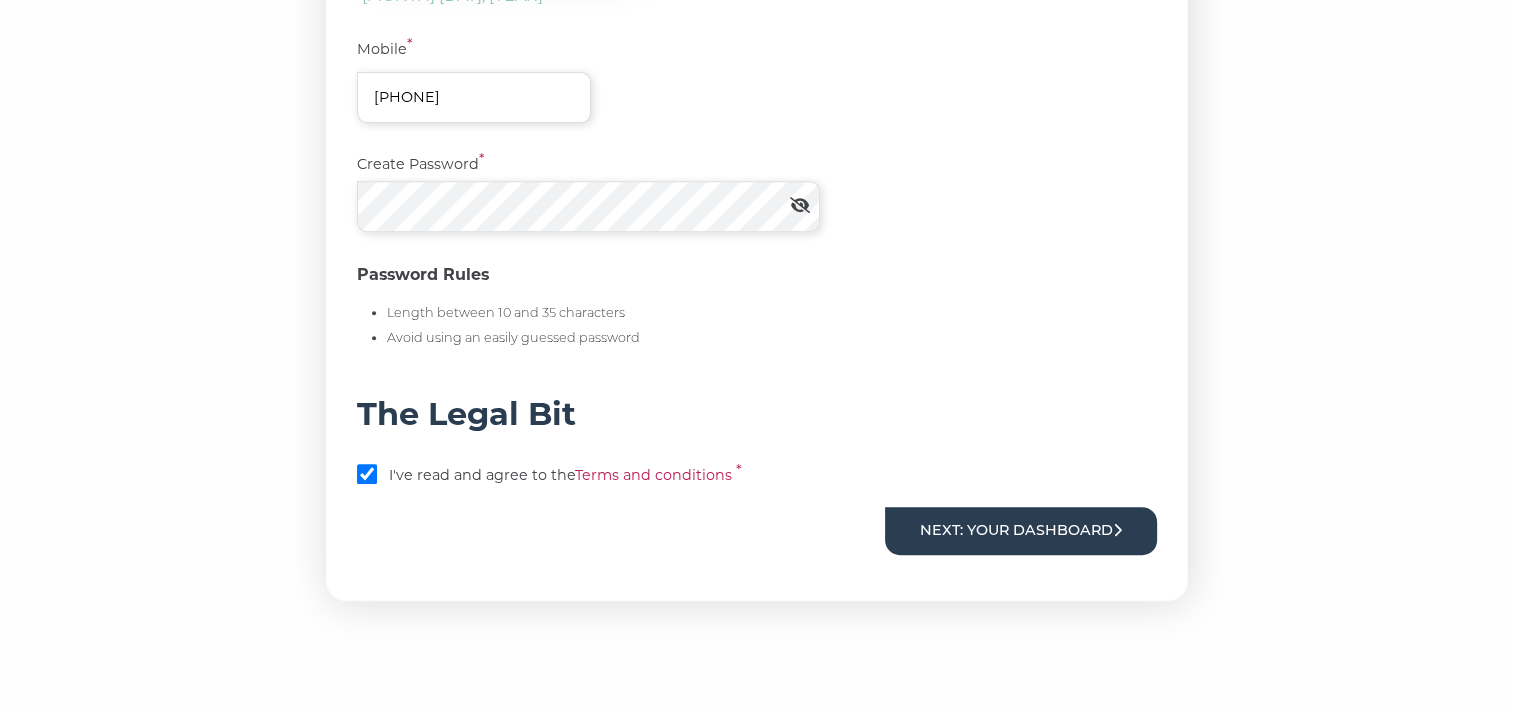click on "Next: Your Dashboard" at bounding box center (1021, 530) 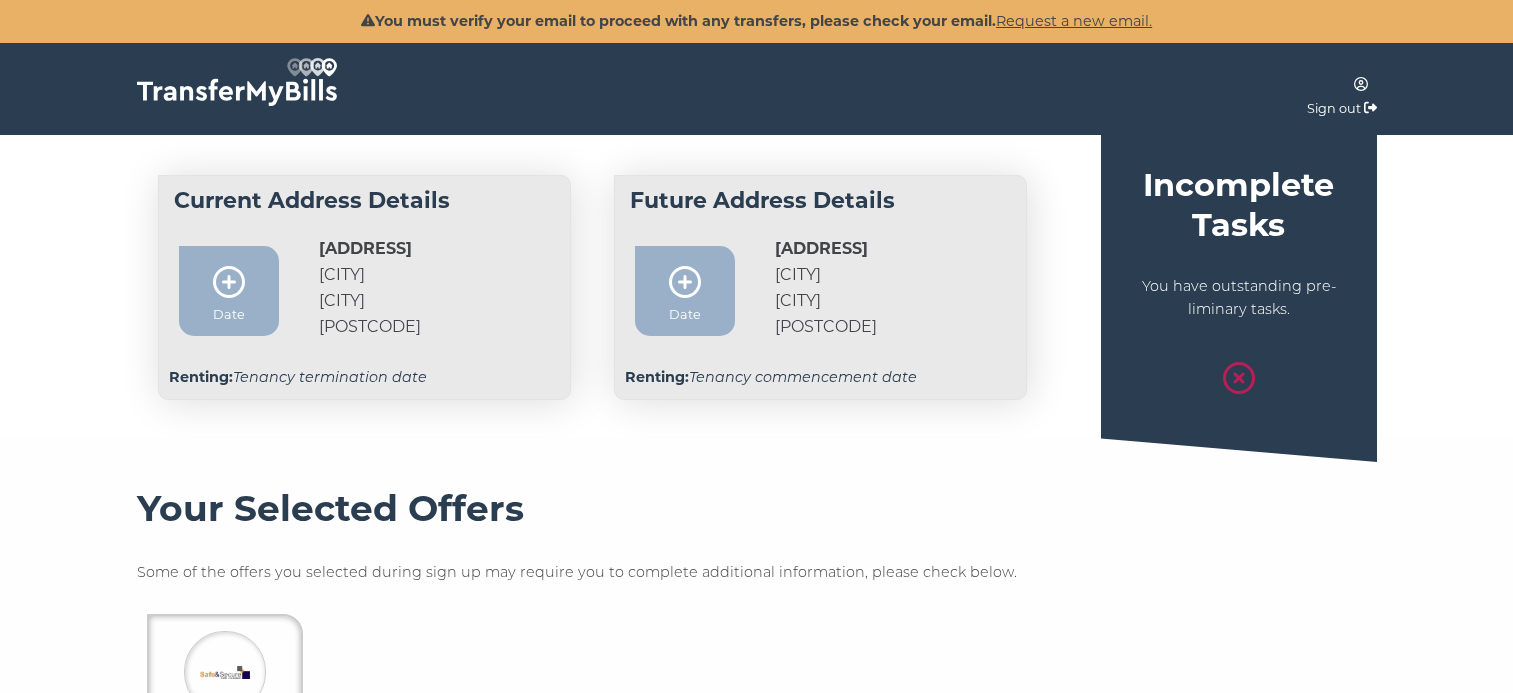 scroll, scrollTop: 0, scrollLeft: 0, axis: both 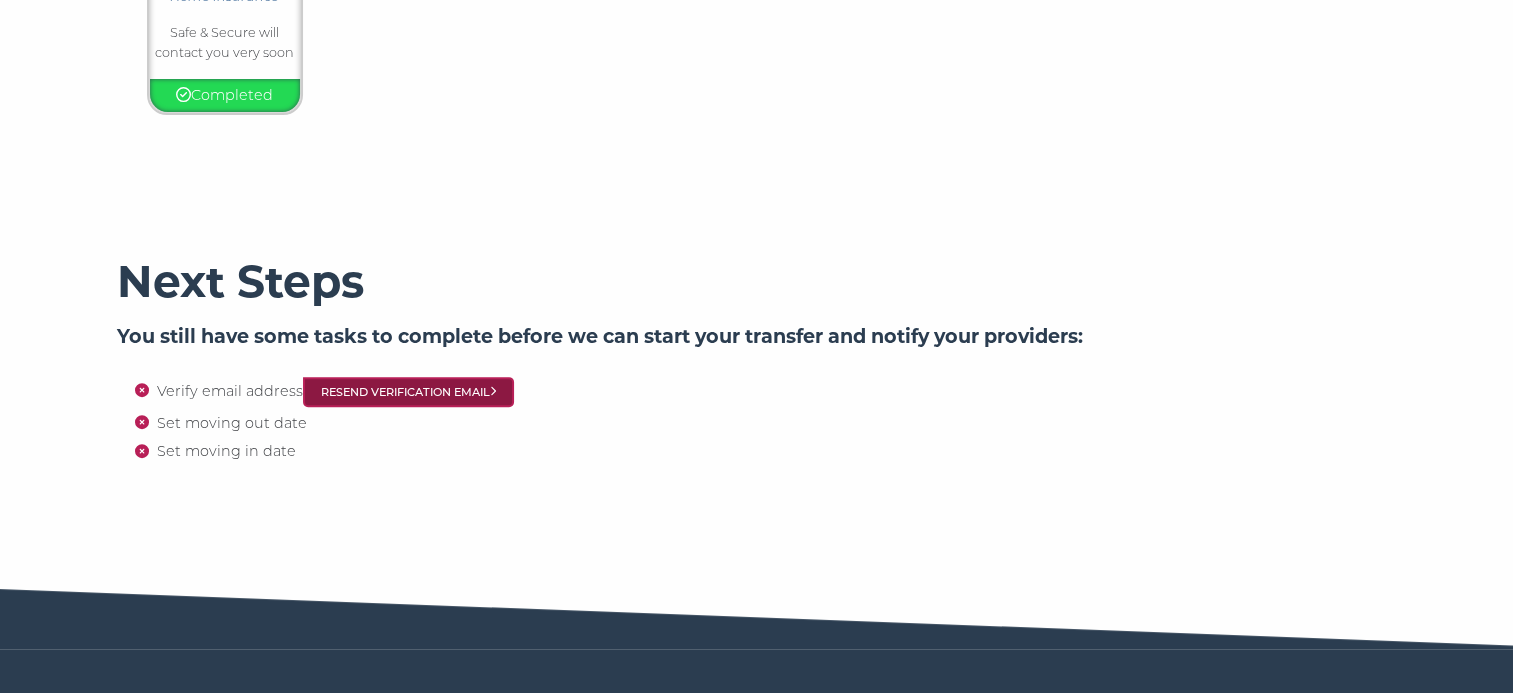 click on "Resend
Verification Email" at bounding box center [409, 392] 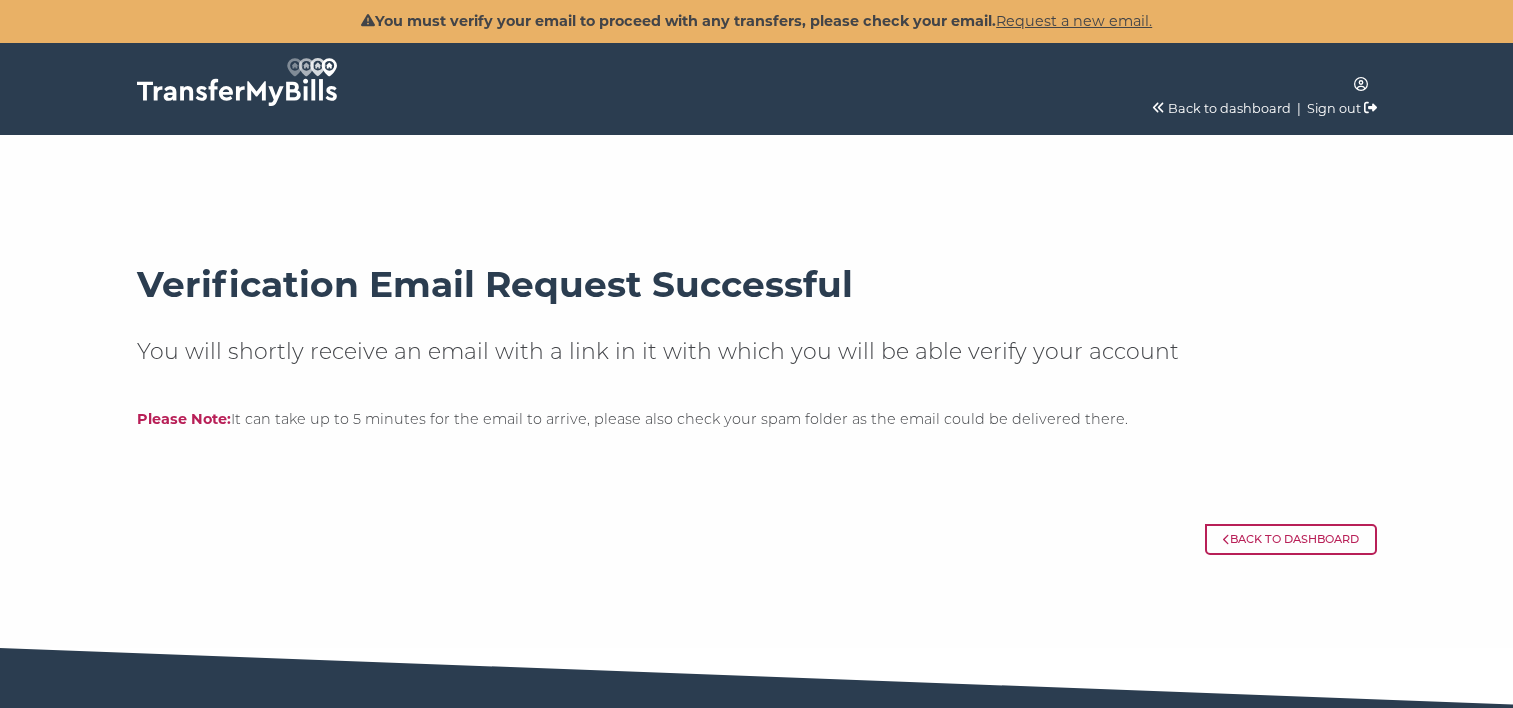 scroll, scrollTop: 0, scrollLeft: 0, axis: both 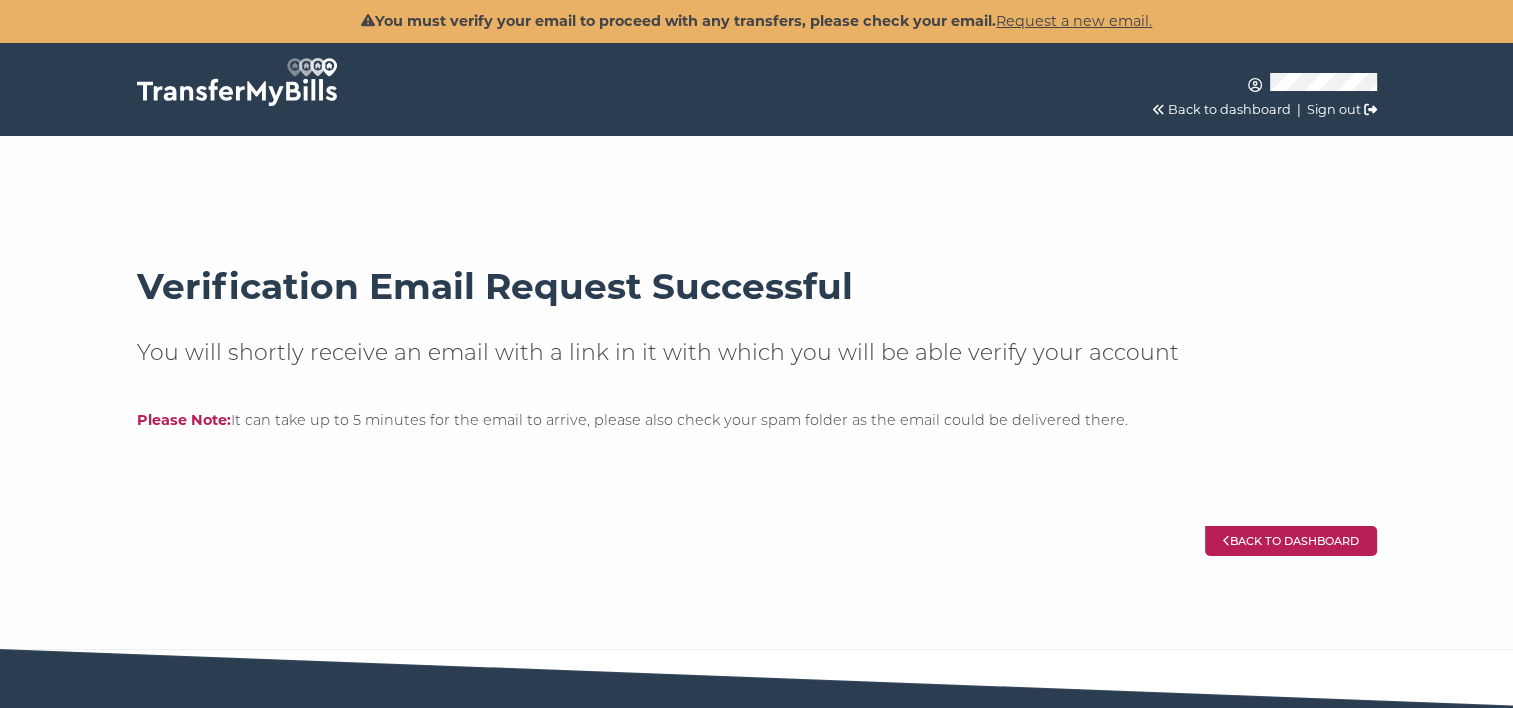click on "Back to dashboard" at bounding box center [1291, 541] 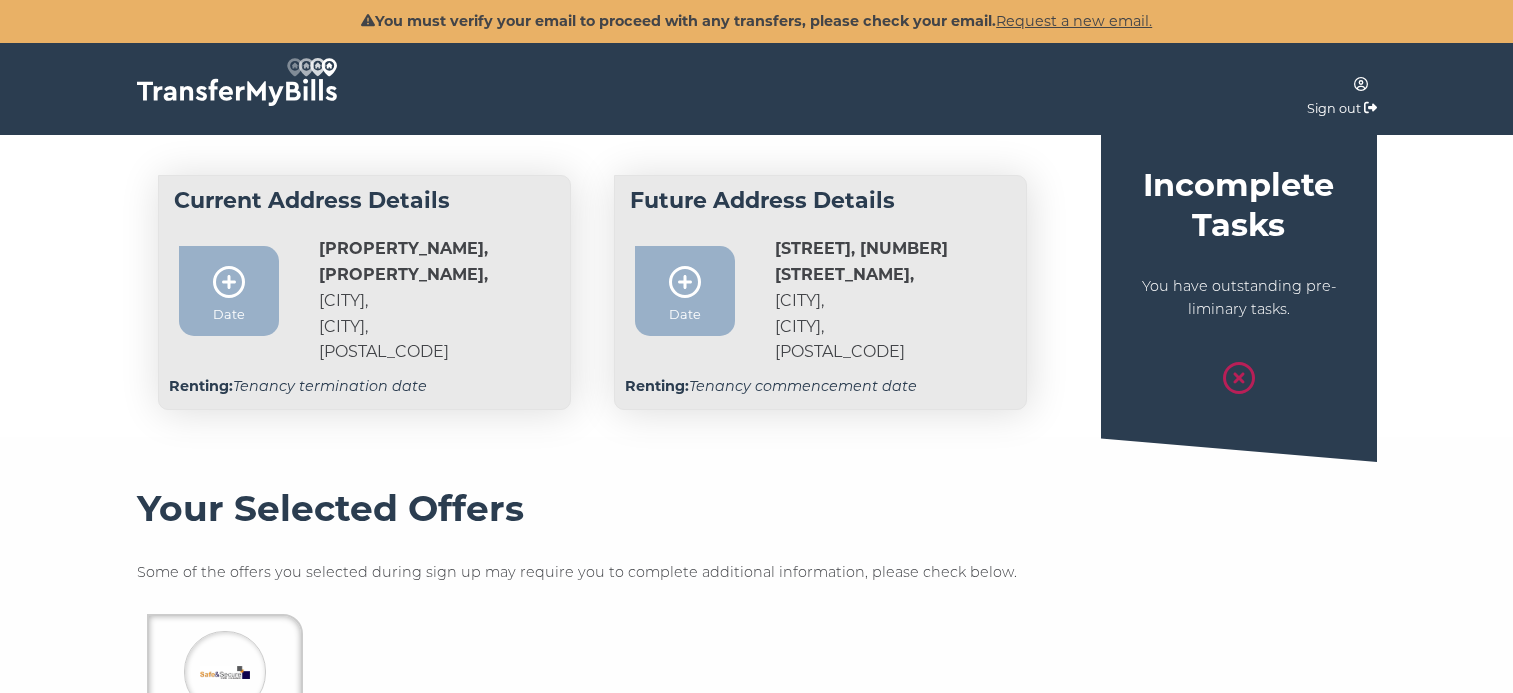 scroll, scrollTop: 0, scrollLeft: 0, axis: both 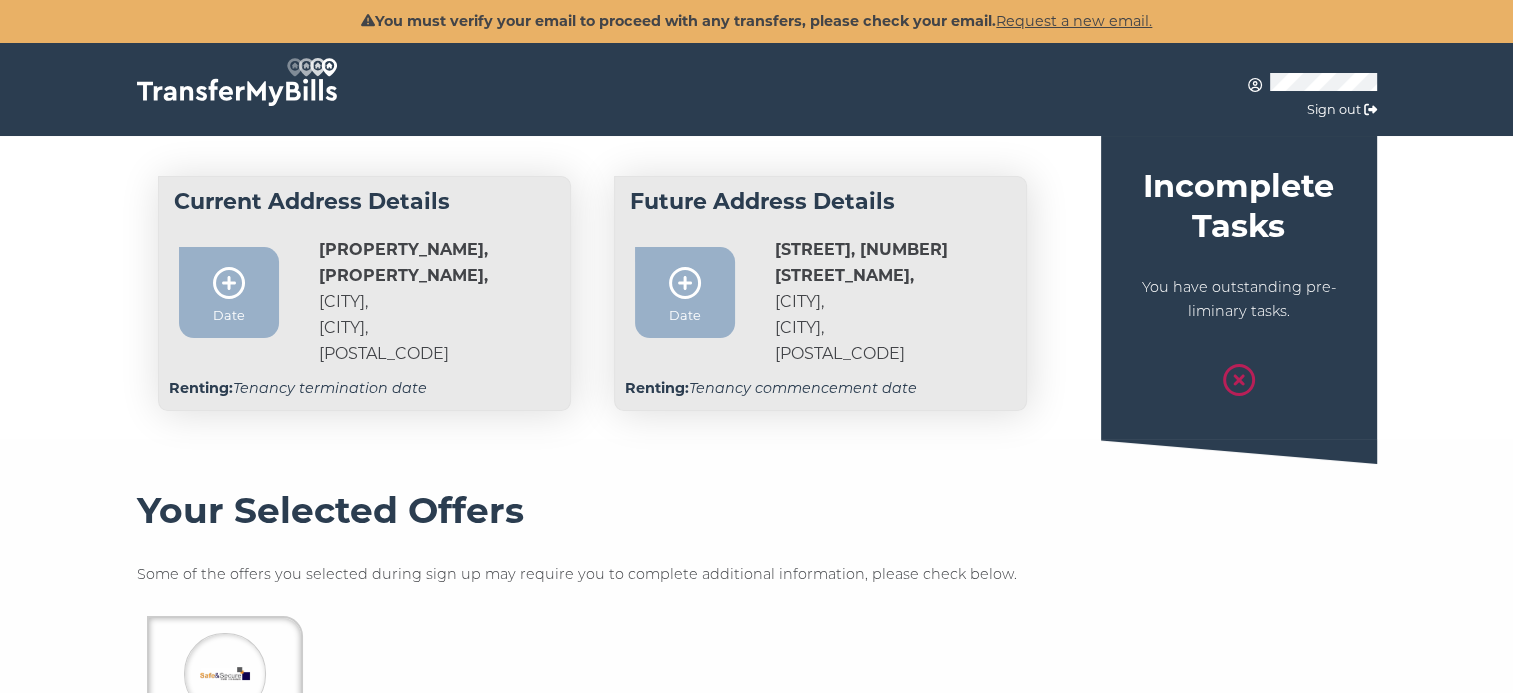 click on "Sign out" at bounding box center [1334, 109] 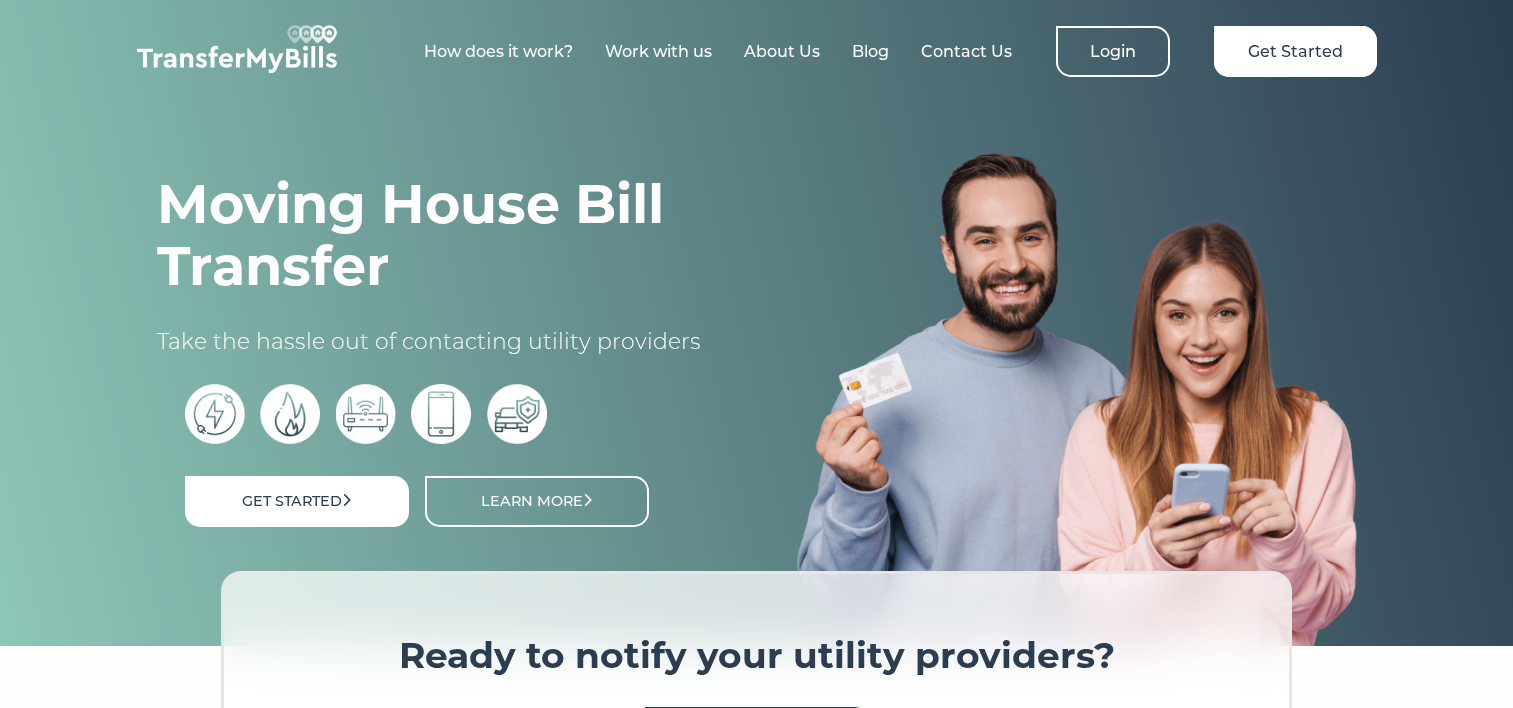 scroll, scrollTop: 0, scrollLeft: 0, axis: both 